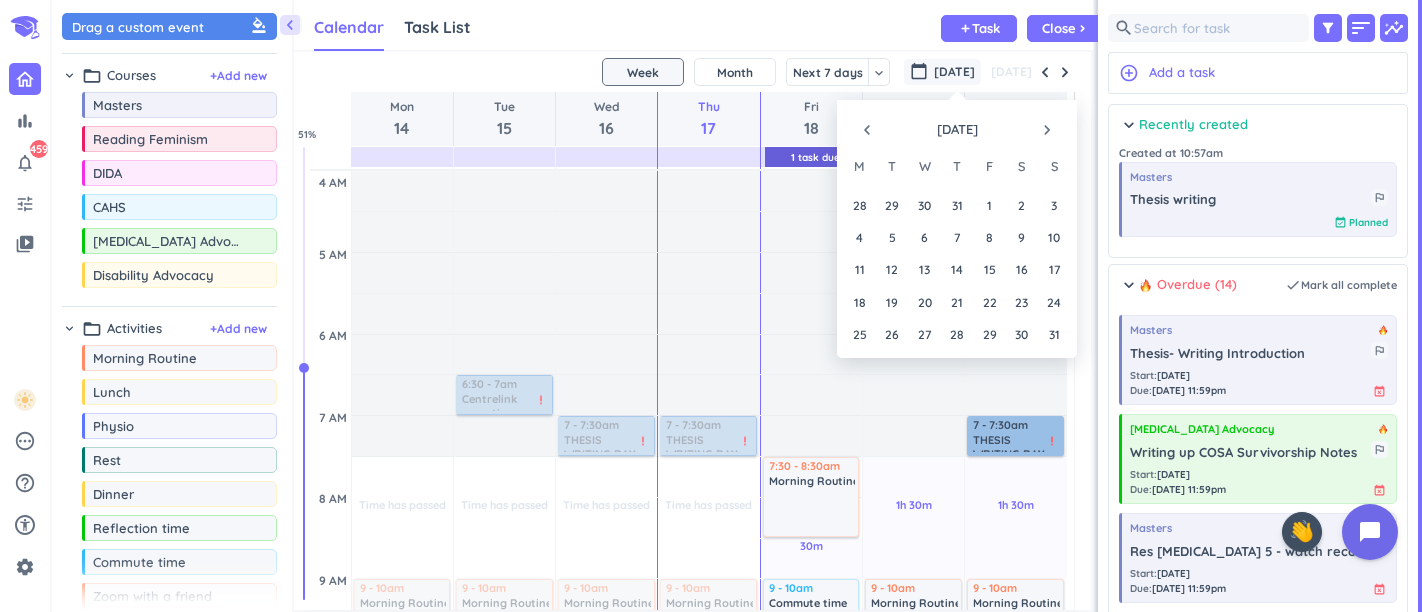 scroll, scrollTop: 0, scrollLeft: 0, axis: both 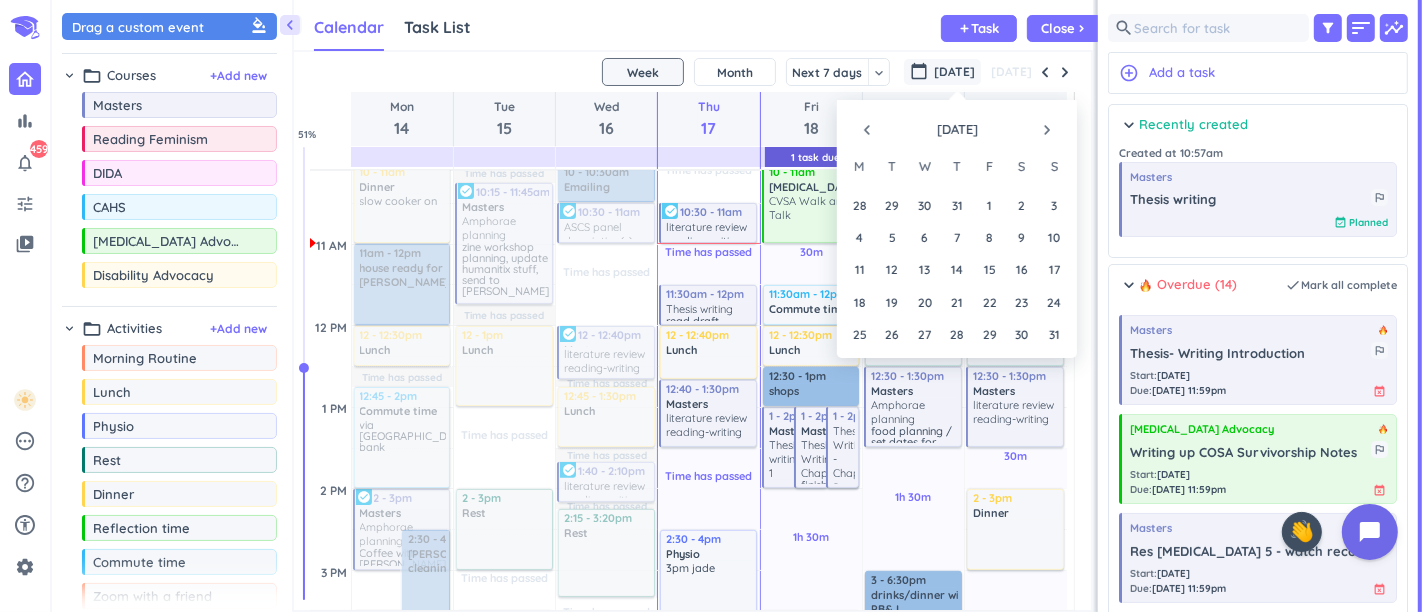 click on "11" at bounding box center [859, 269] 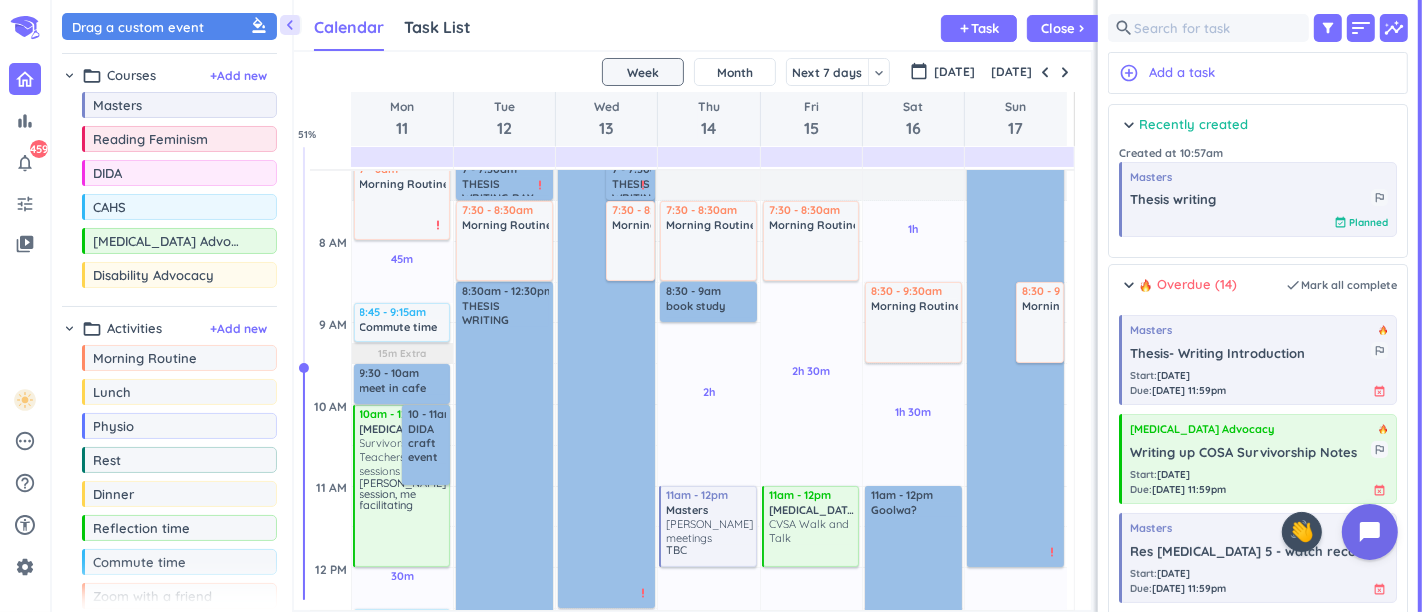 scroll, scrollTop: 276, scrollLeft: 0, axis: vertical 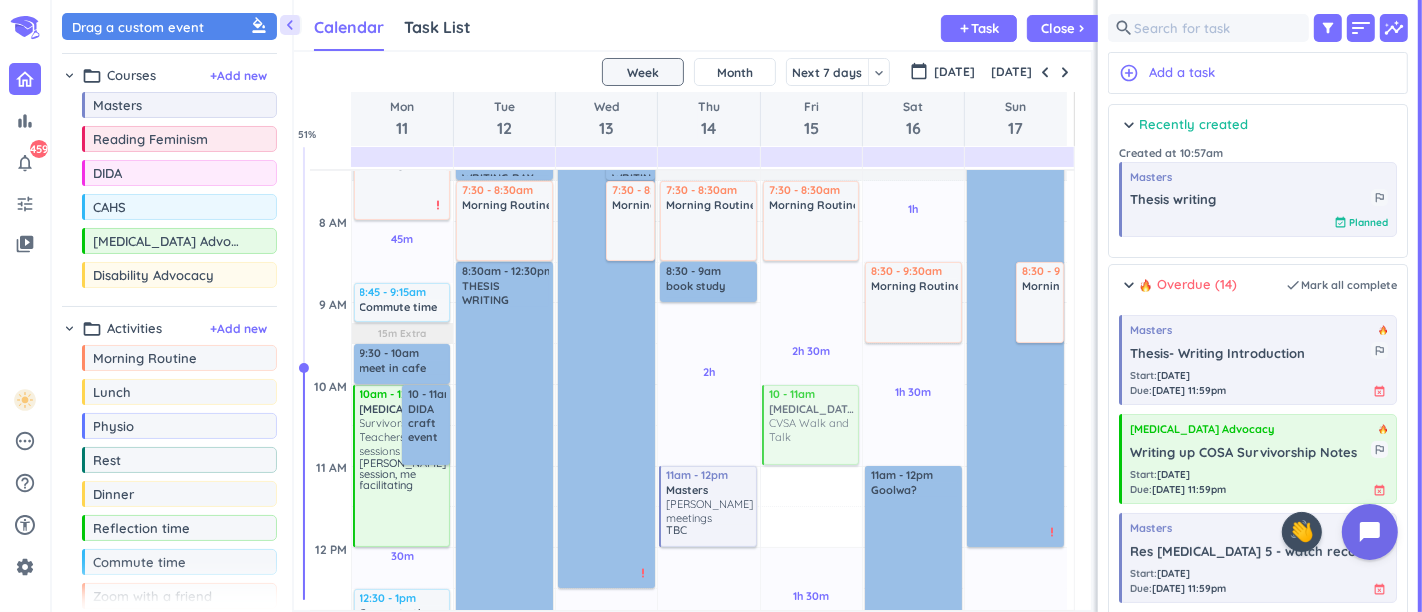 drag, startPoint x: 781, startPoint y: 507, endPoint x: 789, endPoint y: 408, distance: 99.32271 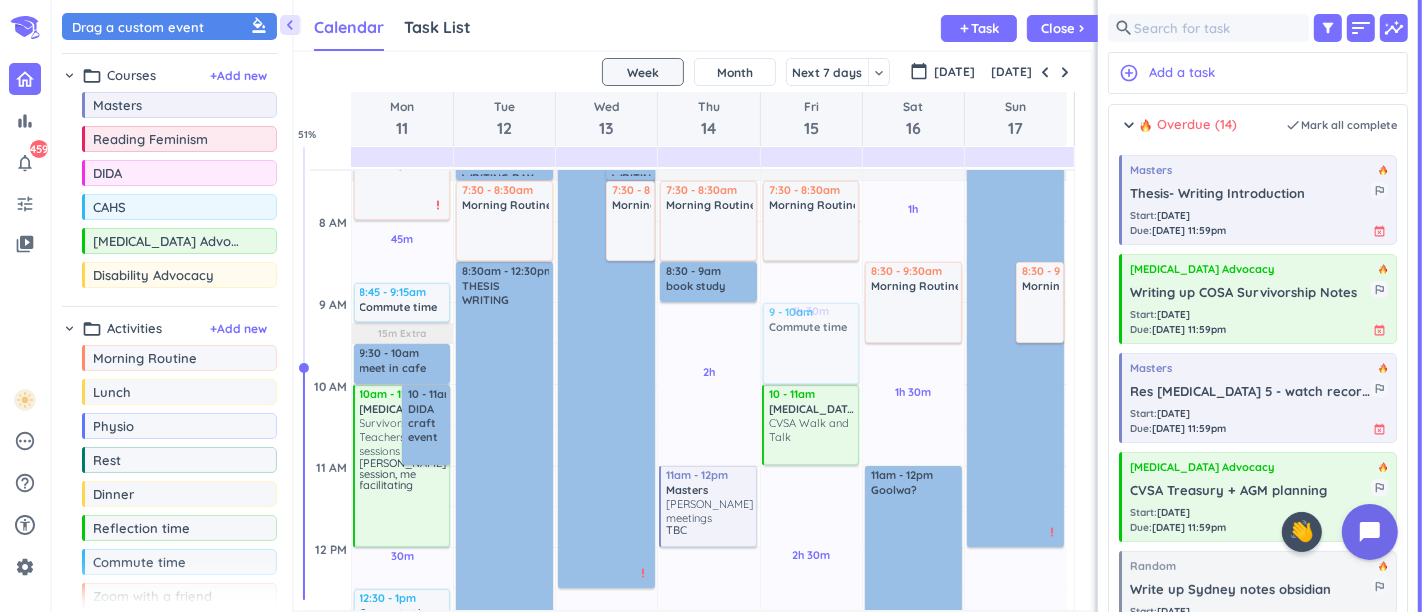 drag, startPoint x: 162, startPoint y: 561, endPoint x: 795, endPoint y: 307, distance: 682.0594 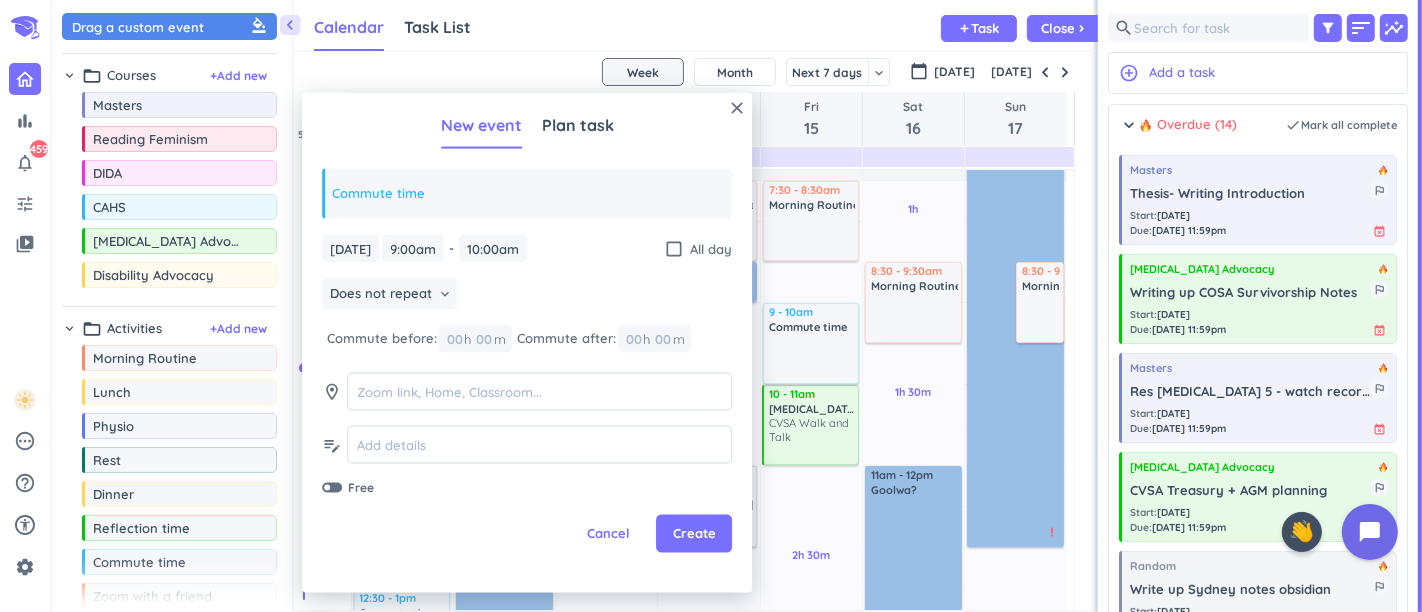 click on "Create" at bounding box center (694, 534) 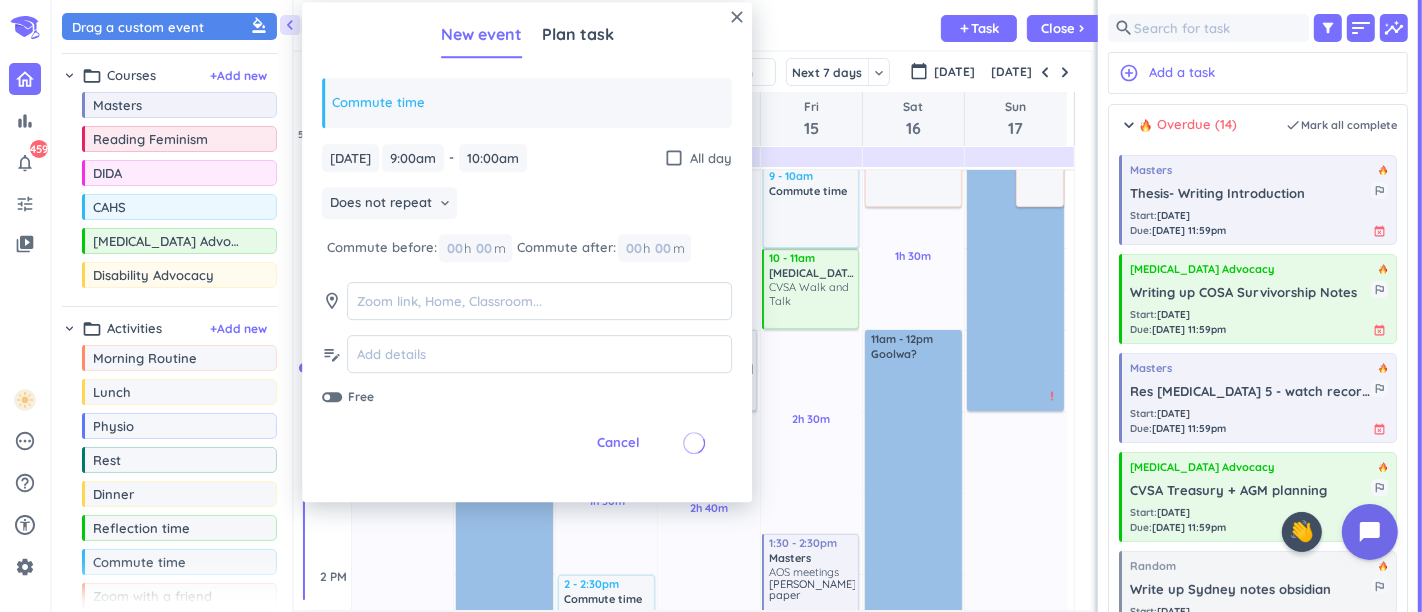 scroll, scrollTop: 387, scrollLeft: 0, axis: vertical 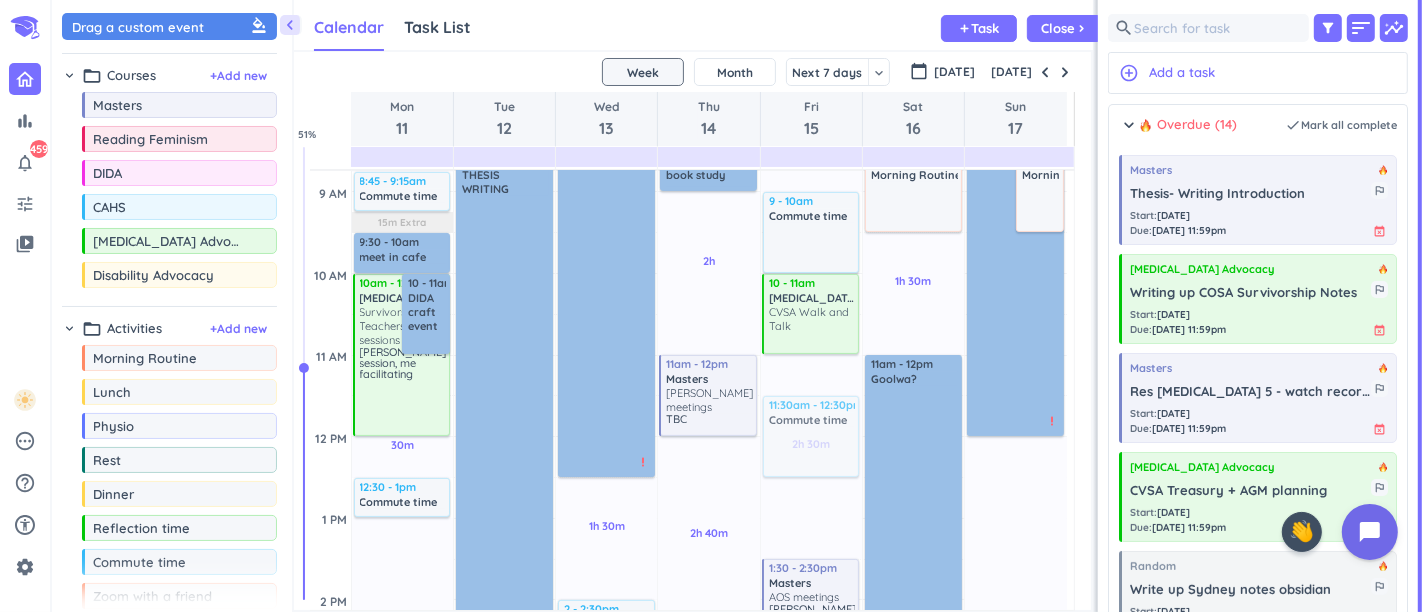 drag, startPoint x: 810, startPoint y: 492, endPoint x: 818, endPoint y: 396, distance: 96.332756 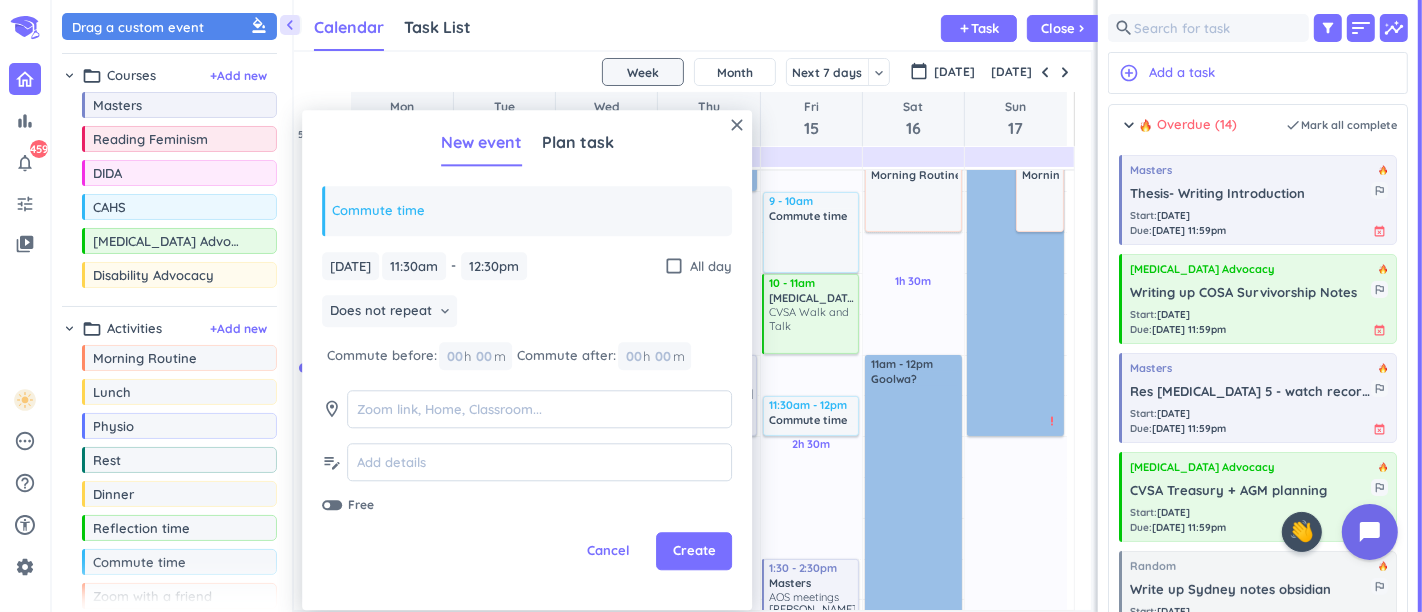 drag, startPoint x: 808, startPoint y: 476, endPoint x: 808, endPoint y: 439, distance: 37 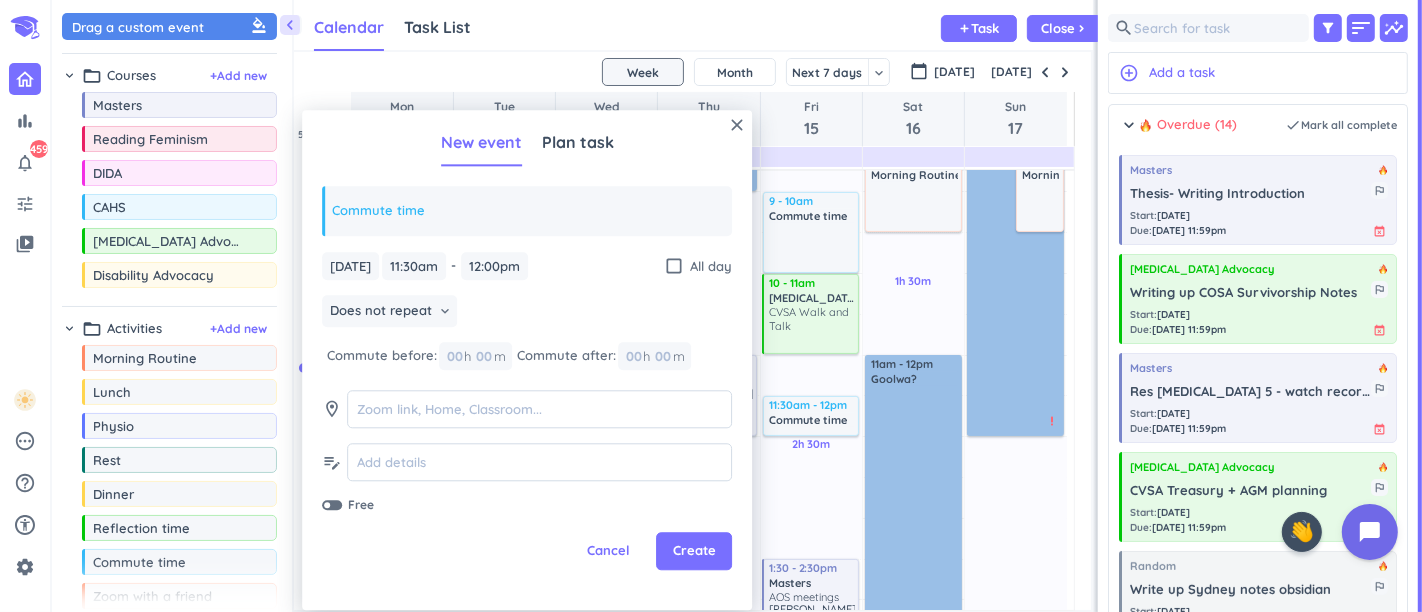 click on "Create" at bounding box center (694, 552) 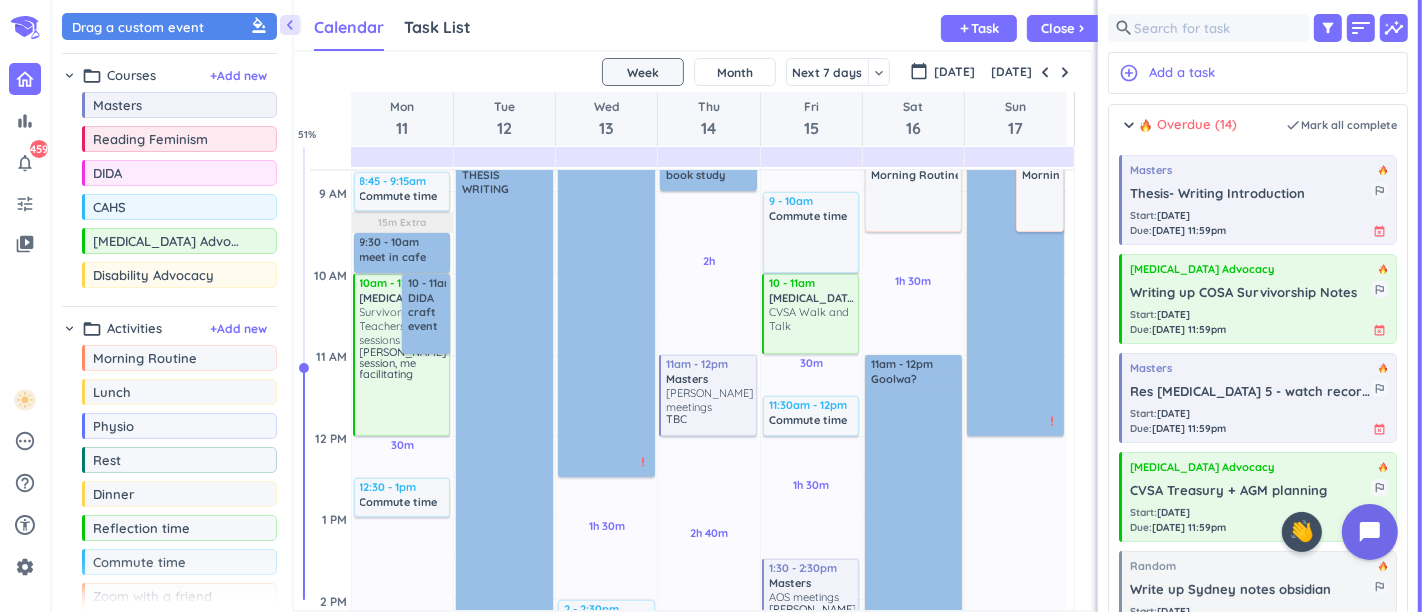 click on "[DATE]" at bounding box center [954, 72] 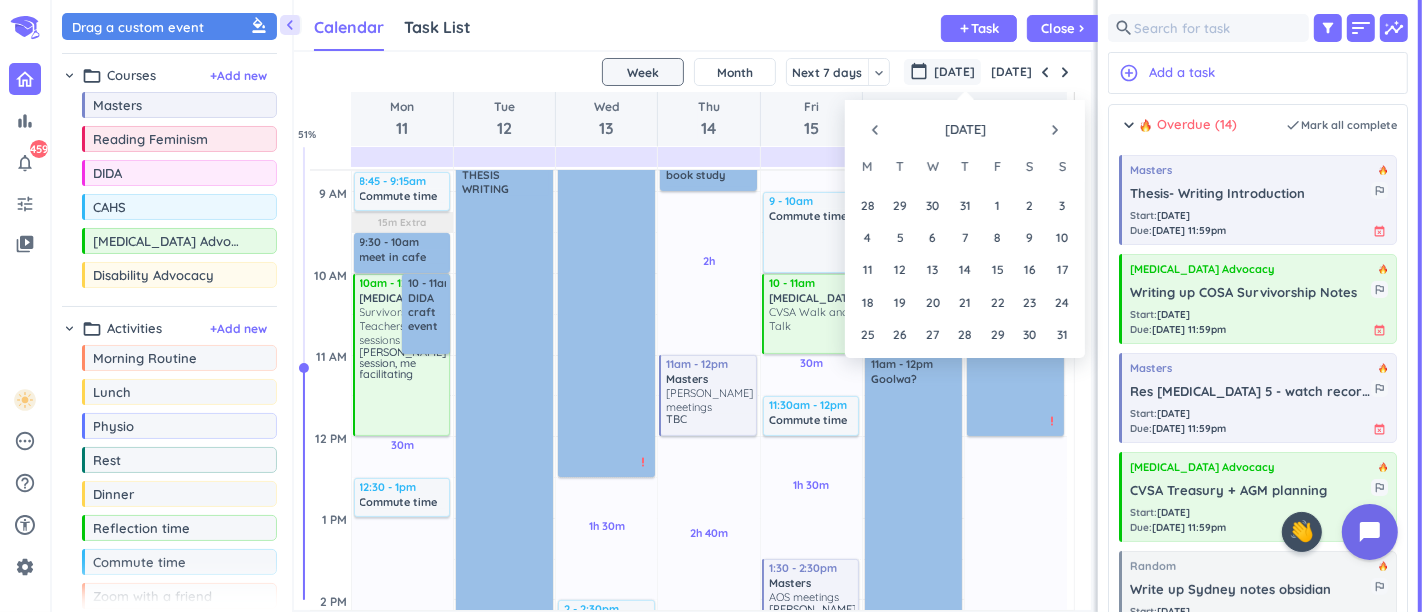 click on "[DATE]" at bounding box center (1011, 72) 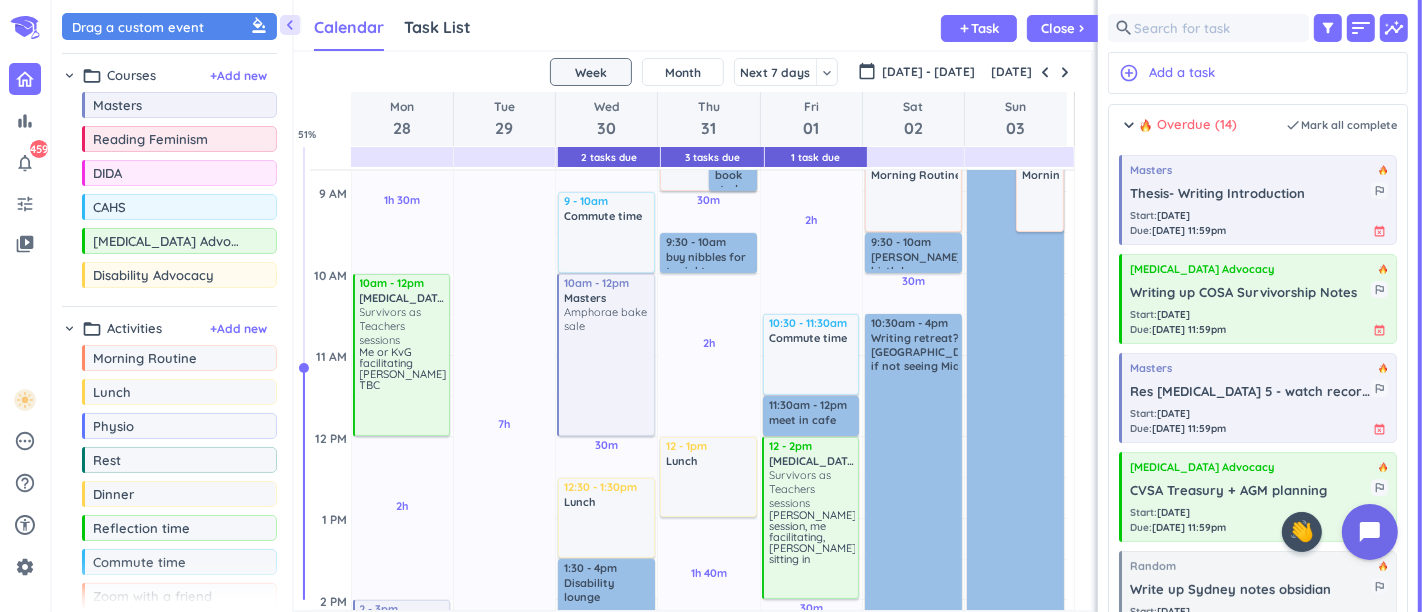scroll, scrollTop: 609, scrollLeft: 0, axis: vertical 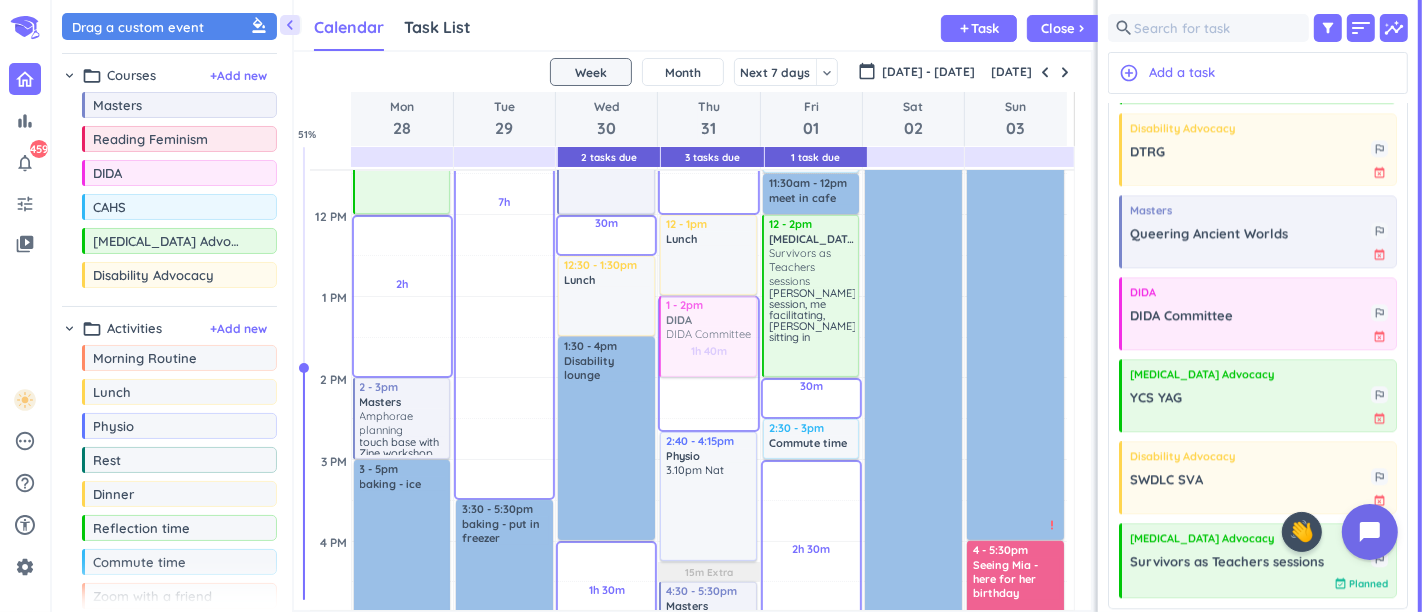 drag, startPoint x: 1198, startPoint y: 314, endPoint x: 685, endPoint y: 298, distance: 513.24945 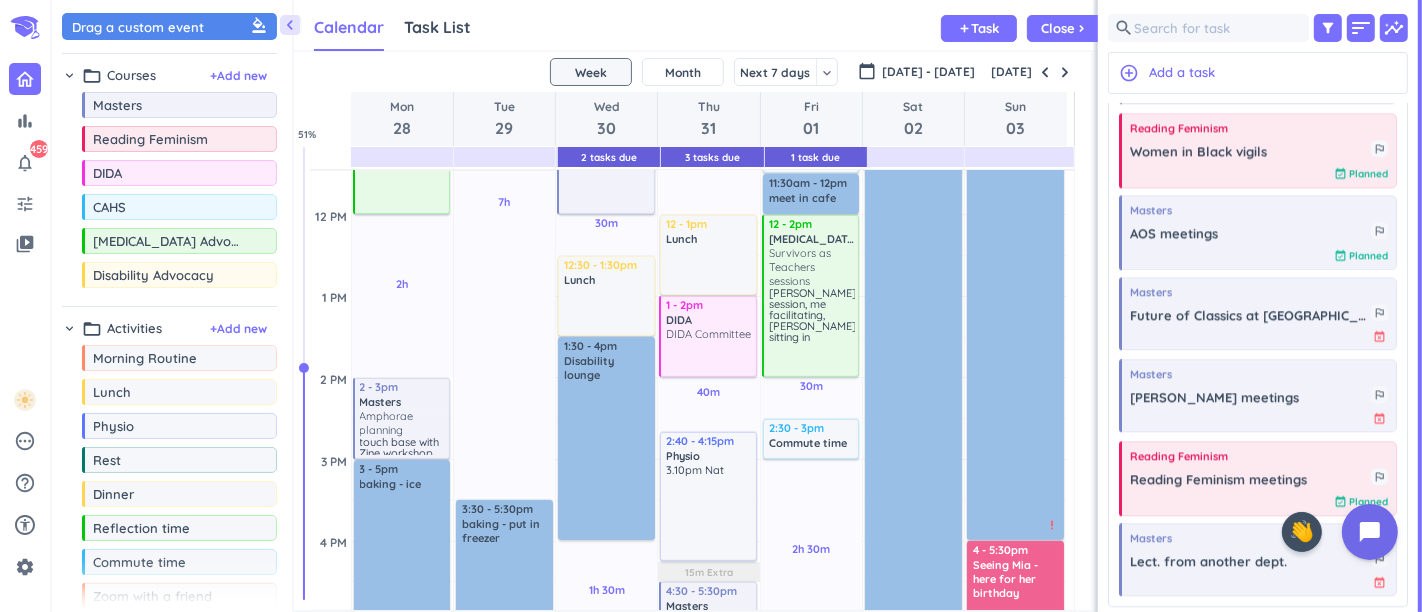 click on "DIDA Committee" at bounding box center [708, 334] 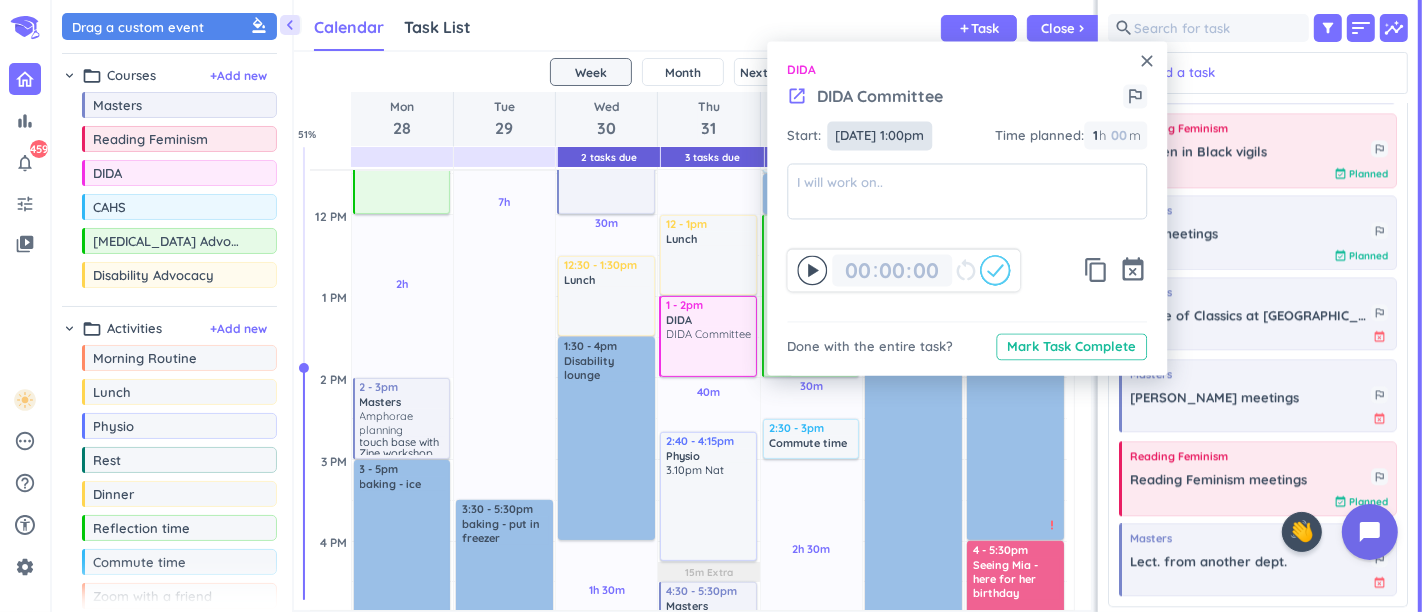 click on "[DATE] 1:00pm" at bounding box center (879, 135) 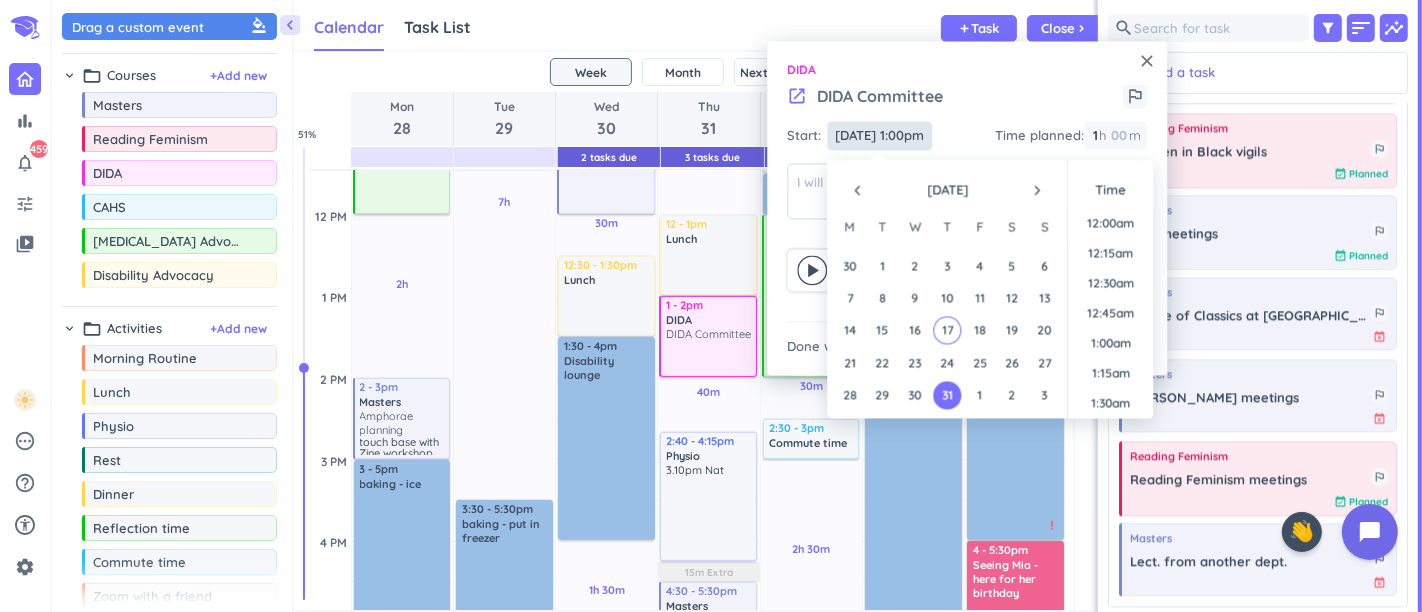 scroll, scrollTop: 1468, scrollLeft: 0, axis: vertical 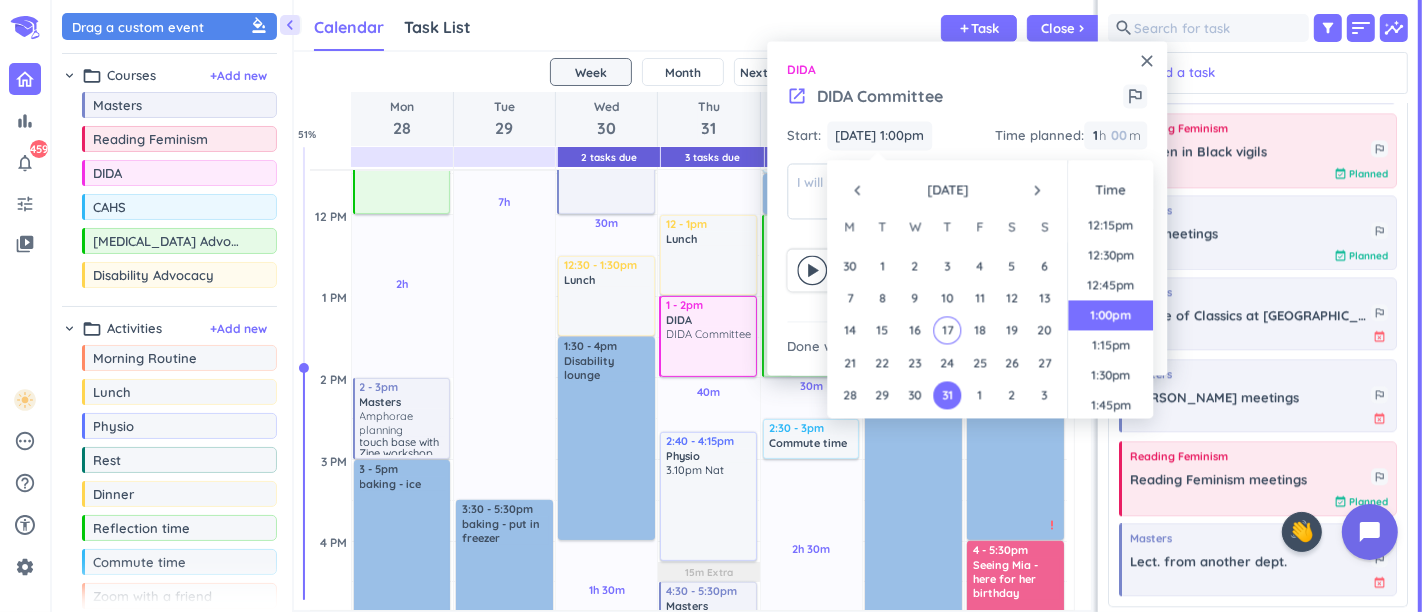 click on "24" at bounding box center [947, 362] 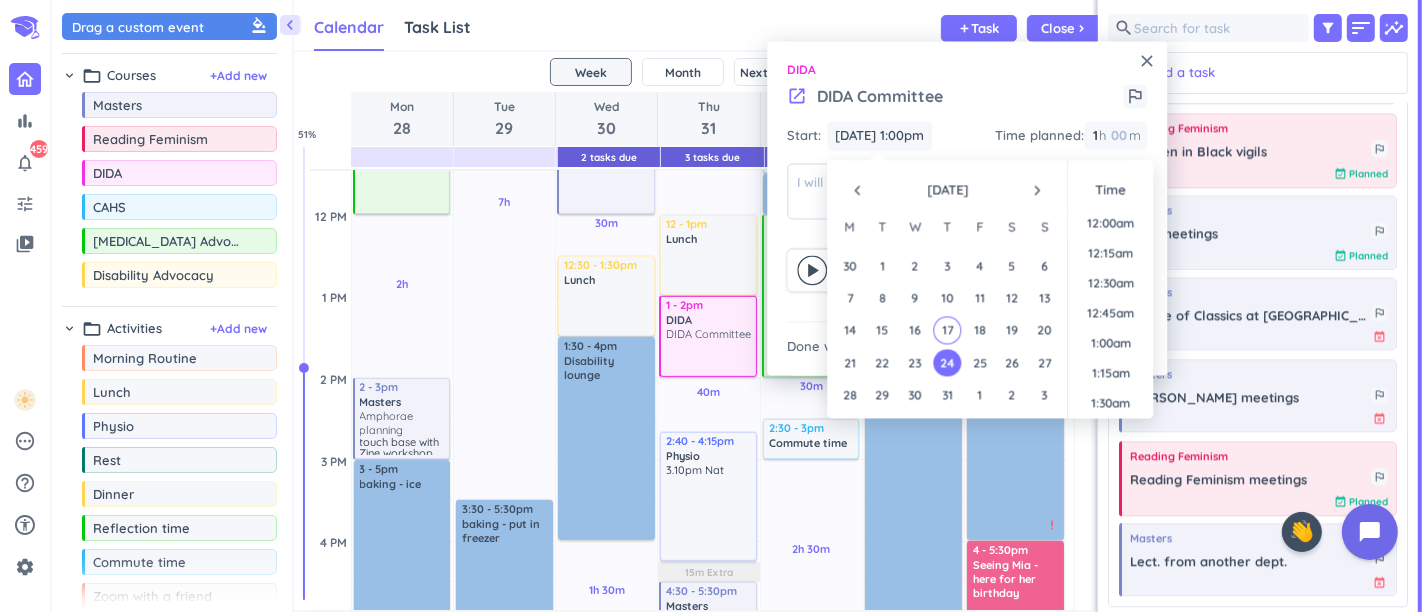scroll, scrollTop: 1468, scrollLeft: 0, axis: vertical 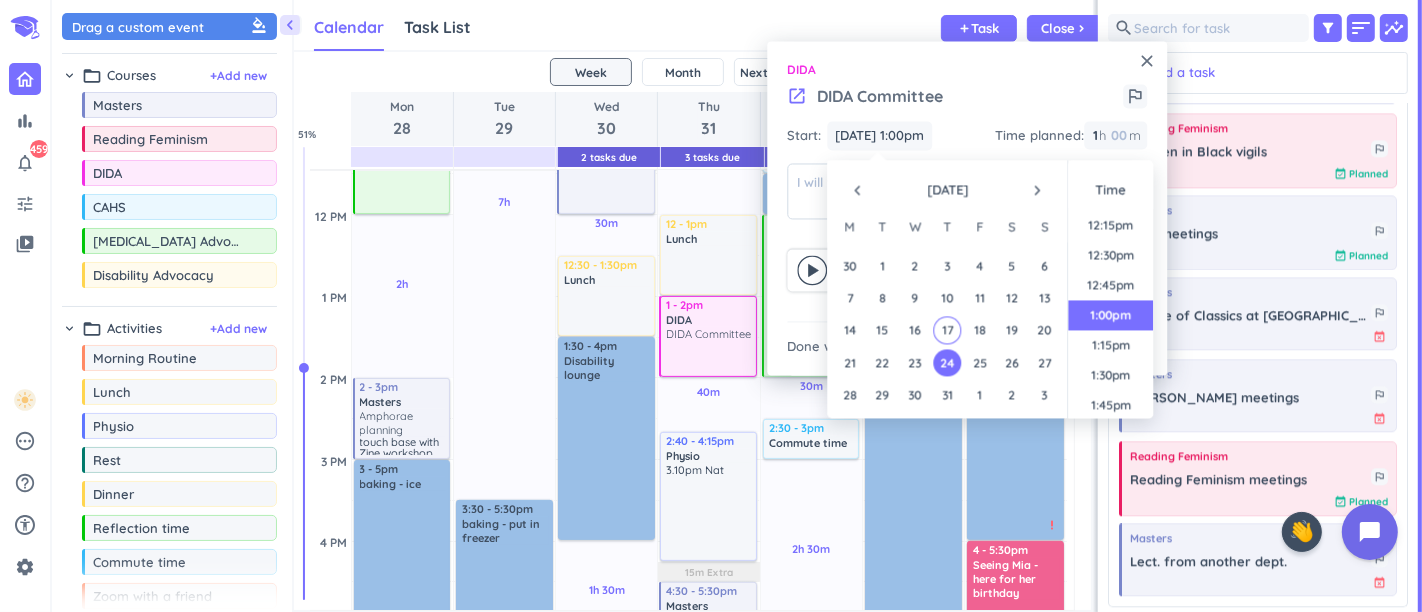 click on "close DIDA launch DIDA Committee outlined_flag Start: [DATE] 1:00pm [DATE] 1:00pm Time planned : 1 1 00 h 00 m 00 00 : 00 restart_alt content_copy event_busy Done with the entire task? Mark Task Complete navigate_before [DATE] navigate_next M T W T F S S 30 1 2 3 4 5 6 7 8 9 10 11 12 13 14 15 16 17 18 19 20 21 22 23 24 25 26 27 28 29 30 31 1 2 3 Time 12:00am 12:15am 12:30am 12:45am 1:00am 1:15am 1:30am 1:45am 2:00am 2:15am 2:30am 2:45am 3:00am 3:15am 3:30am 3:45am 4:00am 4:15am 4:30am 4:45am 5:00am 5:15am 5:30am 5:45am 6:00am 6:15am 6:30am 6:45am 7:00am 7:15am 7:30am 7:45am 8:00am 8:15am 8:30am 8:45am 9:00am 9:15am 9:30am 9:45am 10:00am 10:15am 10:30am 10:45am 11:00am 11:15am 11:30am 11:45am 12:00pm 12:15pm 12:30pm 12:45pm 1:00pm 1:15pm 1:30pm 1:45pm 2:00pm 2:15pm 2:30pm 2:45pm 3:00pm 3:15pm 3:30pm 3:45pm 4:00pm 4:15pm 4:30pm 4:45pm 5:00pm 5:15pm 5:30pm 5:45pm 6:00pm 6:15pm 6:30pm 6:45pm 7:00pm 7:15pm 7:30pm 7:45pm 8:00pm 8:15pm 8:30pm 8:45pm 9:00pm 9:15pm 9:30pm 9:45pm 10:00pm 10:15pm 10:30pm 10:45pm" at bounding box center [967, 208] 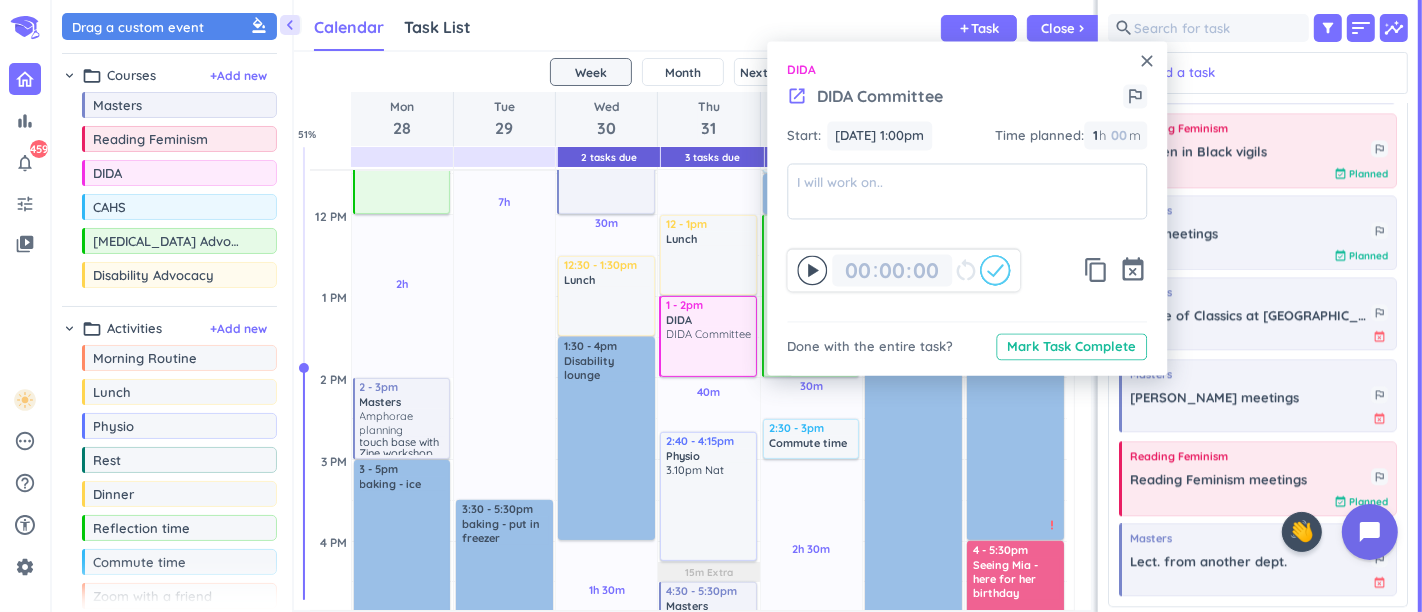 click on "close" at bounding box center (1147, 61) 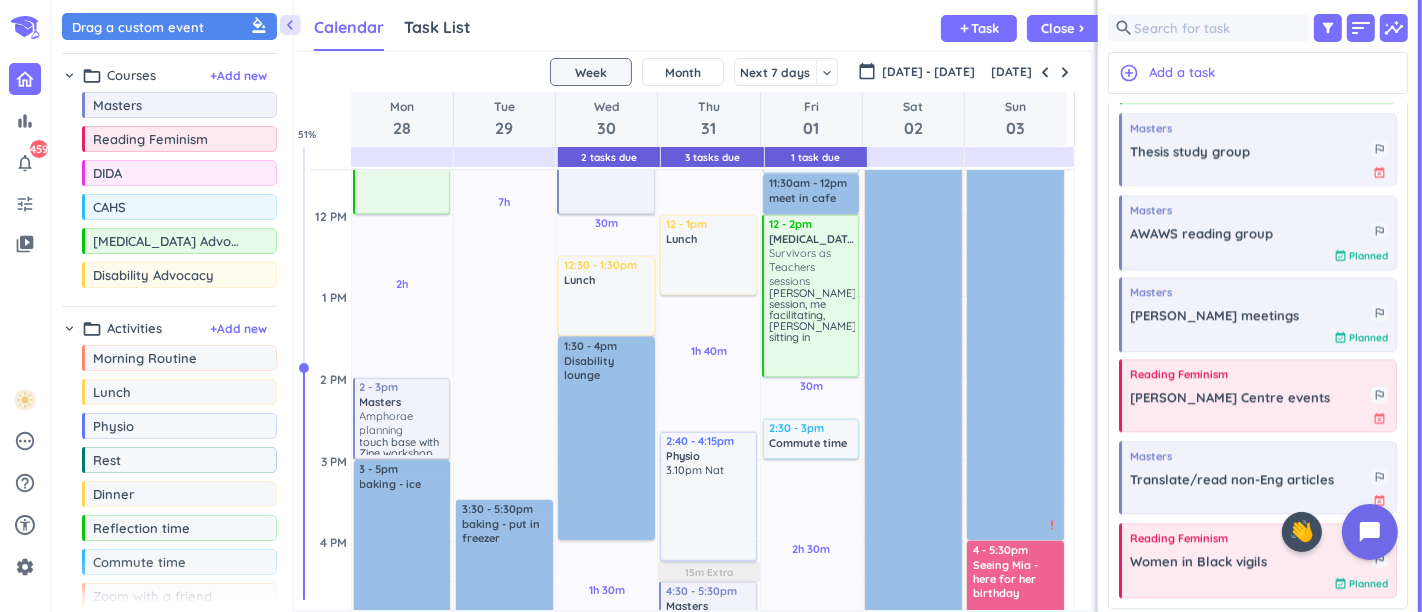 click at bounding box center [1045, 72] 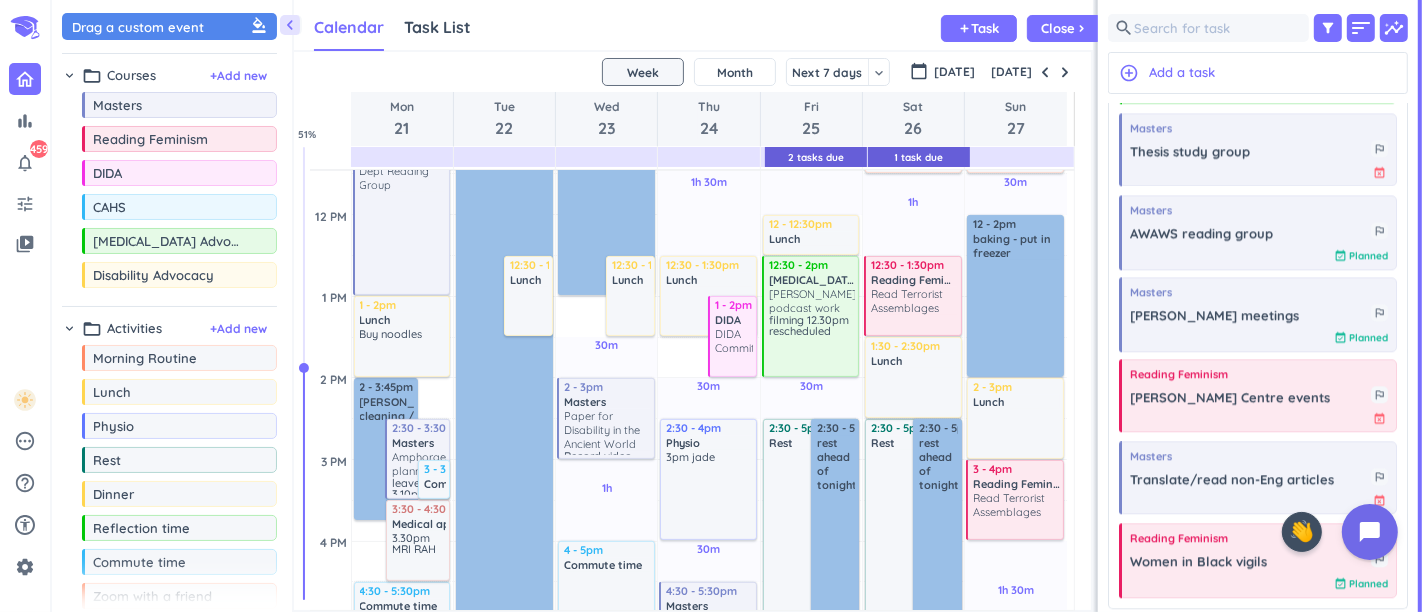 scroll, scrollTop: 609, scrollLeft: 0, axis: vertical 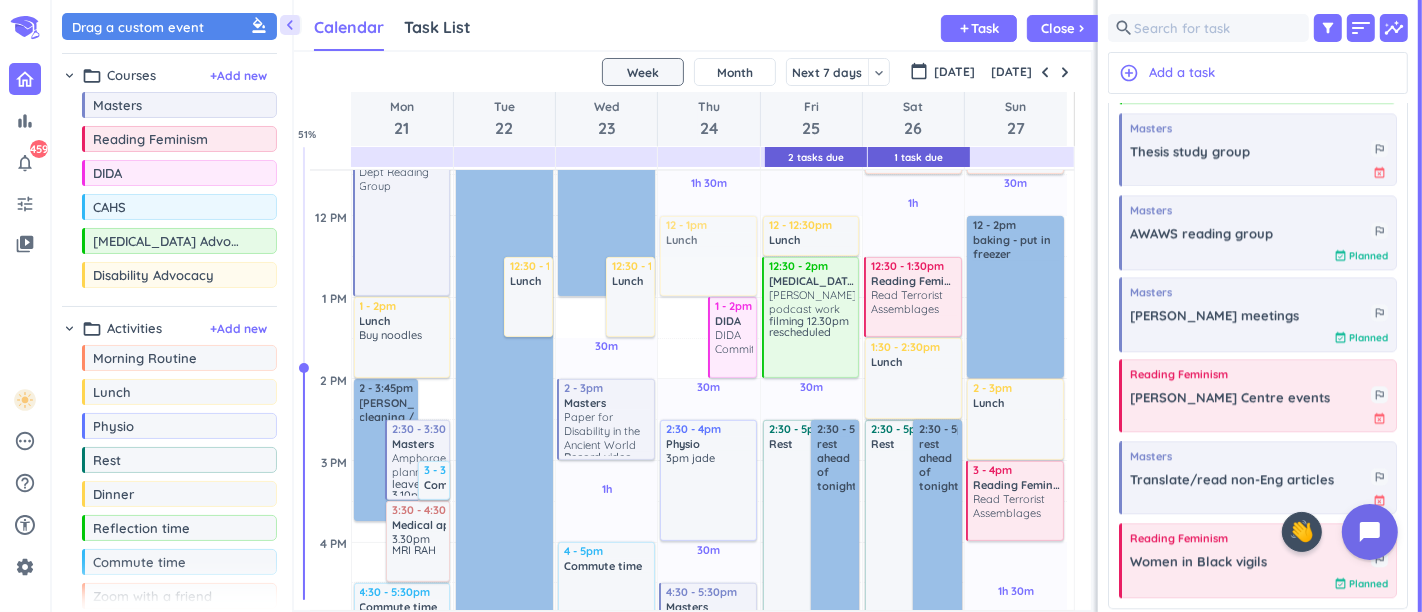 drag, startPoint x: 679, startPoint y: 292, endPoint x: 690, endPoint y: 268, distance: 26.400757 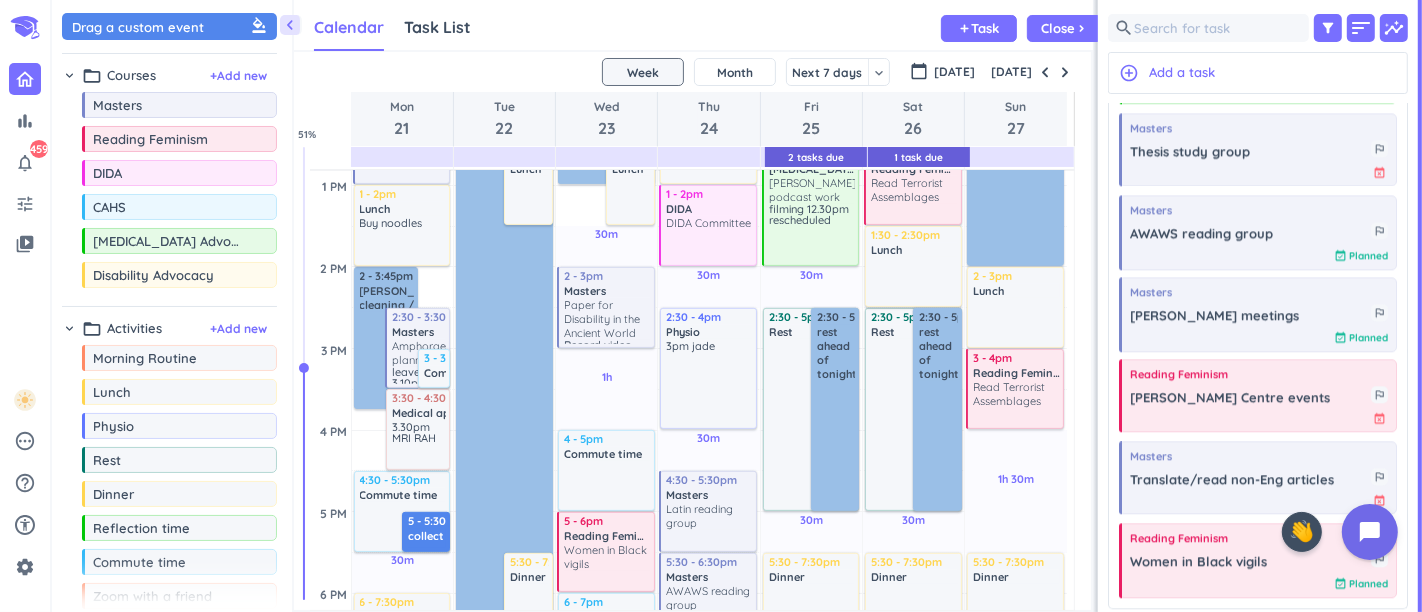 scroll, scrollTop: 608, scrollLeft: 0, axis: vertical 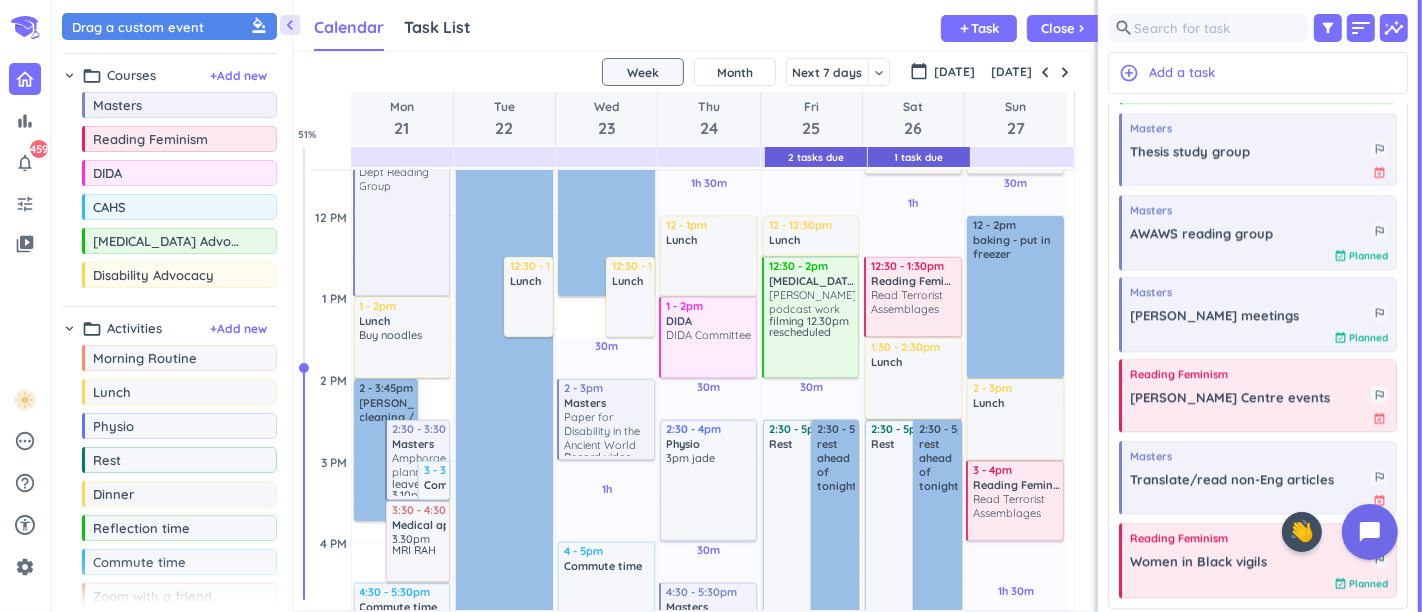 click on "DIDA Committee" at bounding box center [708, 335] 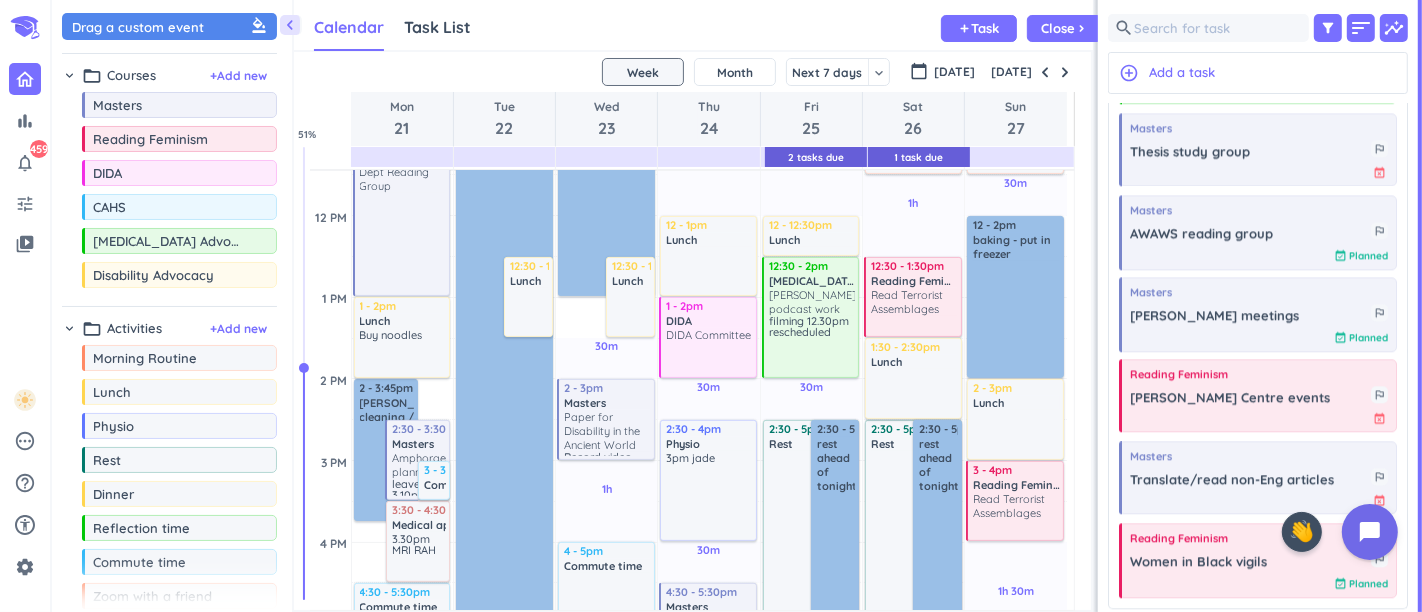 click on "DIDA Committee" at bounding box center [708, 335] 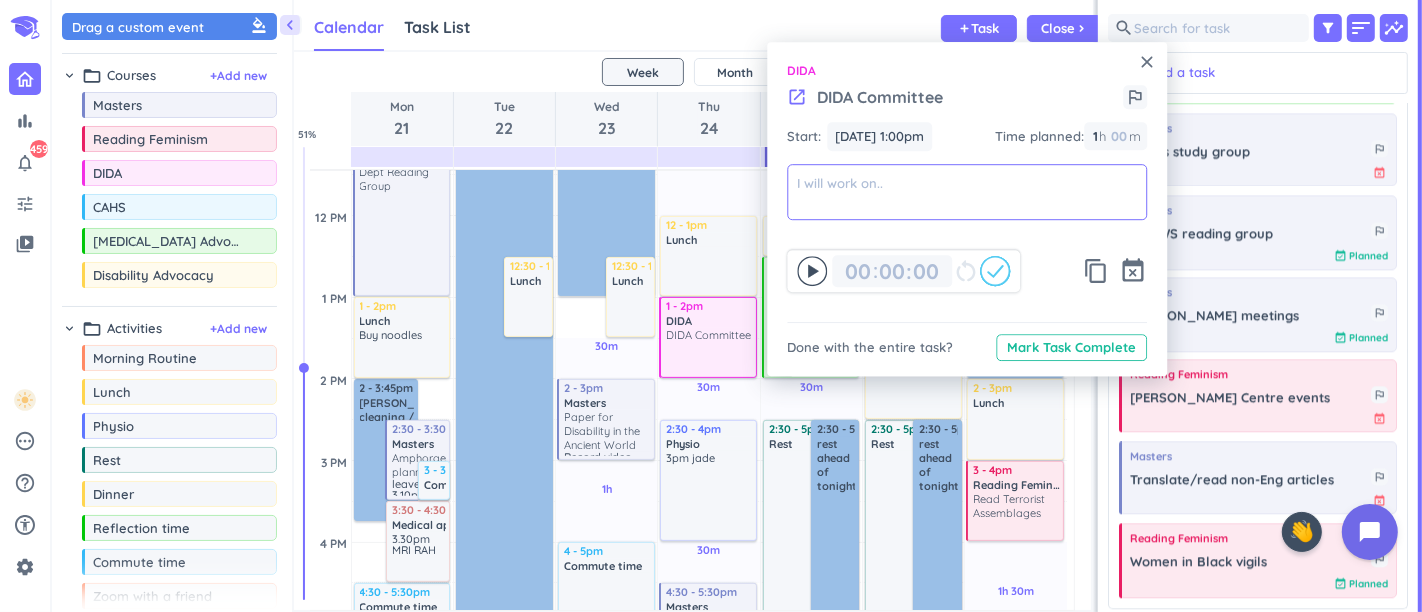 click at bounding box center (967, 192) 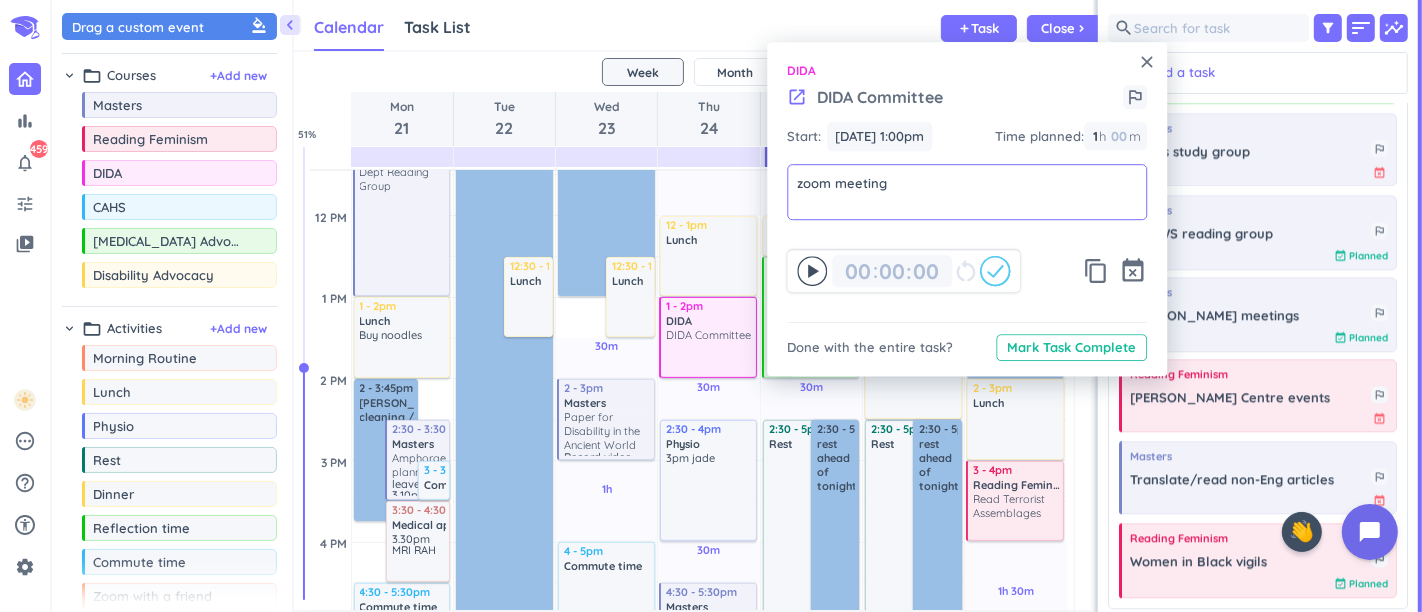 type on "zoom meeting" 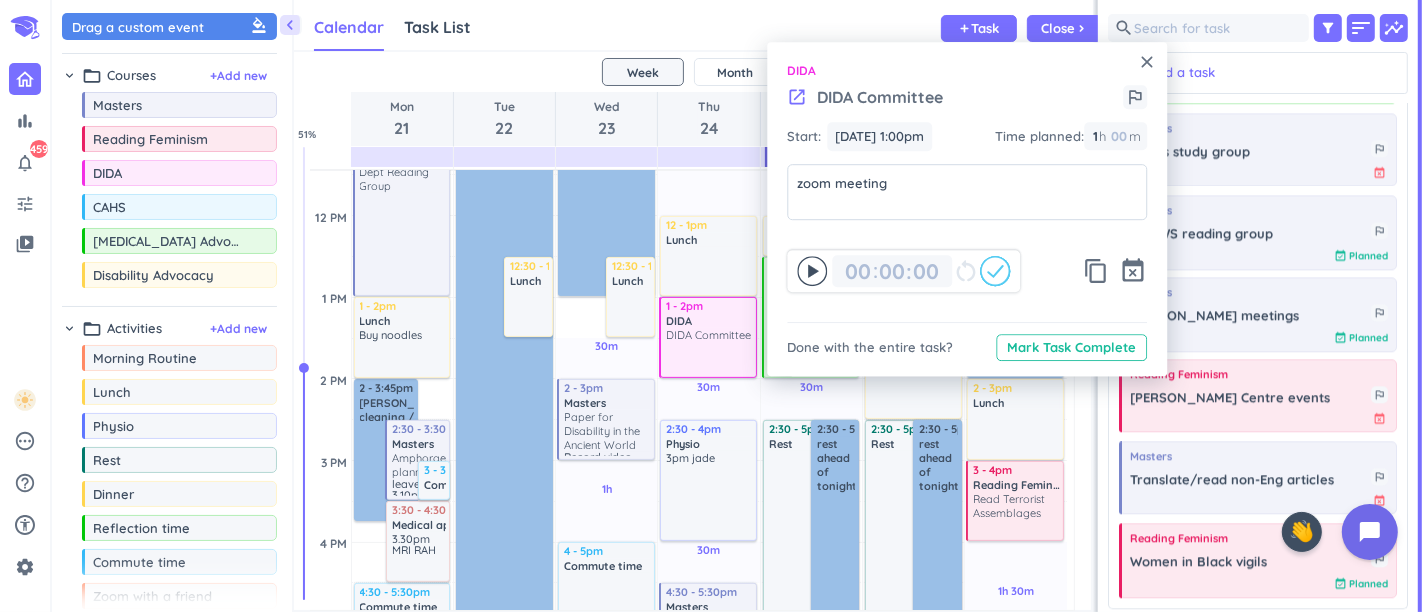 click on "DIDA" at bounding box center [967, 71] 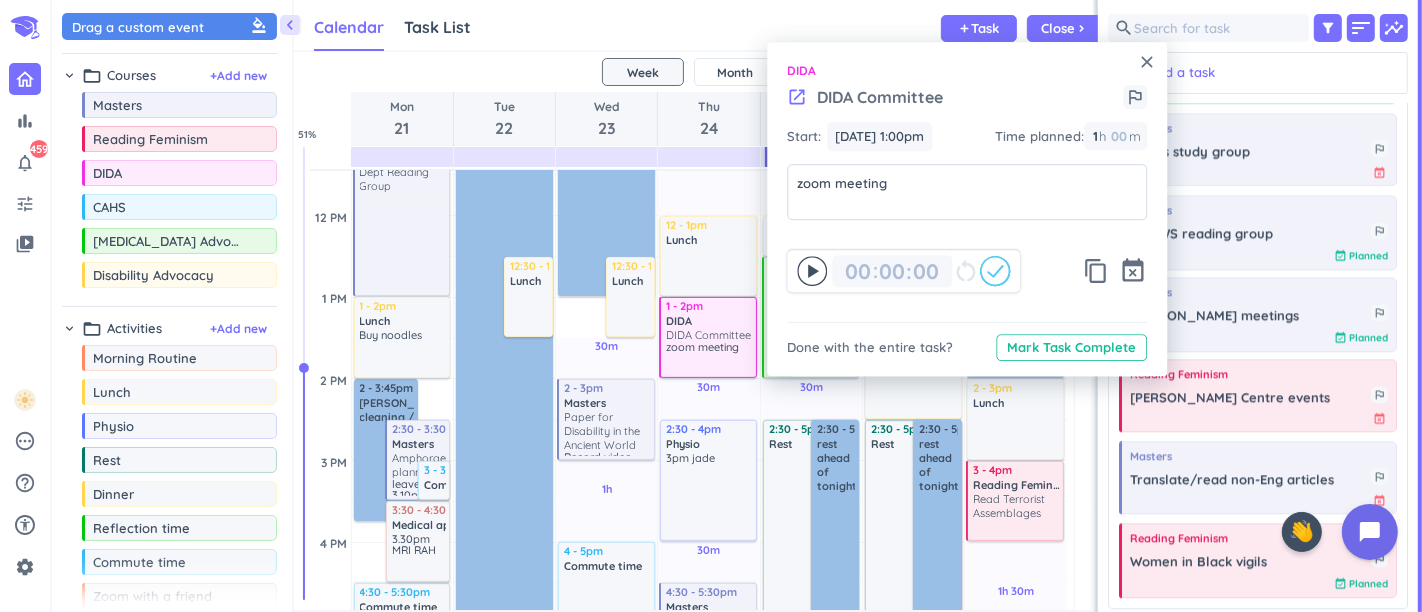 click on "close" at bounding box center [1147, 62] 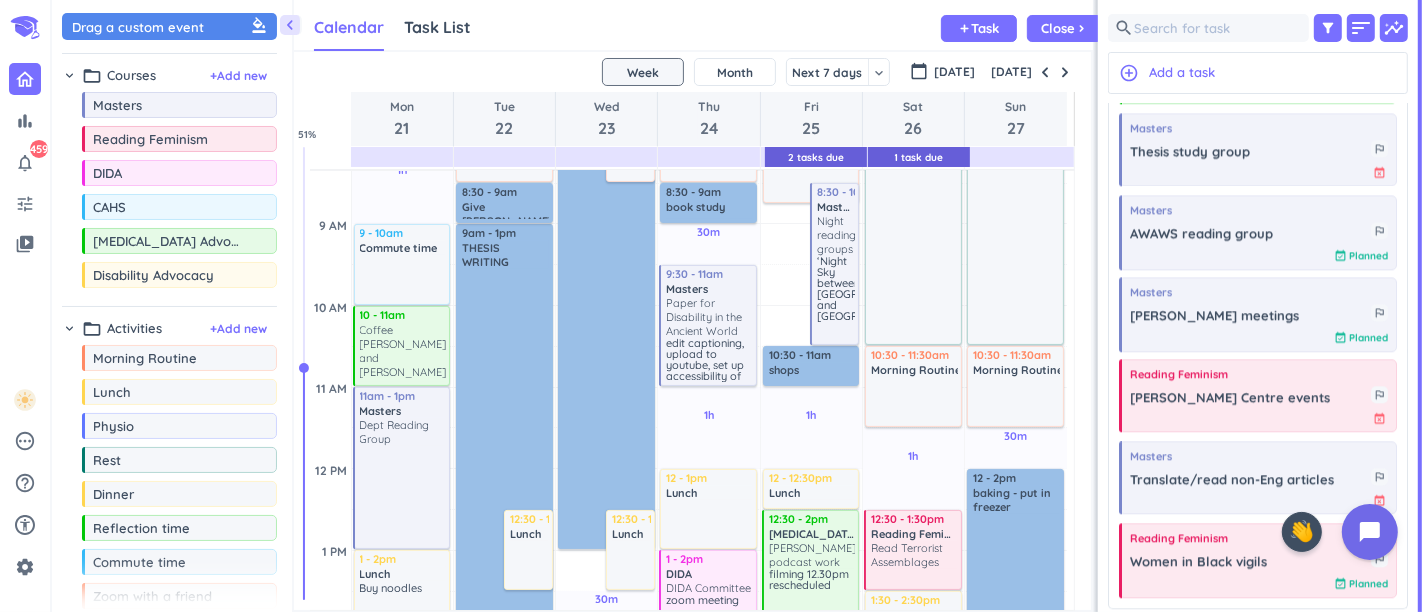 scroll, scrollTop: 386, scrollLeft: 0, axis: vertical 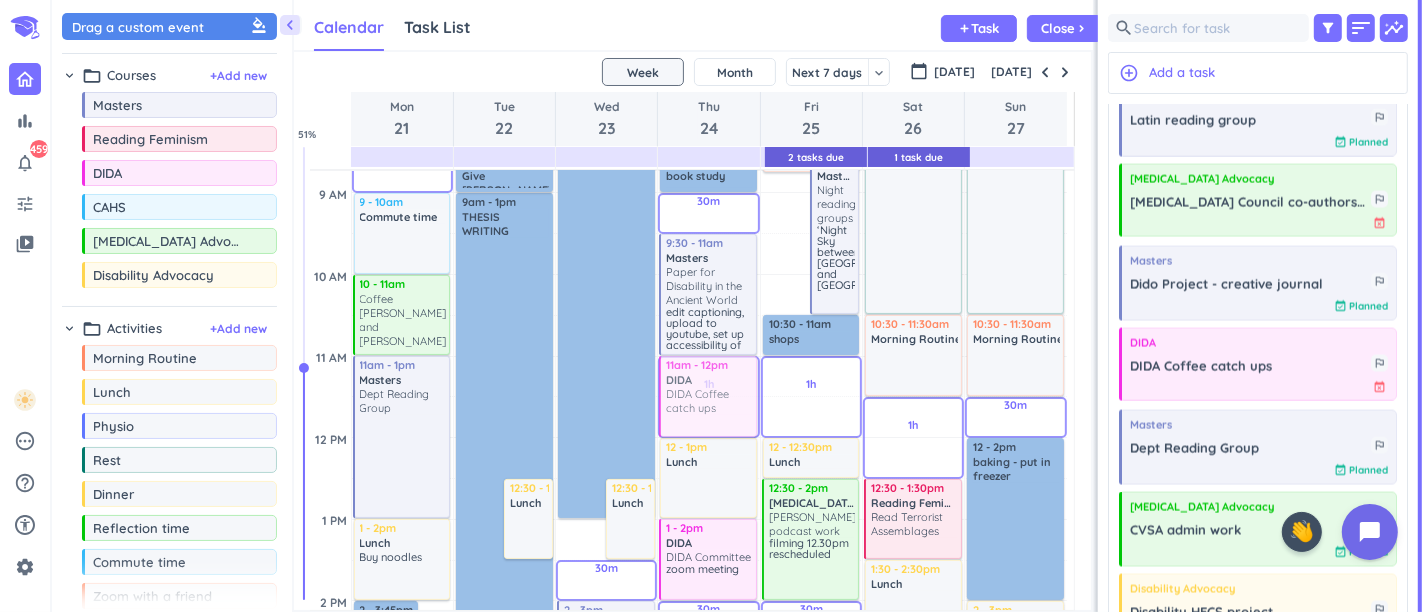 drag, startPoint x: 1209, startPoint y: 361, endPoint x: 726, endPoint y: 360, distance: 483.00104 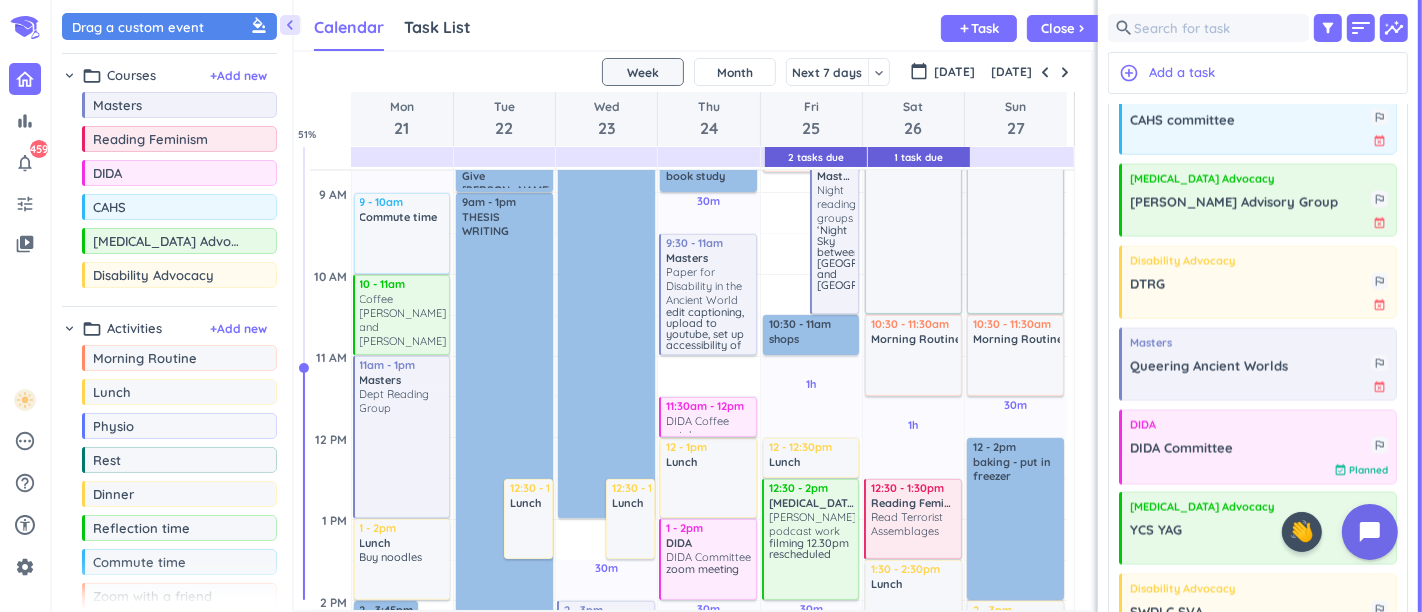 drag, startPoint x: 708, startPoint y: 365, endPoint x: 711, endPoint y: 397, distance: 32.140316 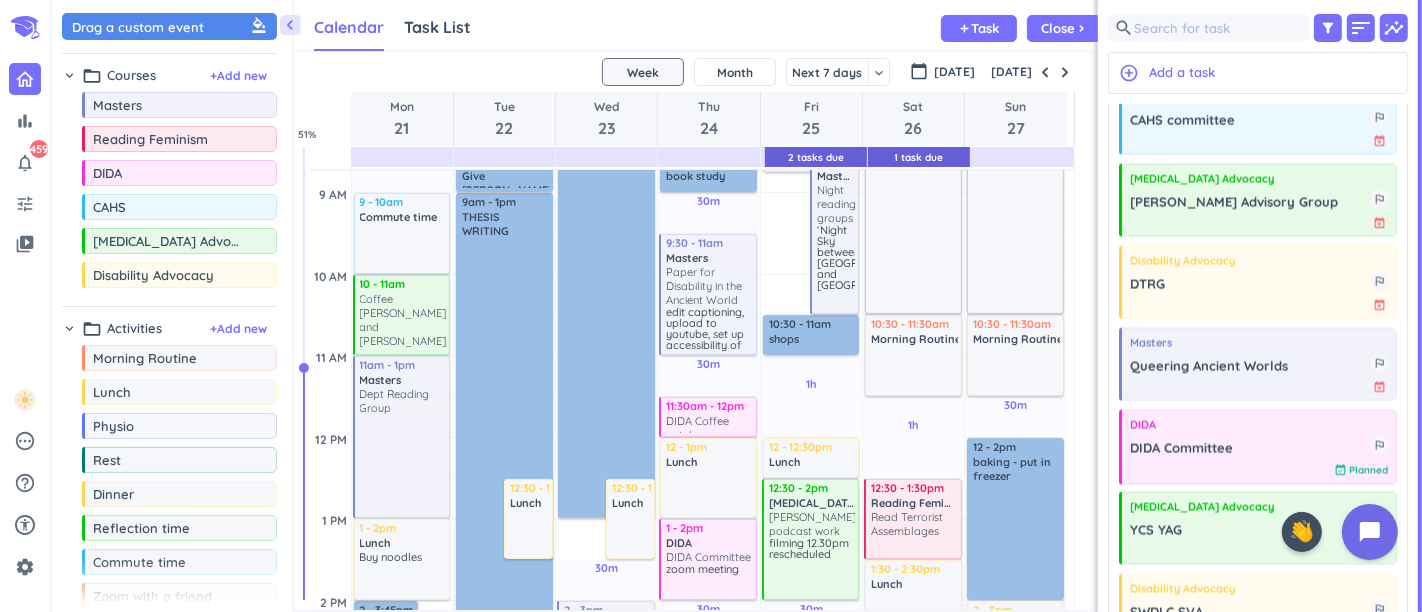 click on "DIDA Coffee catch ups" at bounding box center [709, 423] 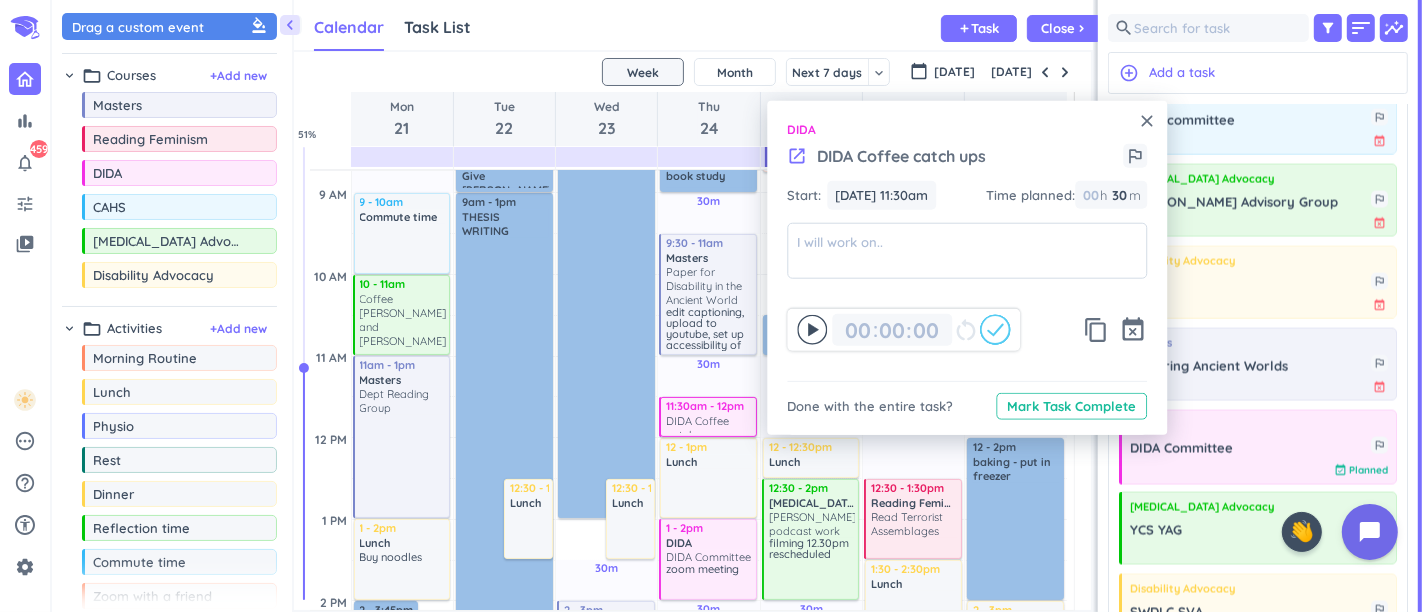 click 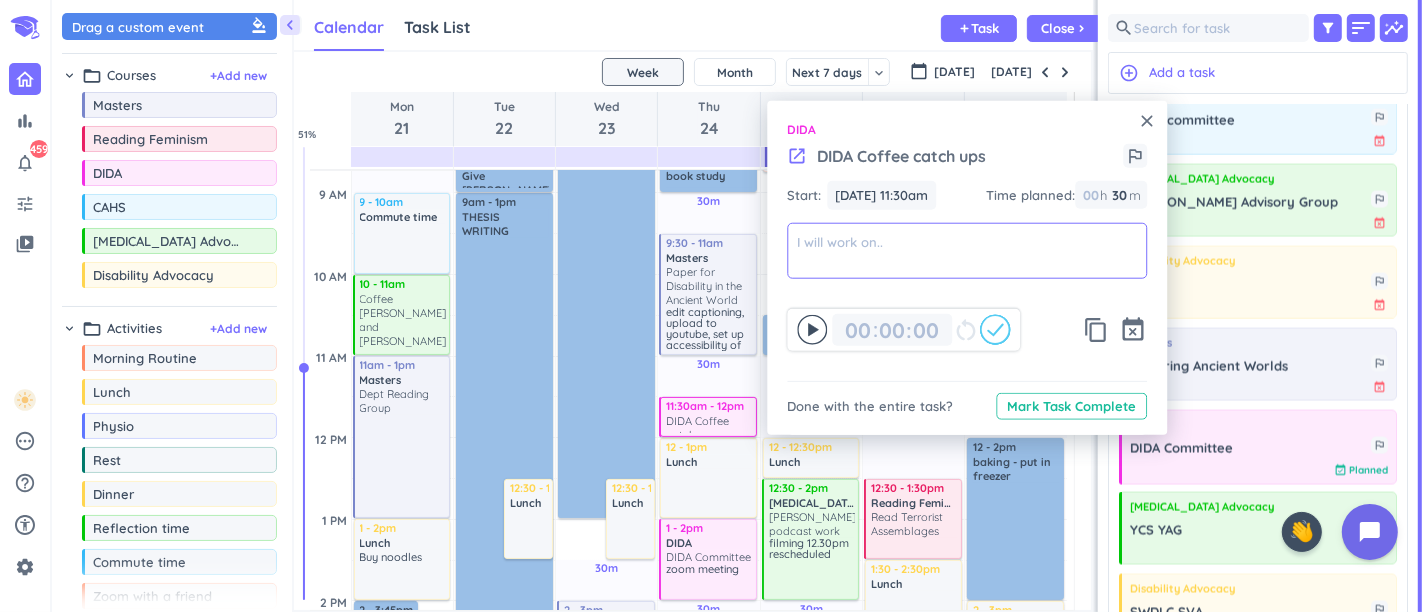 click at bounding box center [967, 251] 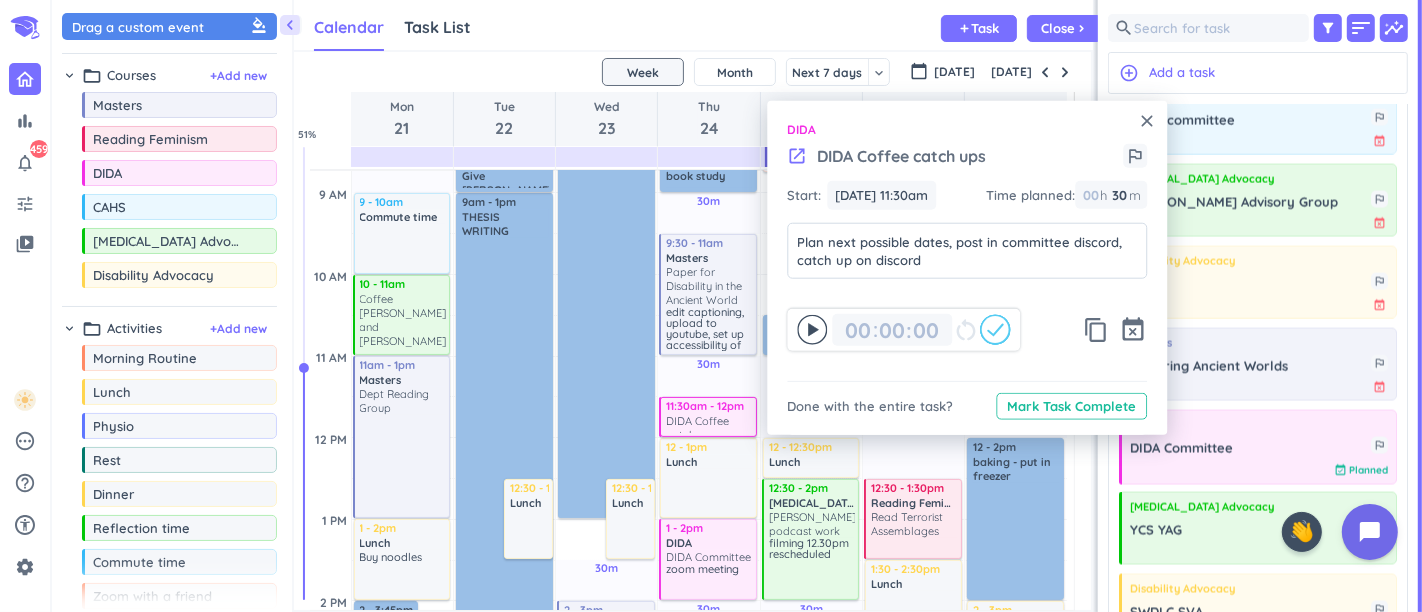 click on "DIDA" at bounding box center [967, 130] 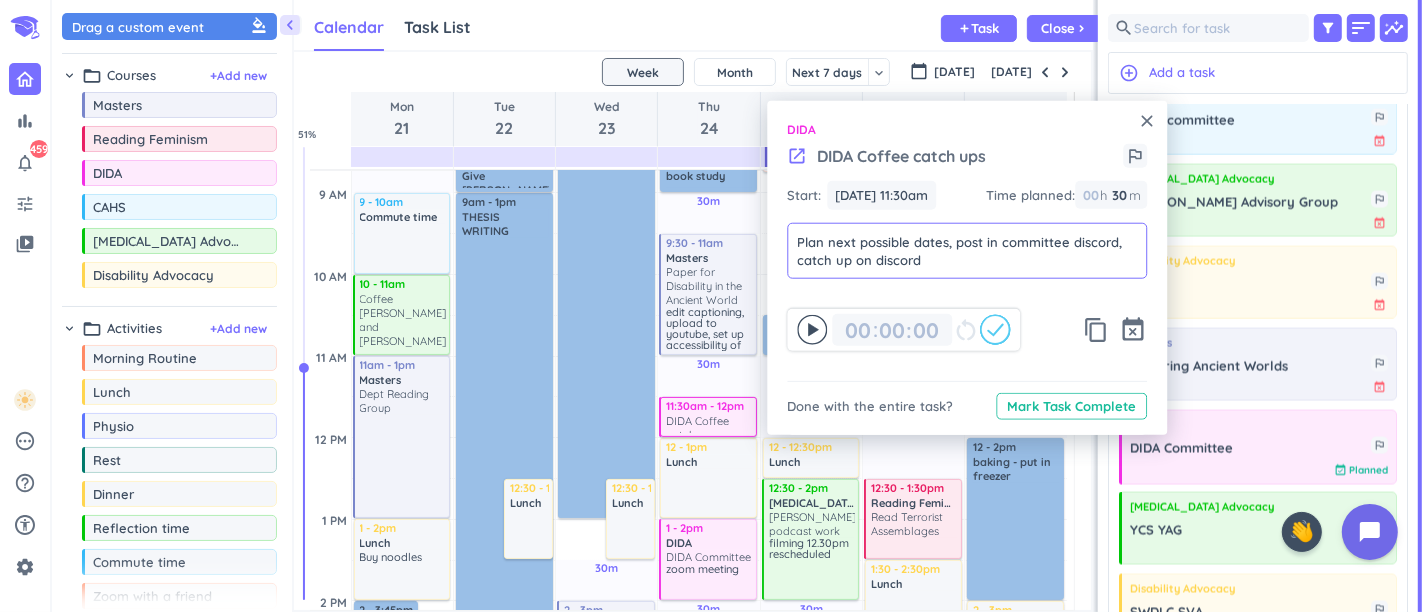 click on "Plan next possible dates, post in committee discord, catch up on discord" at bounding box center (967, 251) 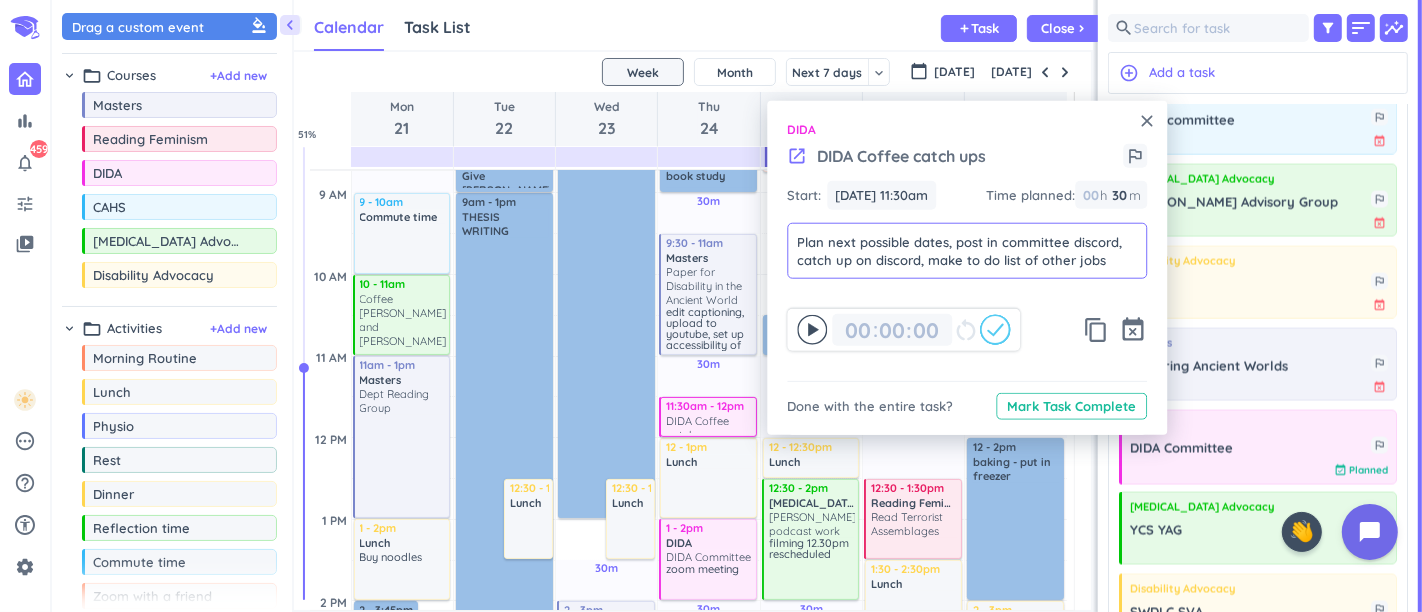 type on "Plan next possible dates, post in committee discord, catch up on discord, make to do list of other jobs" 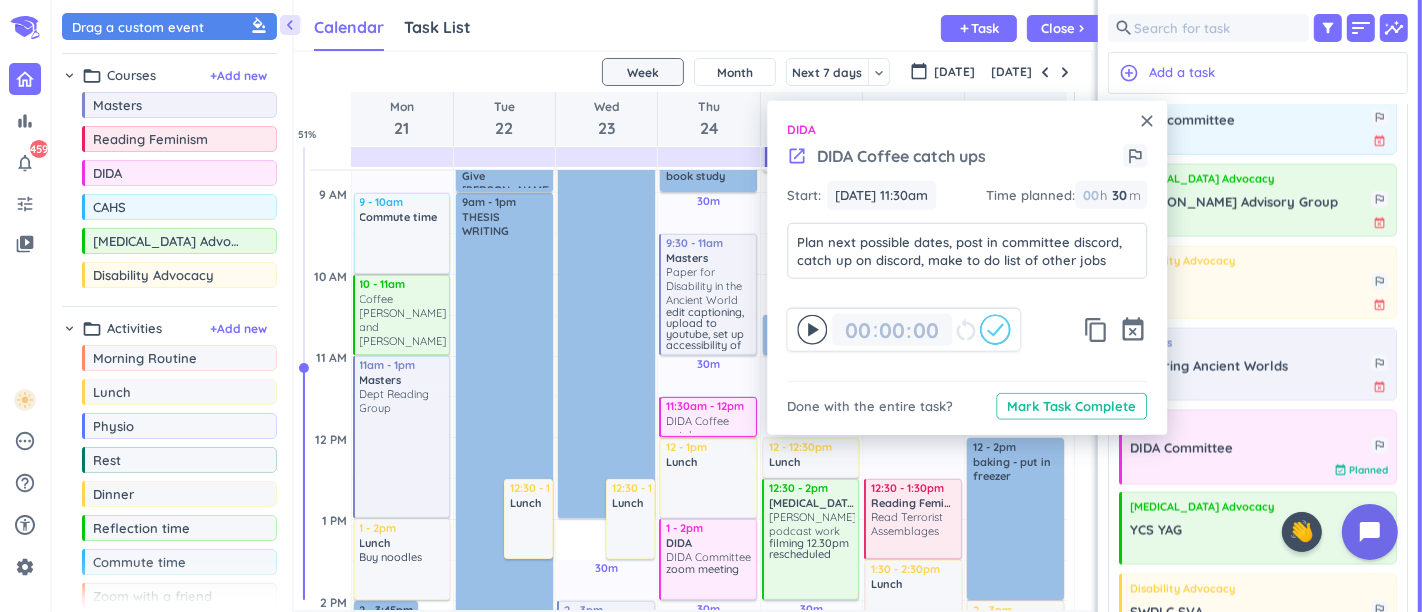 click on "DIDA" at bounding box center [967, 130] 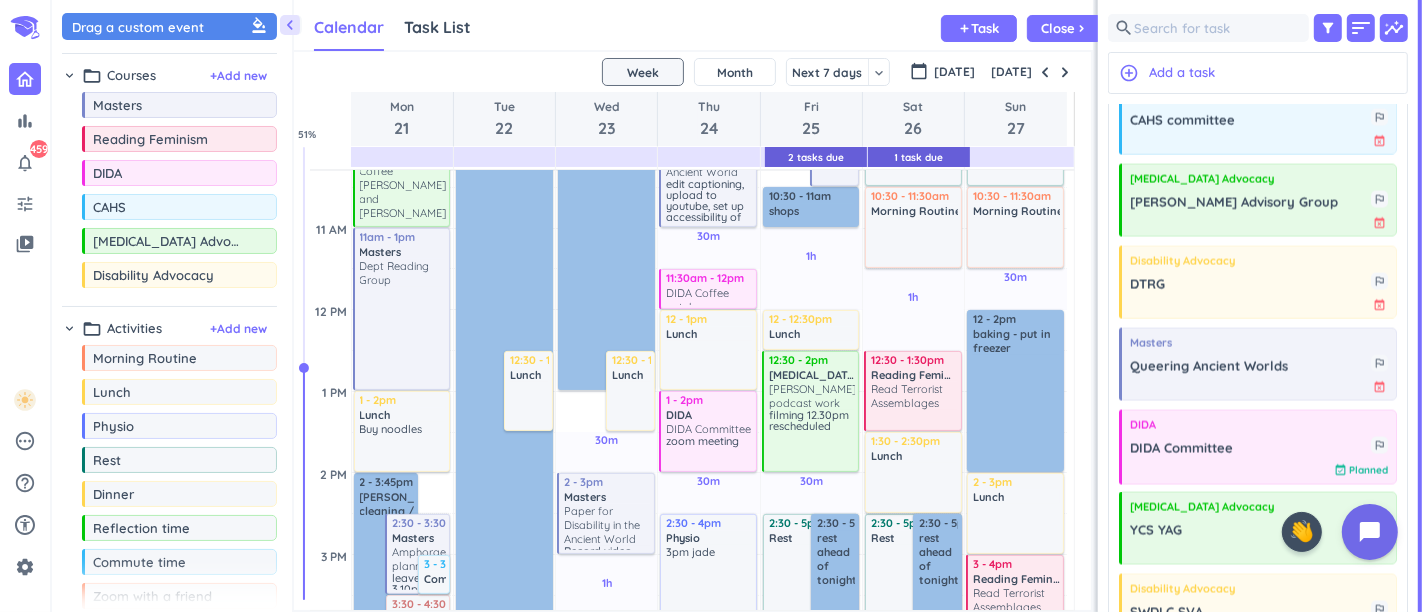 scroll, scrollTop: 608, scrollLeft: 0, axis: vertical 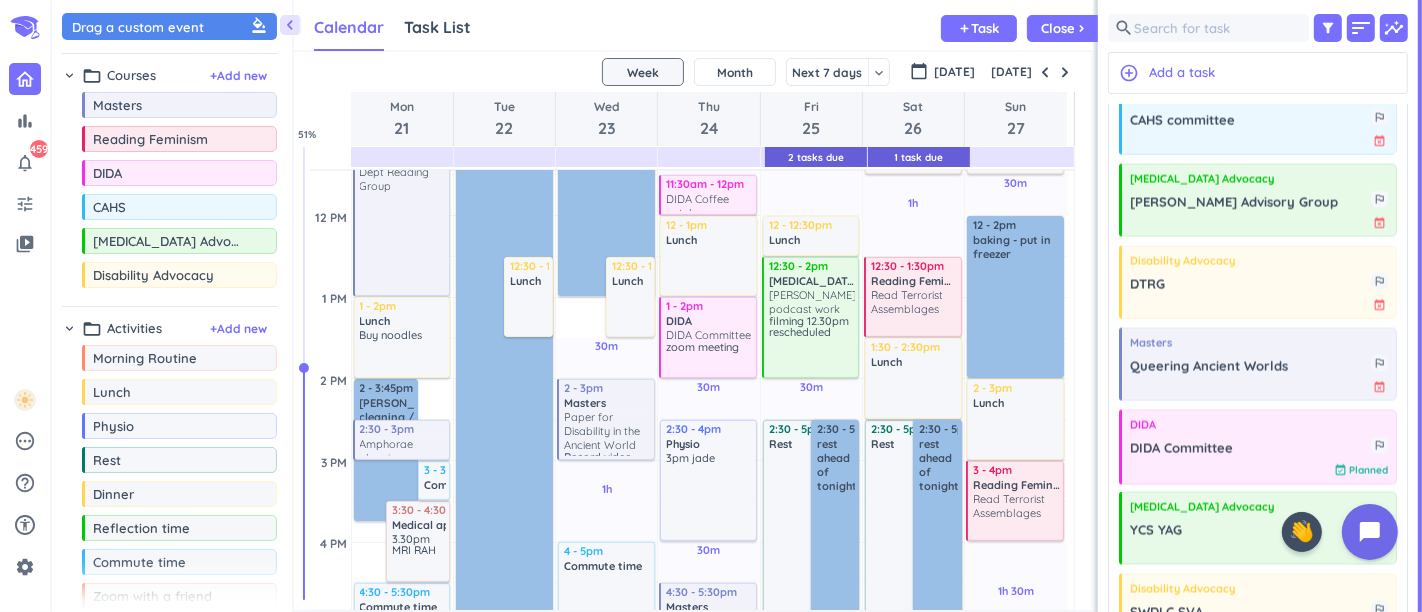 drag, startPoint x: 414, startPoint y: 497, endPoint x: 409, endPoint y: 459, distance: 38.327538 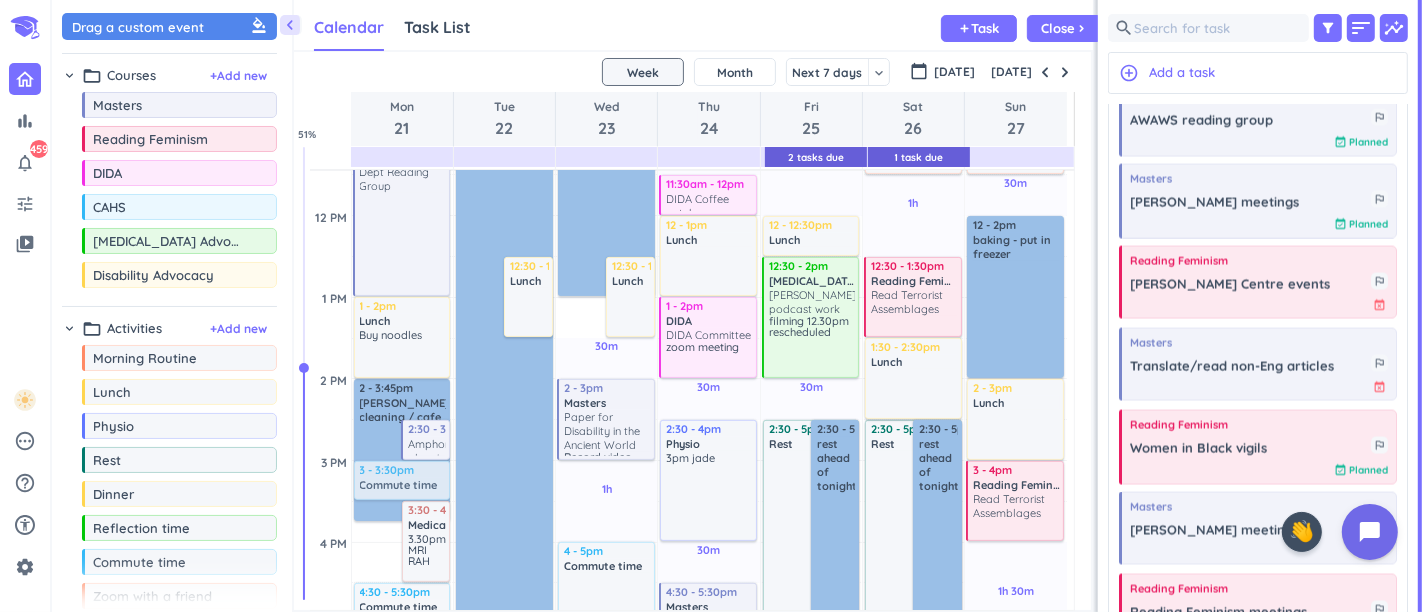 drag, startPoint x: 417, startPoint y: 475, endPoint x: 406, endPoint y: 475, distance: 11 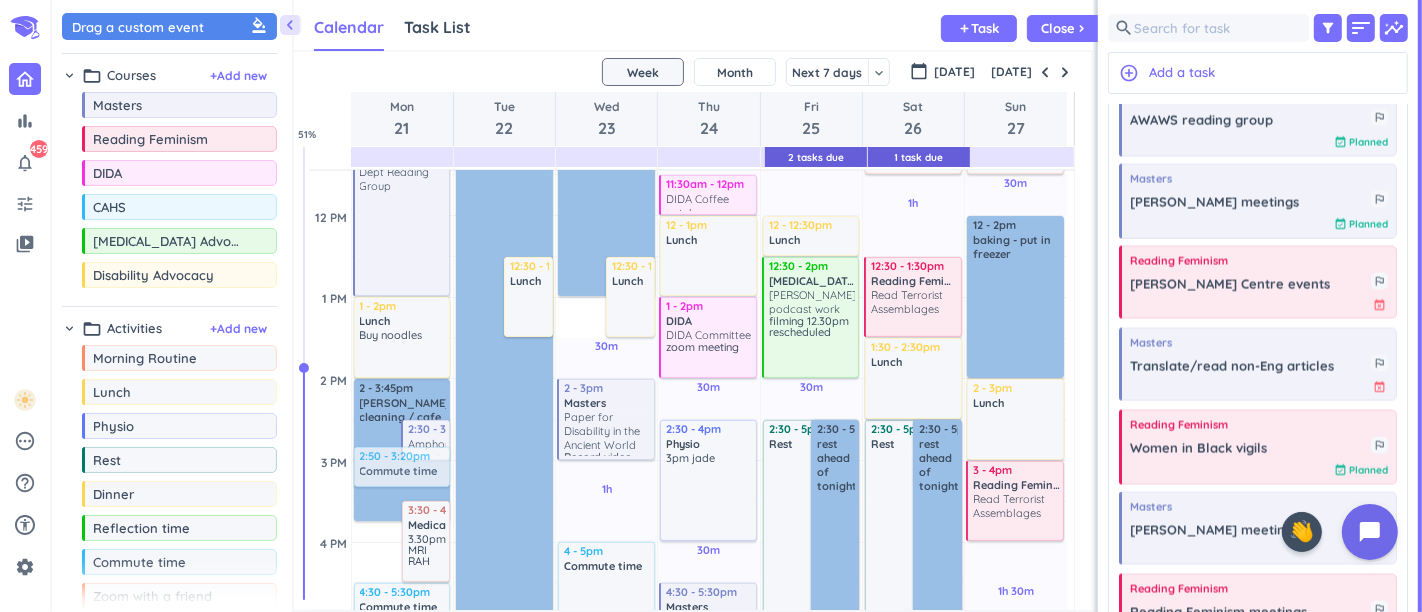 drag, startPoint x: 421, startPoint y: 478, endPoint x: 417, endPoint y: 464, distance: 14.56022 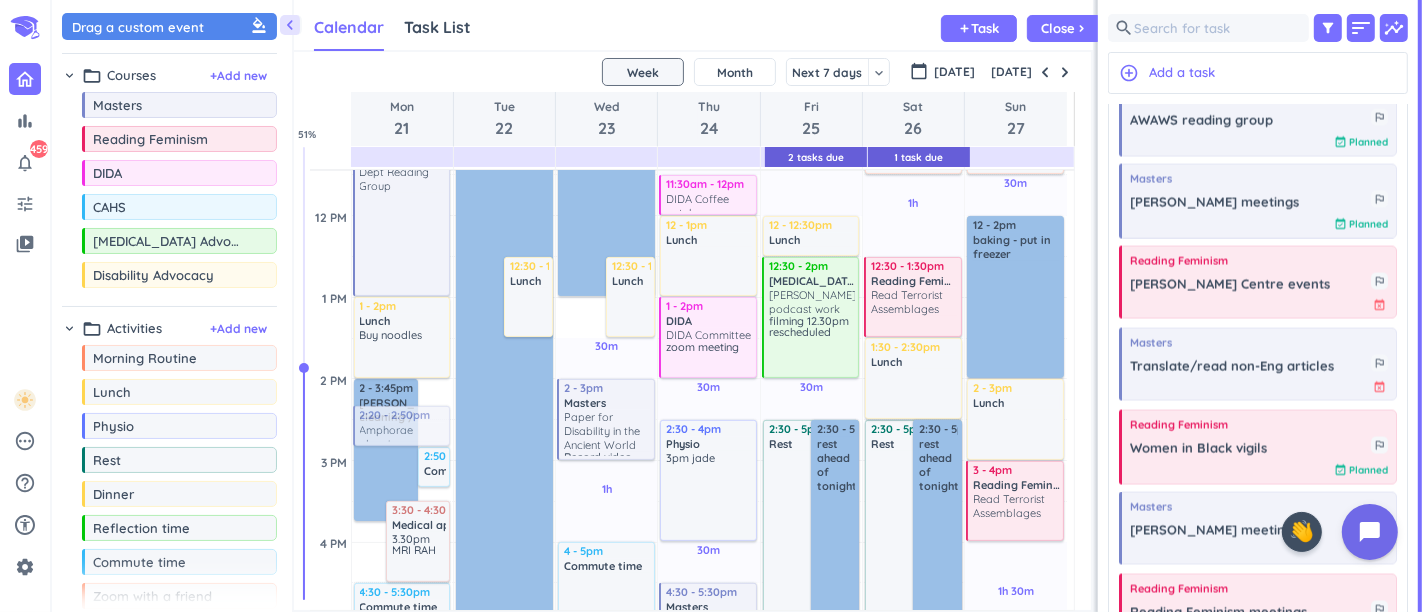 drag, startPoint x: 395, startPoint y: 439, endPoint x: 397, endPoint y: 426, distance: 13.152946 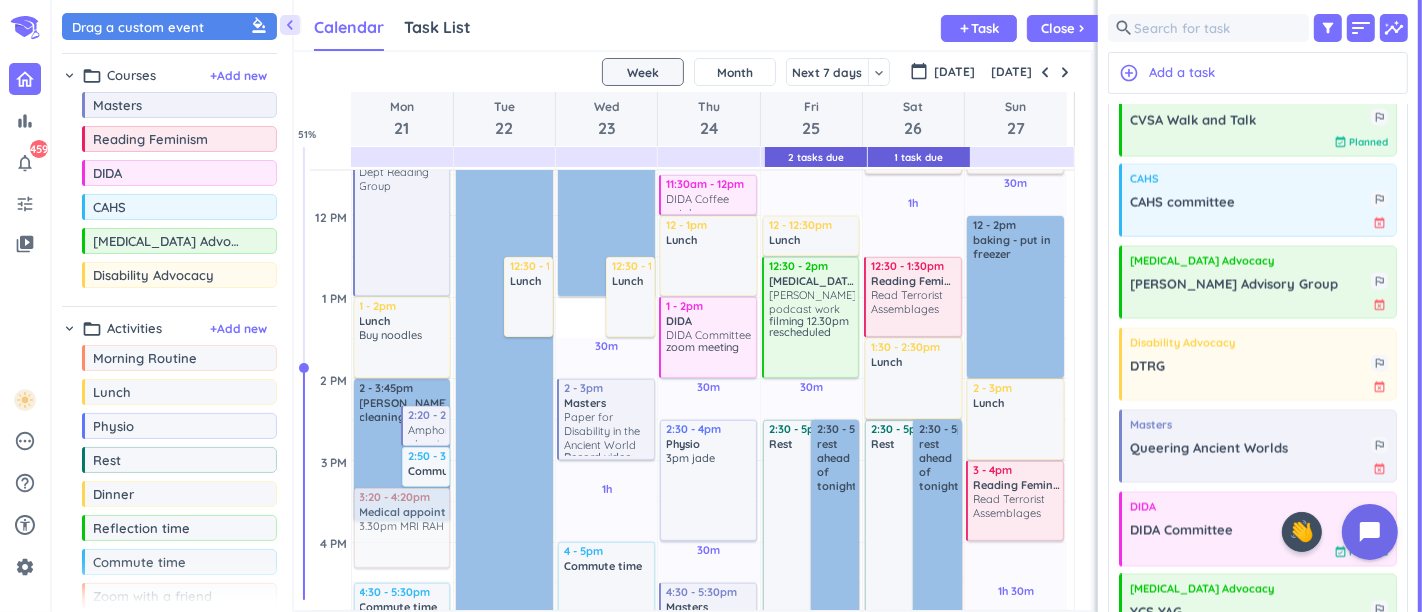 drag, startPoint x: 424, startPoint y: 541, endPoint x: 420, endPoint y: 512, distance: 29.274563 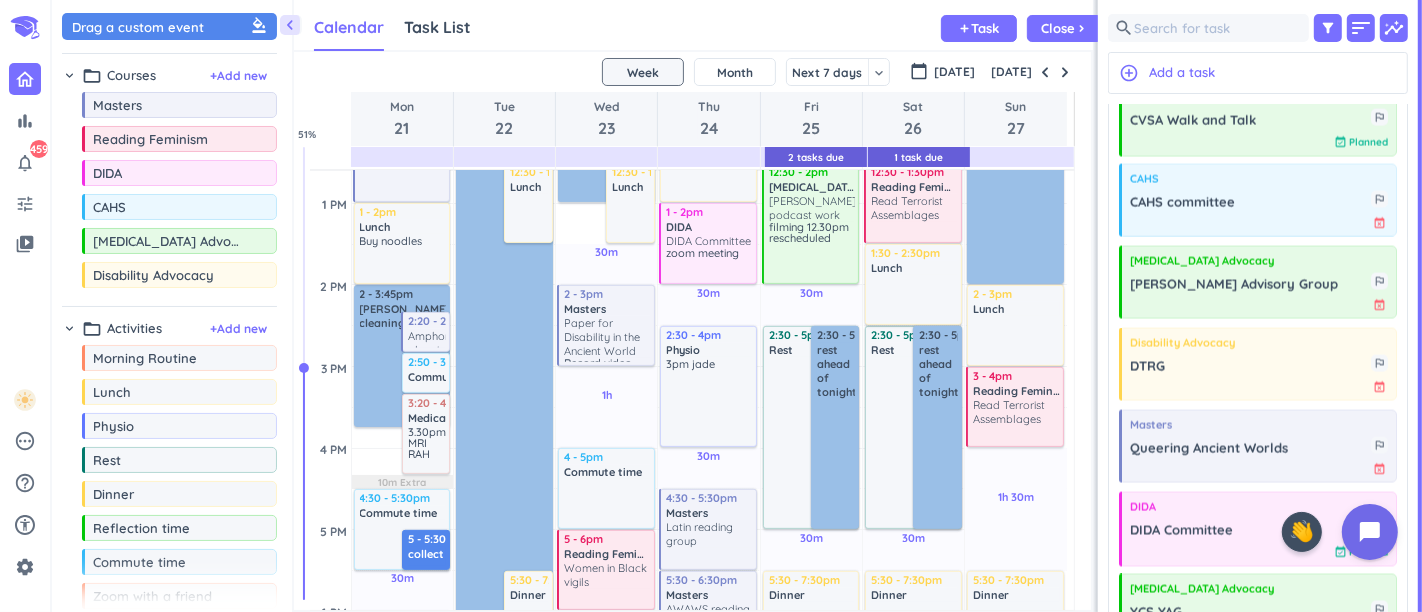 scroll, scrollTop: 608, scrollLeft: 0, axis: vertical 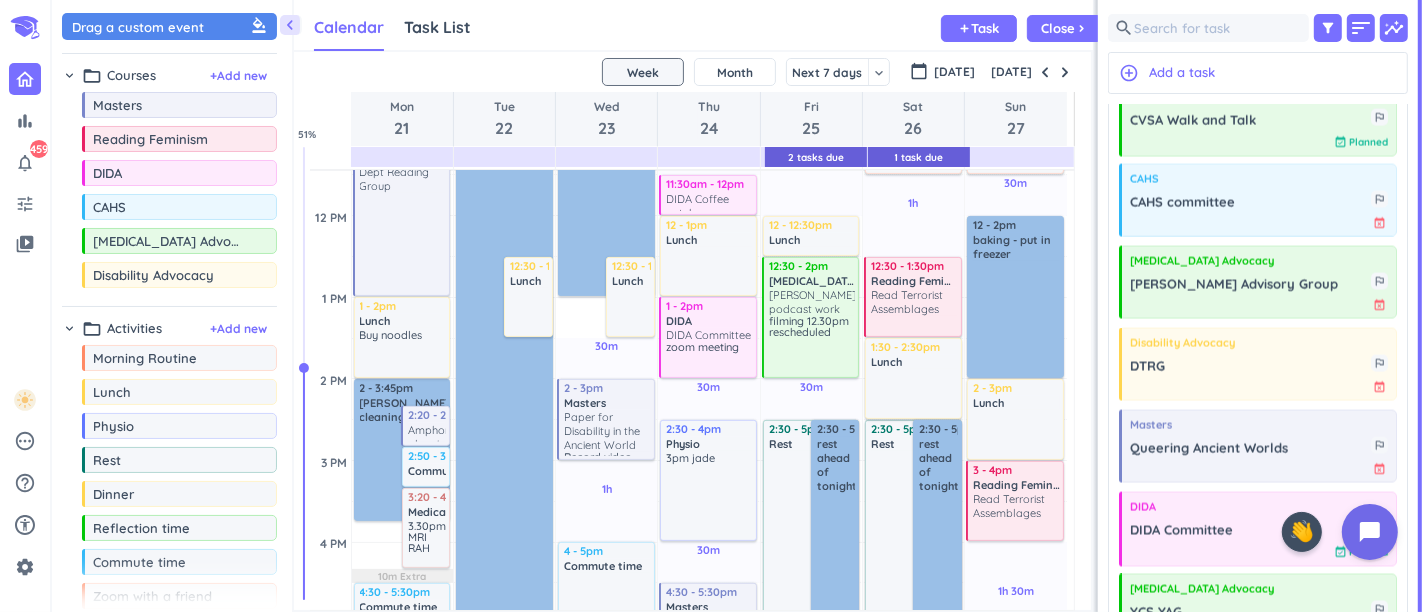 click on "Buy noodles" at bounding box center (403, 352) 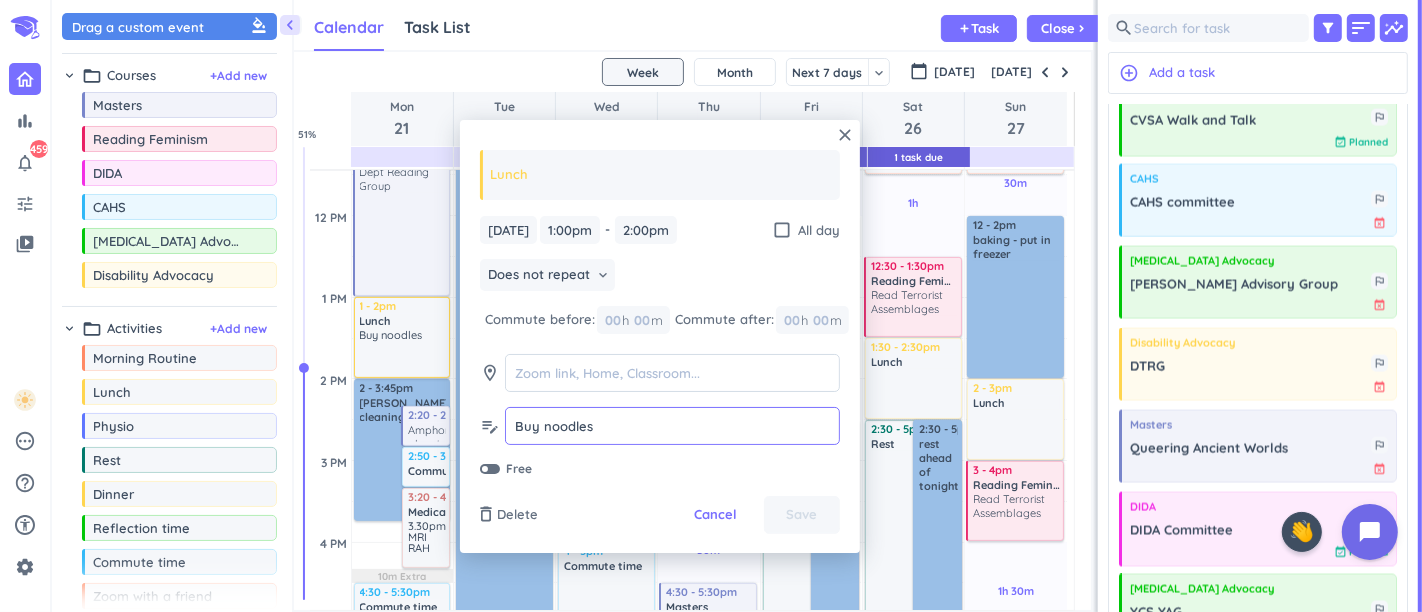 click on "Buy noodles" at bounding box center [672, 426] 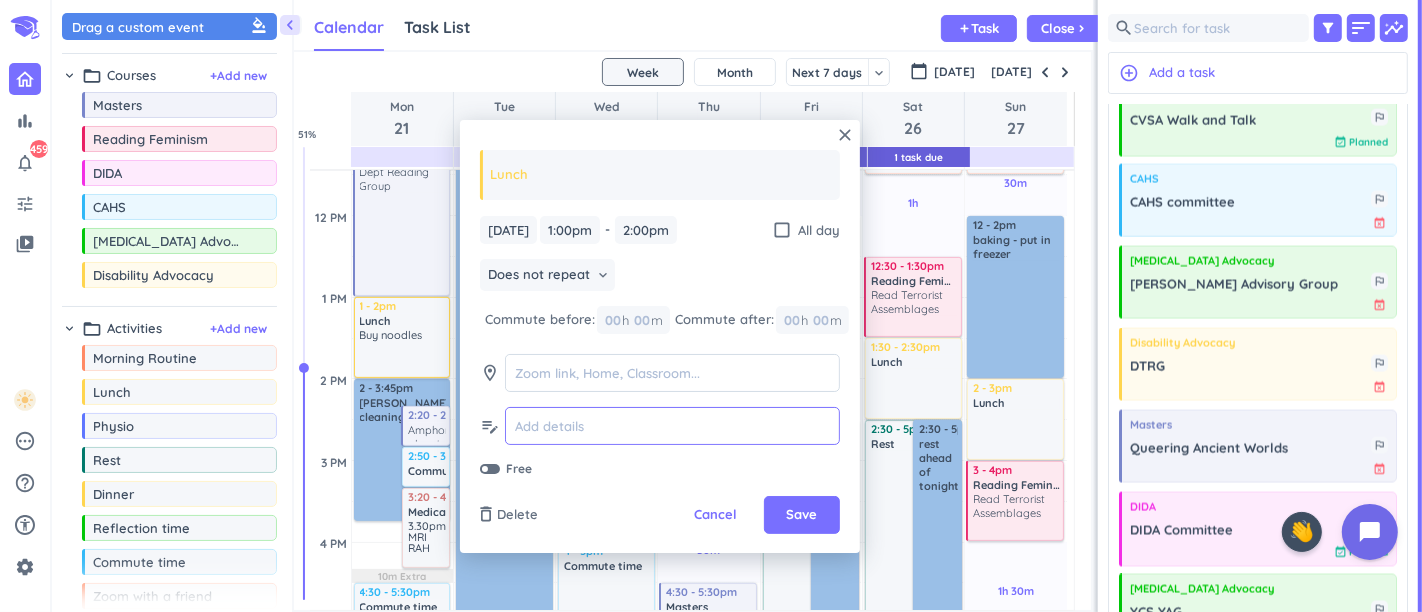 type 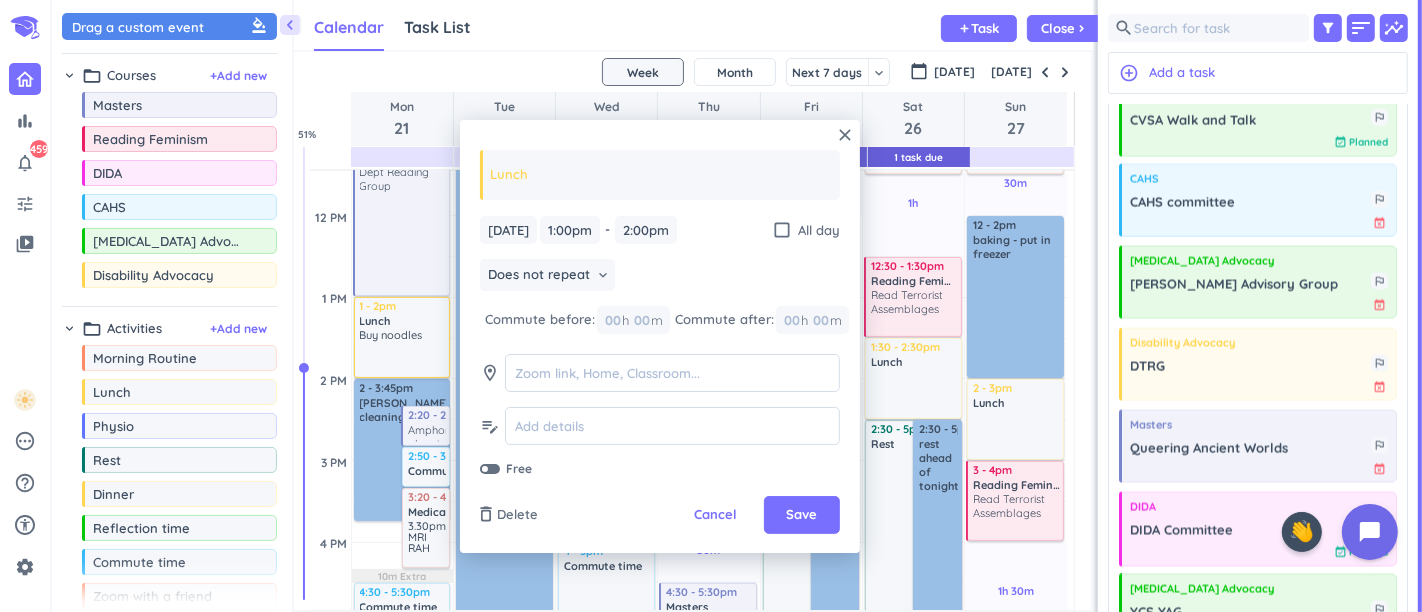 click on "Save" at bounding box center (802, 515) 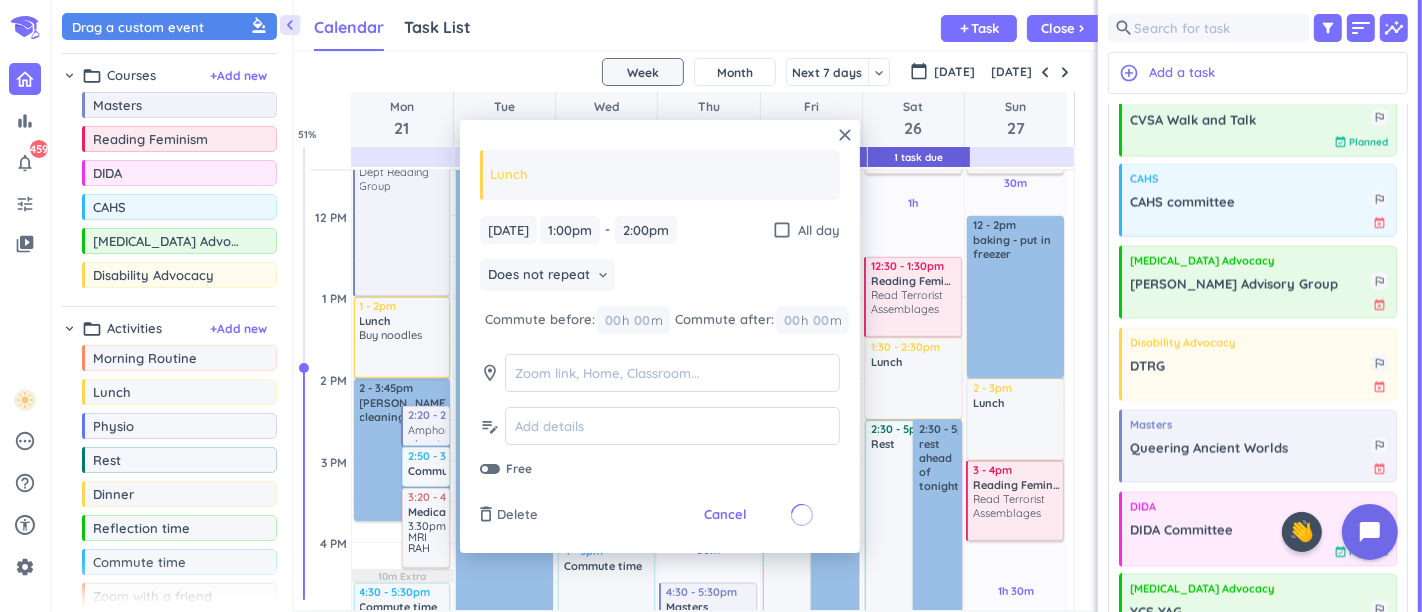 click on "close" at bounding box center (845, 135) 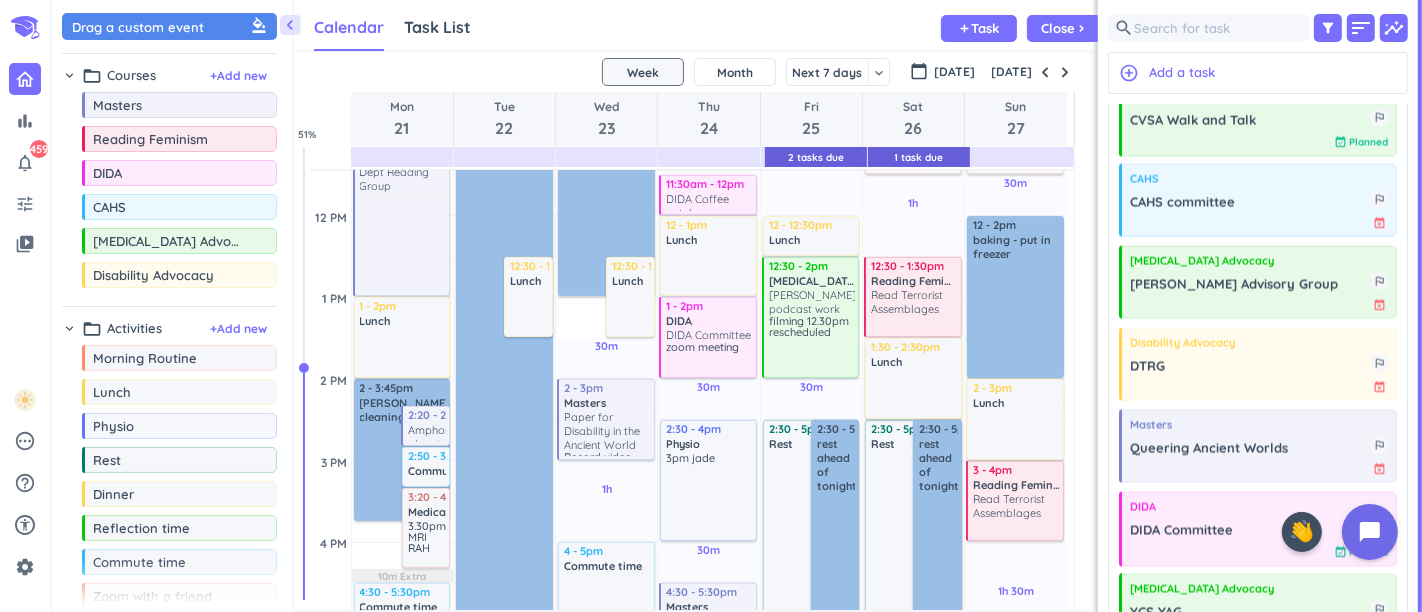 scroll, scrollTop: 720, scrollLeft: 0, axis: vertical 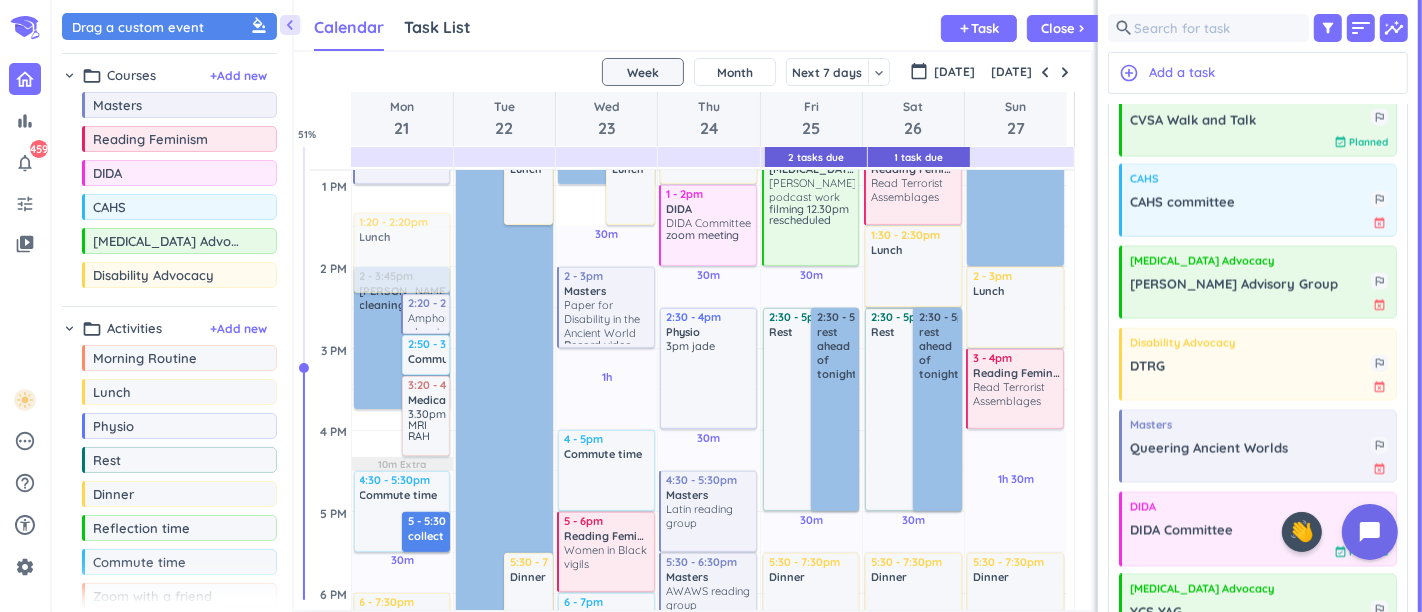 click on "1h  Past due Plan 30m Past due Plan 1h 30m Past due Plan 10m Extra Adjust Awake Time Adjust Awake Time 2 - 3:45pm [PERSON_NAME] cleaning / cafe delete_outline 2:20 - 2:50pm Amphorae planning leave by 3.10pm  more_vert 2:50 - 3:20pm Commute time  delete_outline 3:20 - 4:20pm Medical appointment delete_outline 3.30pm MRI RAH 4:30 - 5:30pm Commute time  delete_outline 5 - 5:30pm collect name tags/ lanyards from School social sciences office delete_outline 7 - 8am Morning Routine delete_outline priority_high 9 - 10am Commute time  delete_outline 10 - 11am [MEDICAL_DATA] Advocacy  Coffee [PERSON_NAME] and [PERSON_NAME] TBC more_vert 11am - 1pm Masters  Dept Reading Group more_vert 1 - 2pm Lunch delete_outline 6 - 7:30pm Dinner delete_outline 7:30 - 8:30pm Masters  ASCS panel description(s) Email [PERSON_NAME] /[PERSON_NAME] up work on panel descriptions? more_vert 1:20 - 2:20pm Lunch delete_outline" at bounding box center [402, 430] 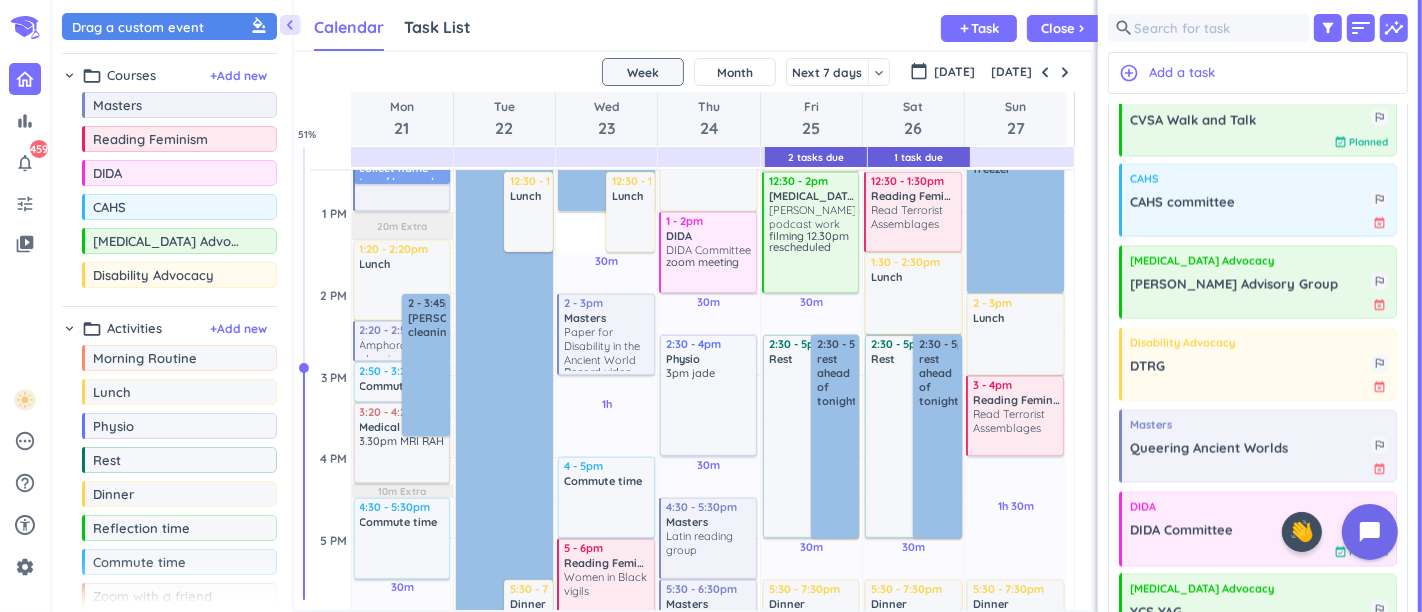 scroll, scrollTop: 598, scrollLeft: 0, axis: vertical 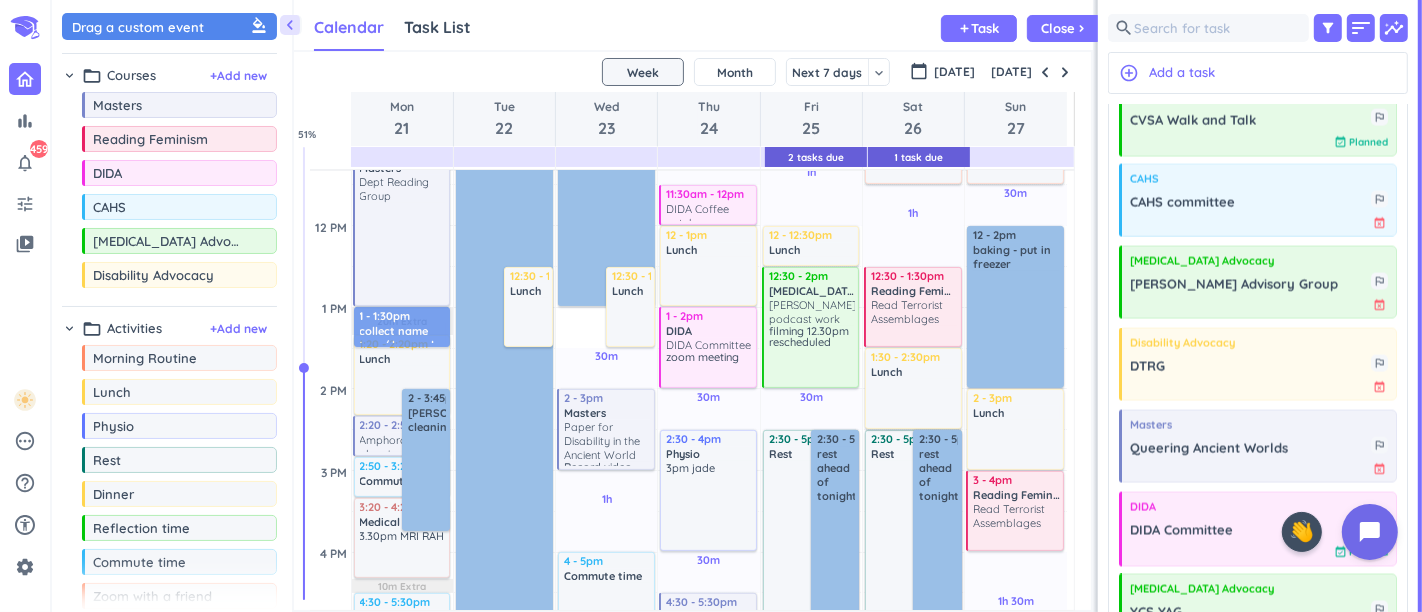 drag, startPoint x: 406, startPoint y: 523, endPoint x: 382, endPoint y: 320, distance: 204.4138 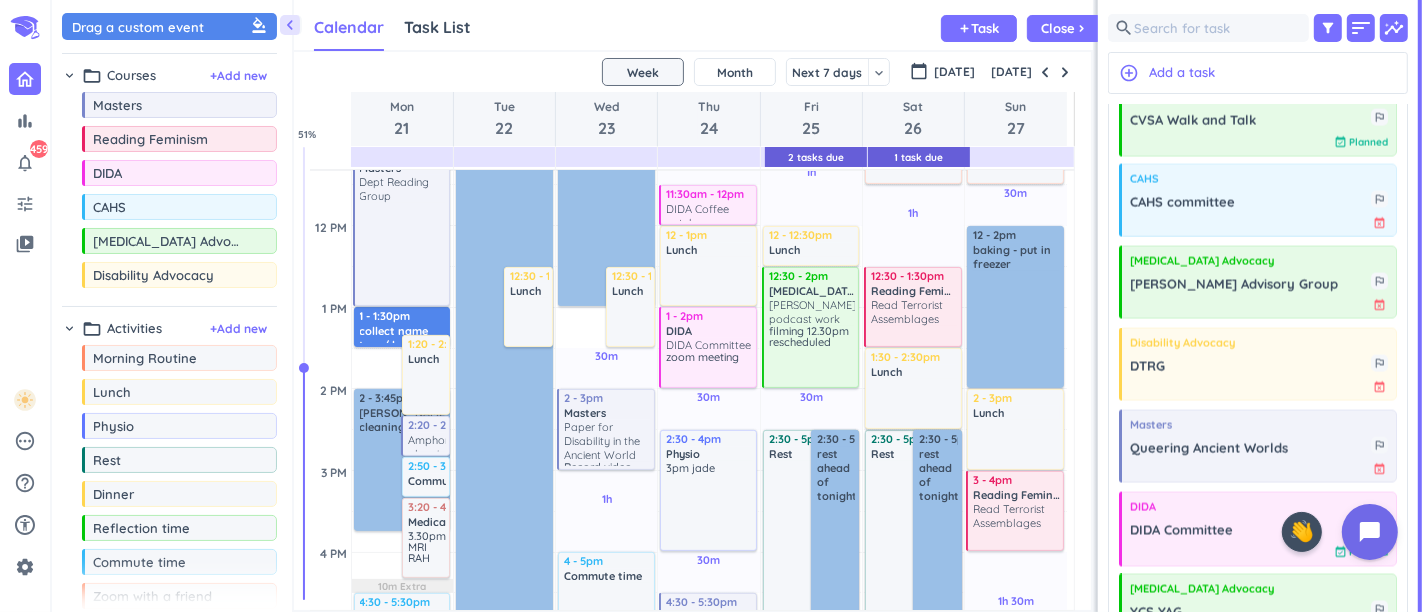 scroll, scrollTop: 487, scrollLeft: 0, axis: vertical 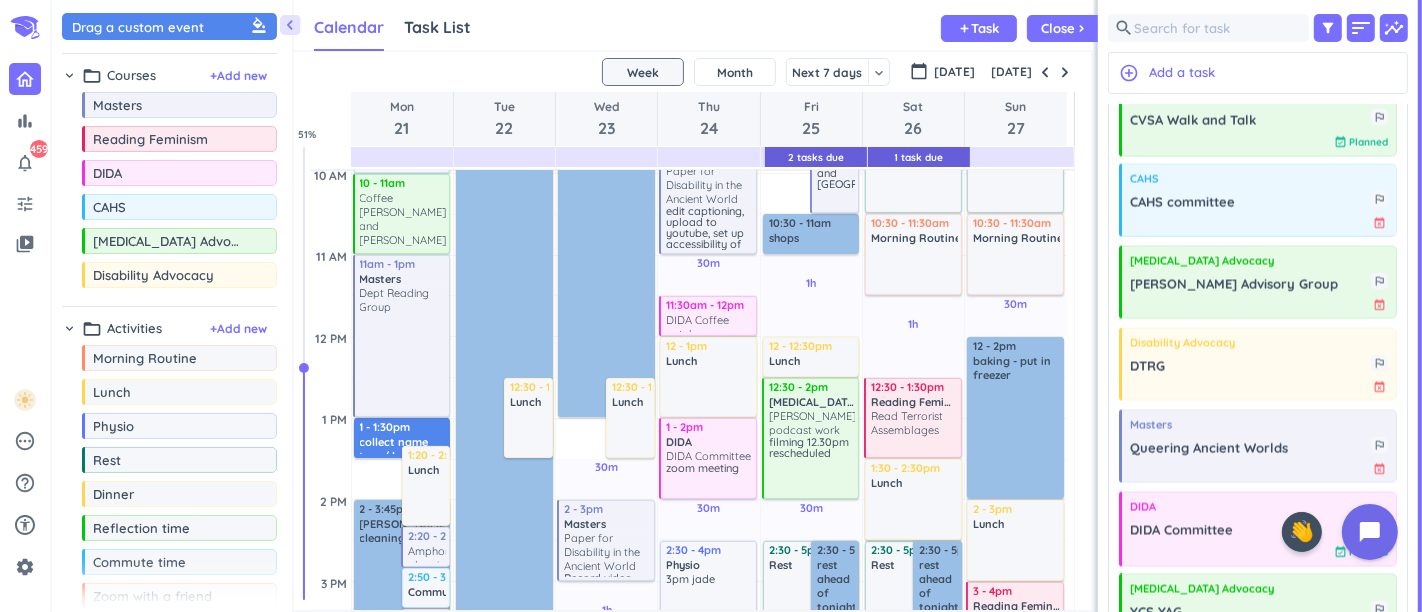 click on "collect name tags/ lanyards from School social sciences office" at bounding box center [403, 444] 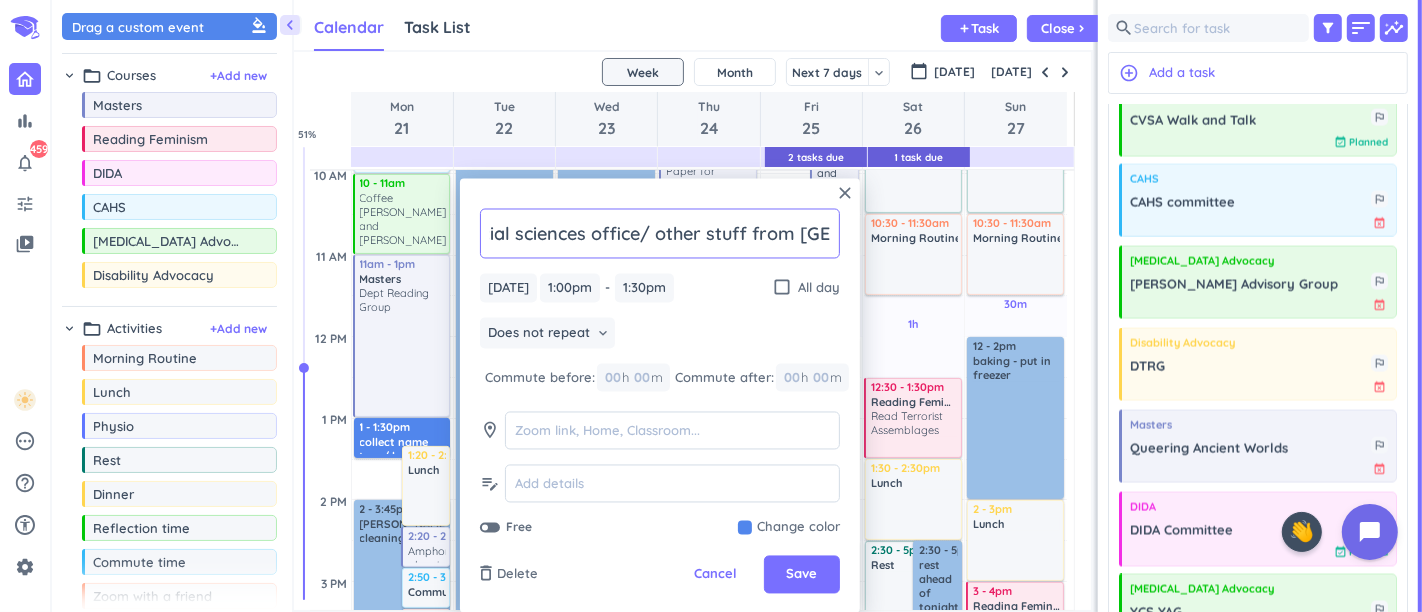 scroll, scrollTop: 0, scrollLeft: 408, axis: horizontal 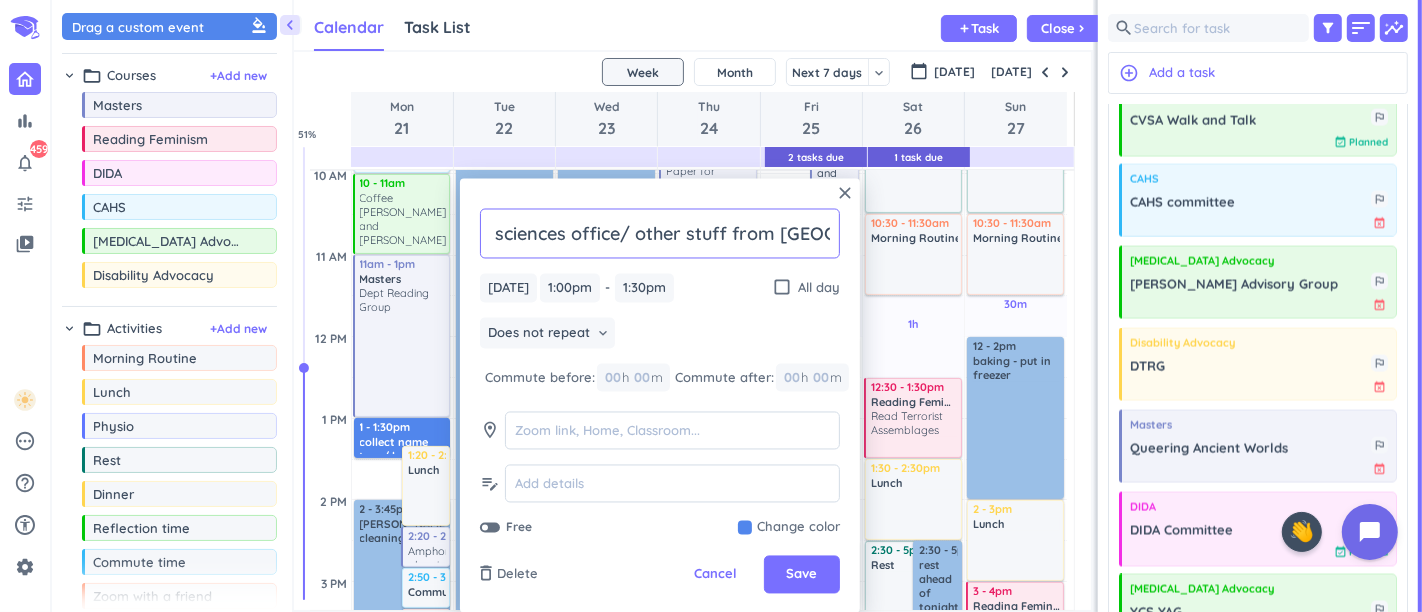 type on "collect name tags/ lanyards from School social sciences office/ other stuff from [GEOGRAPHIC_DATA]" 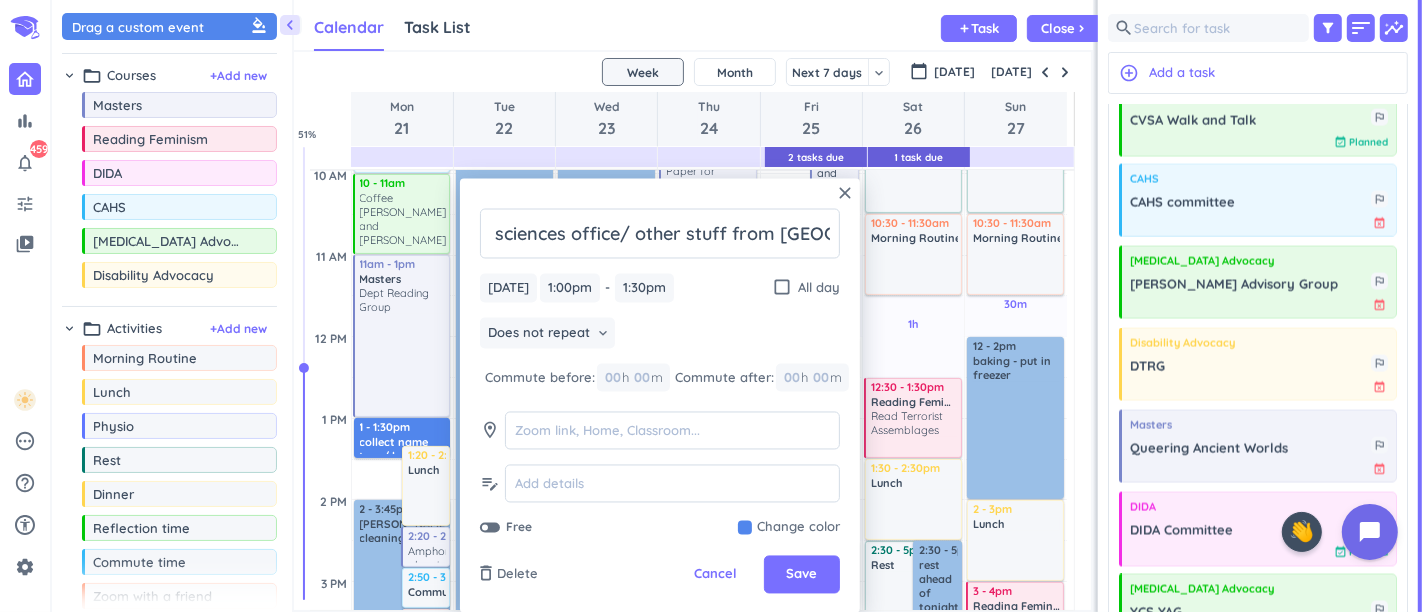 click at bounding box center [789, 528] 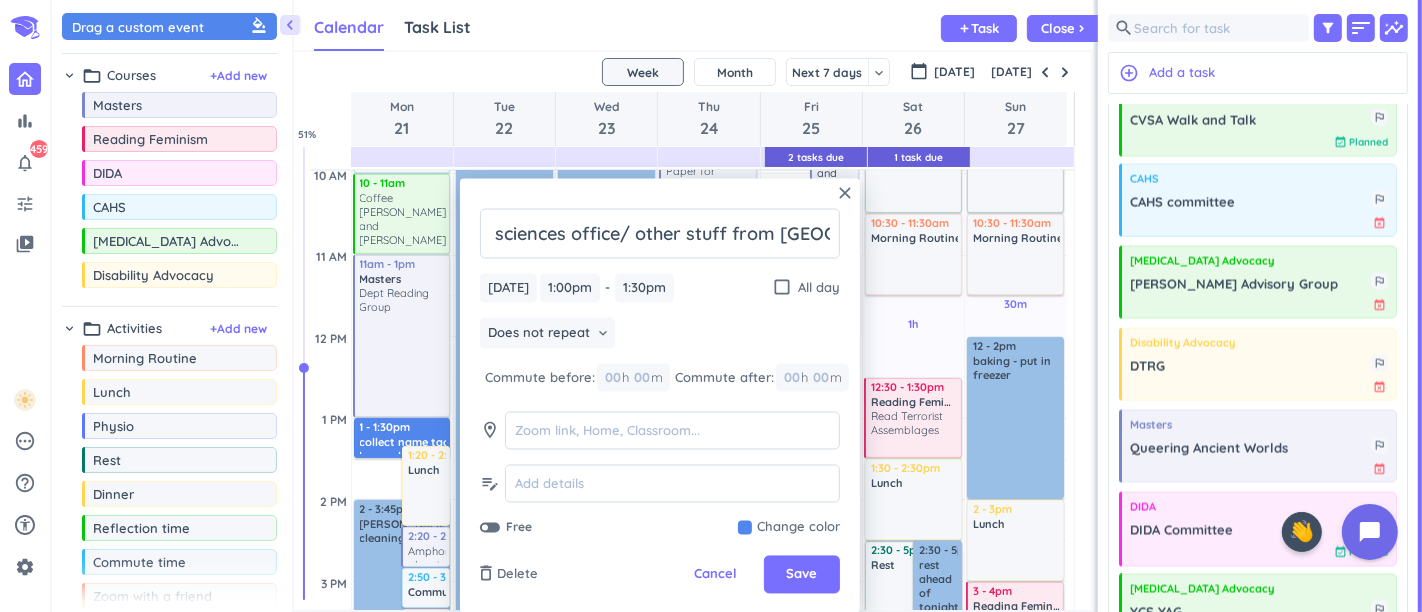 scroll, scrollTop: 0, scrollLeft: 0, axis: both 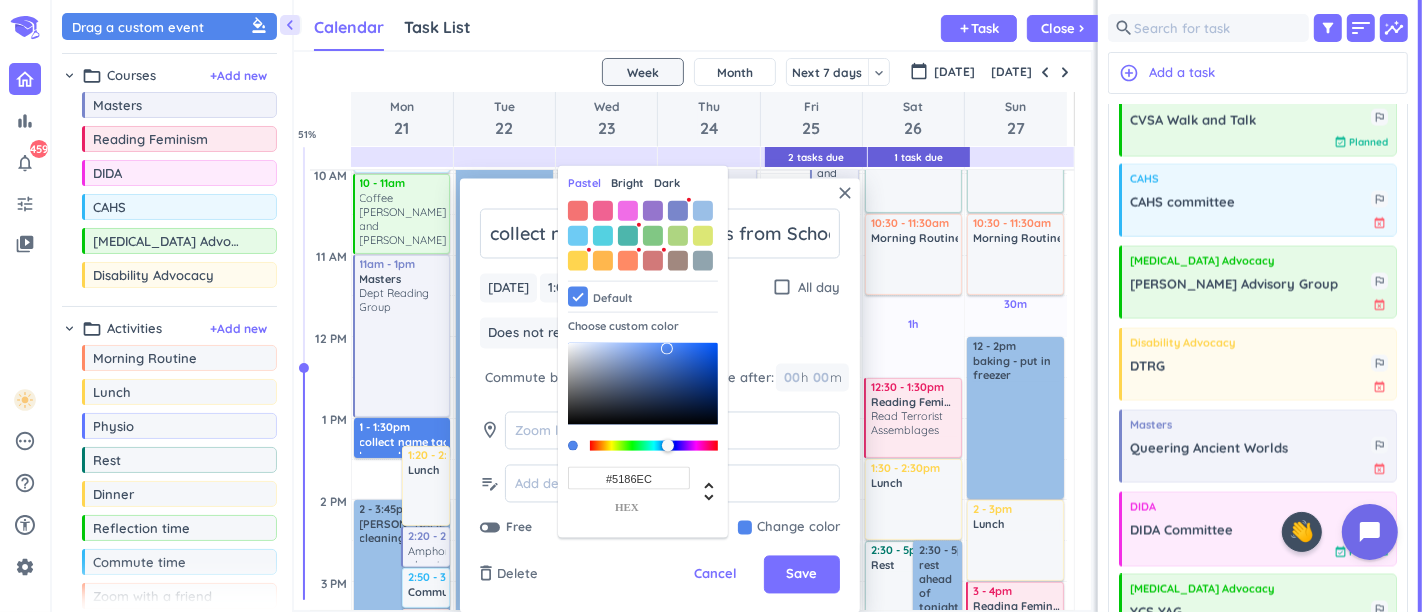 drag, startPoint x: 709, startPoint y: 204, endPoint x: 780, endPoint y: 502, distance: 306.3413 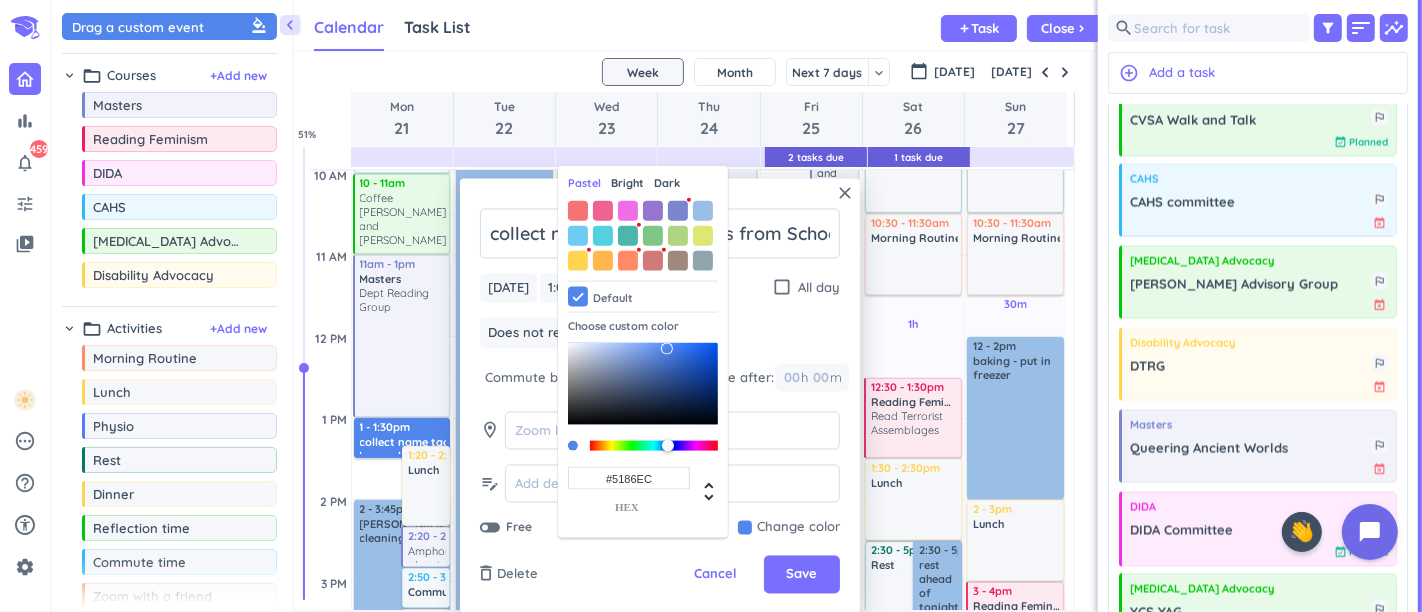 type on "#9ABFE7" 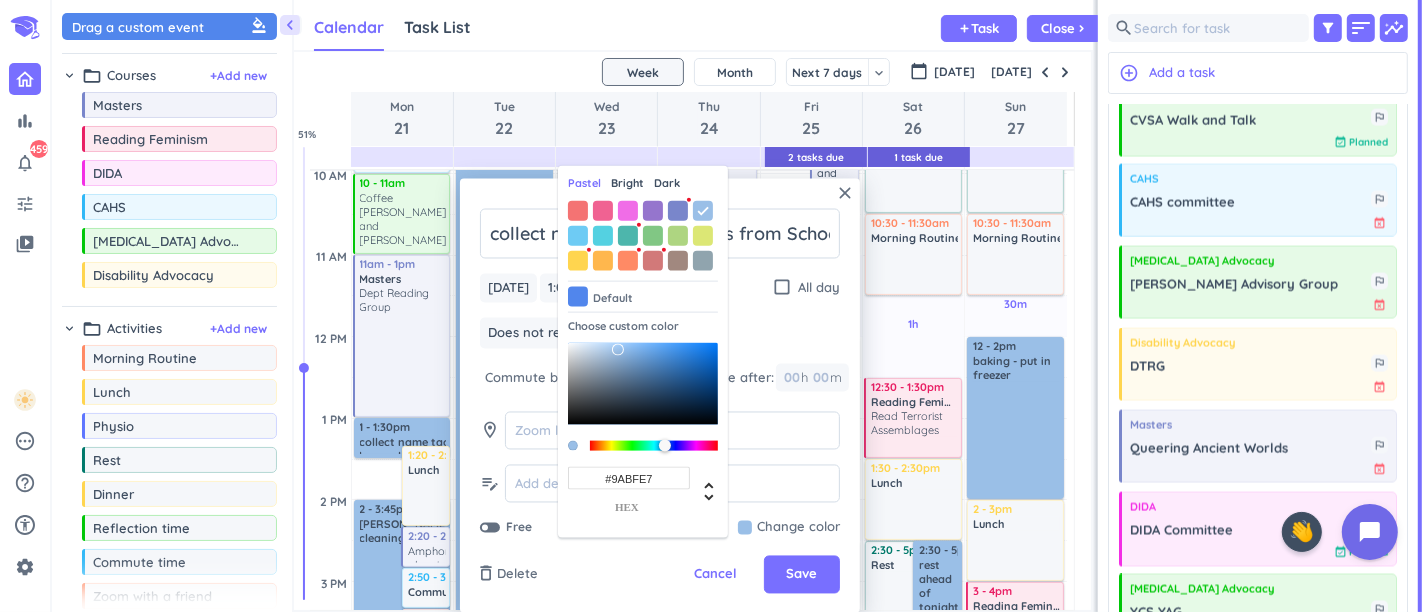 click on "Save" at bounding box center [802, 575] 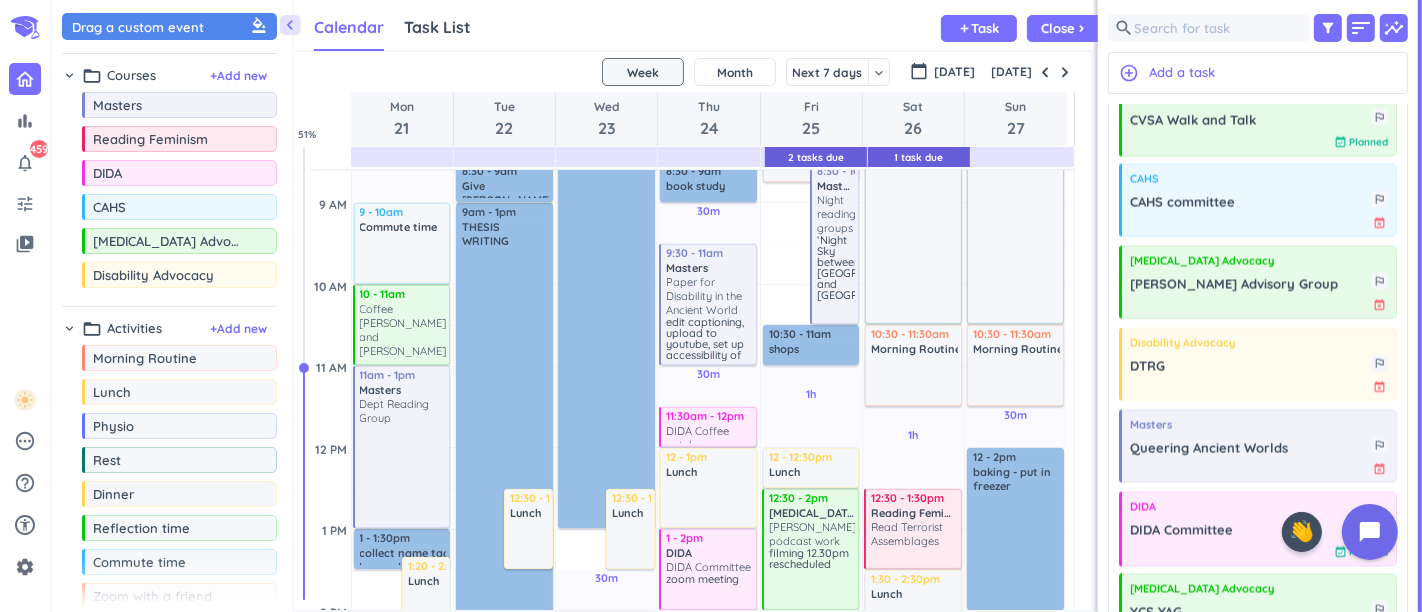 scroll, scrollTop: 154, scrollLeft: 0, axis: vertical 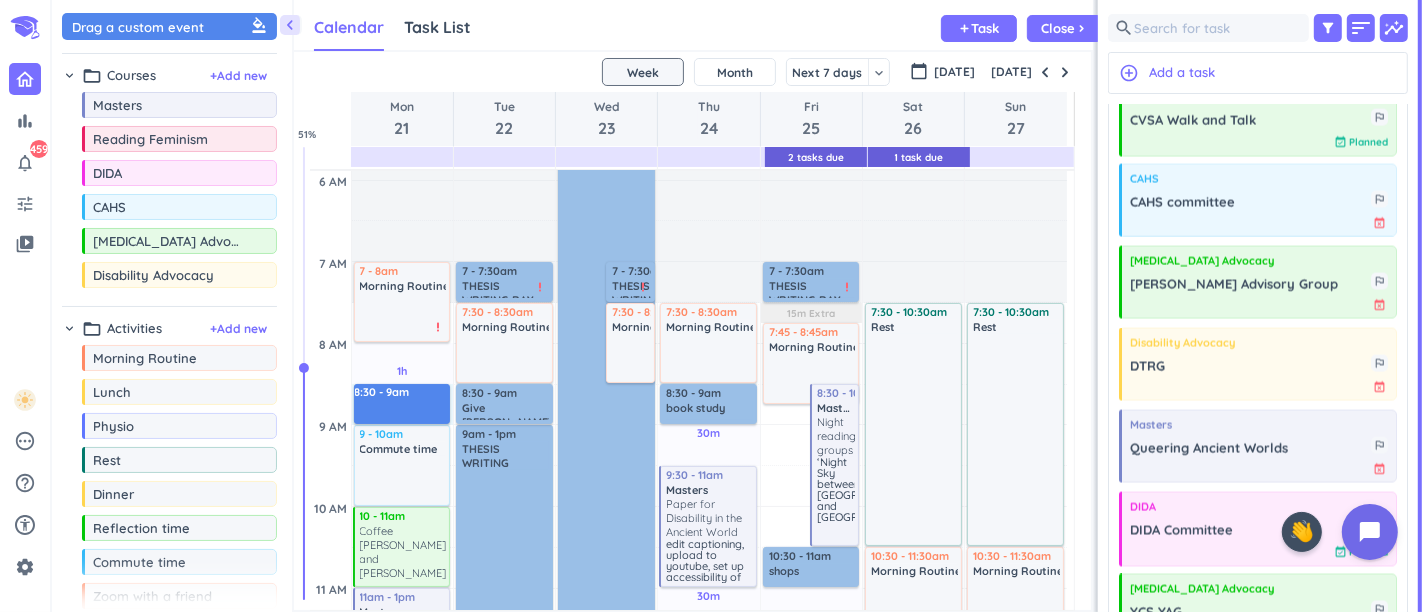 drag, startPoint x: 448, startPoint y: 390, endPoint x: 451, endPoint y: 418, distance: 28.160255 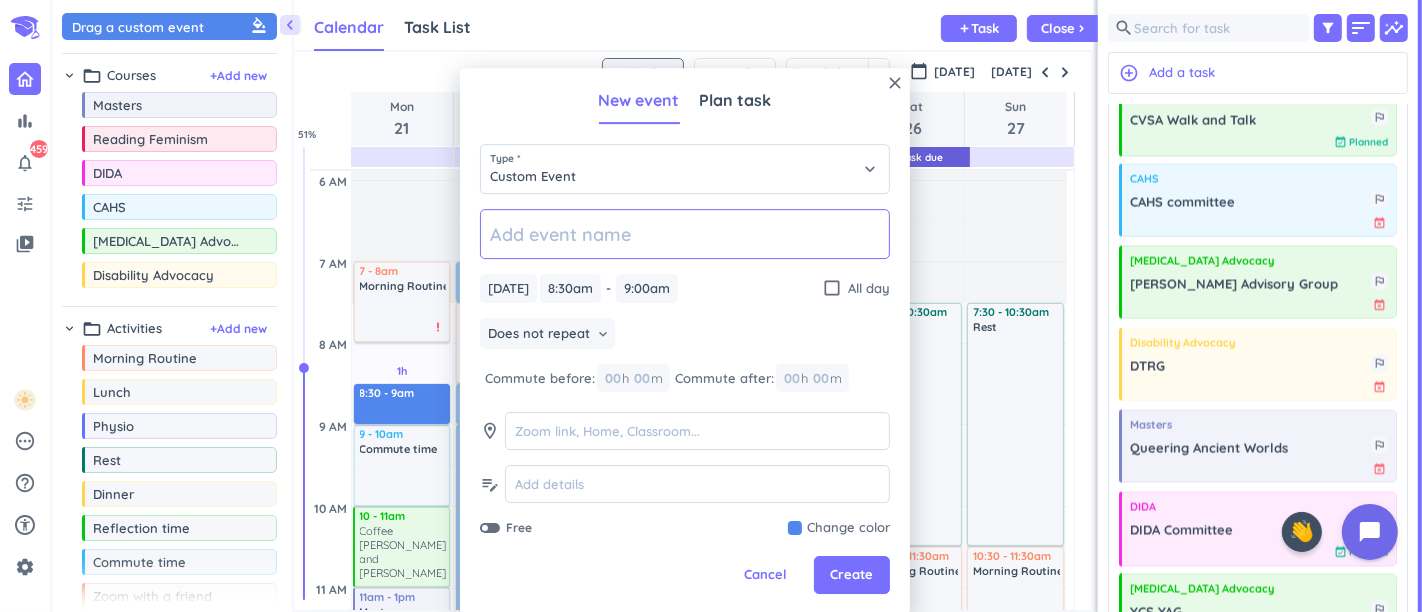 type on "d" 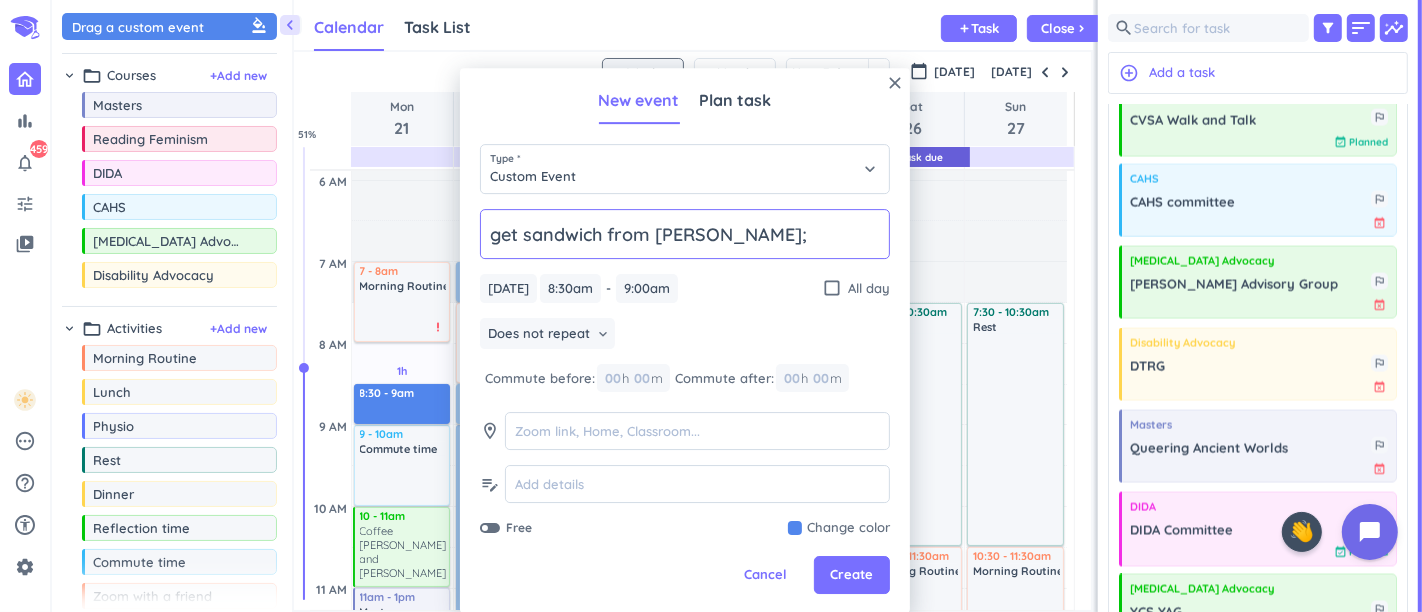 click on "get sandwich from [PERSON_NAME];" 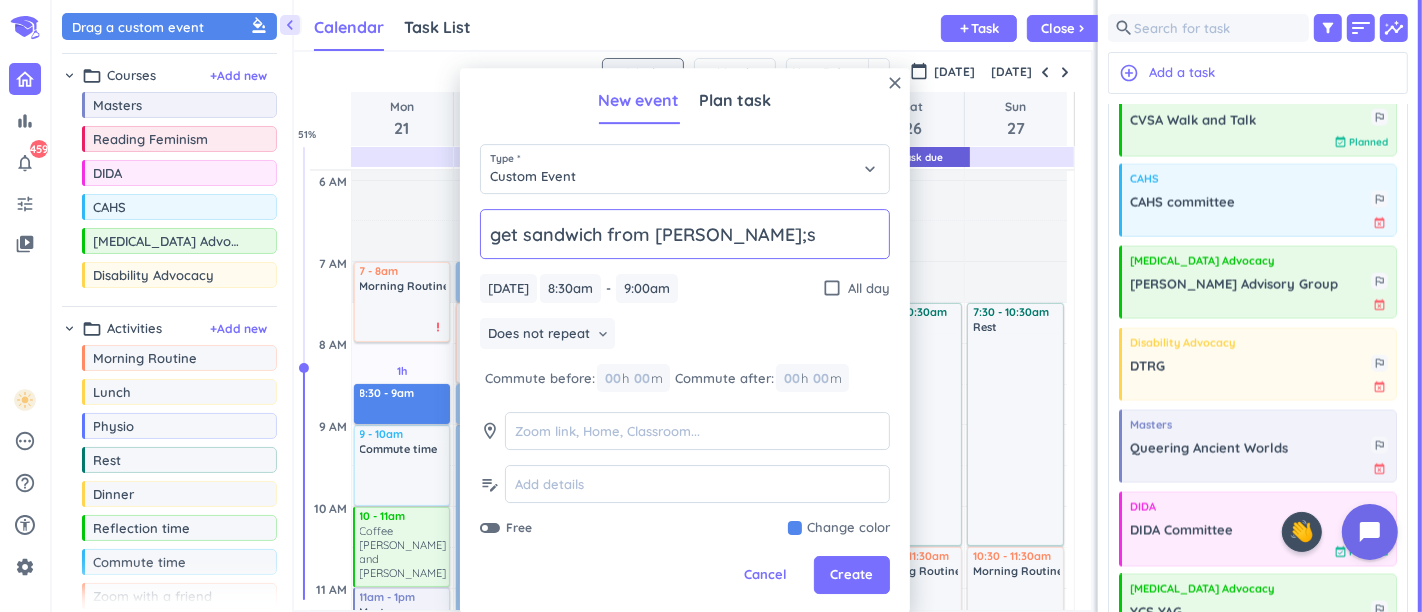 click on "get sandwich from [PERSON_NAME];s" 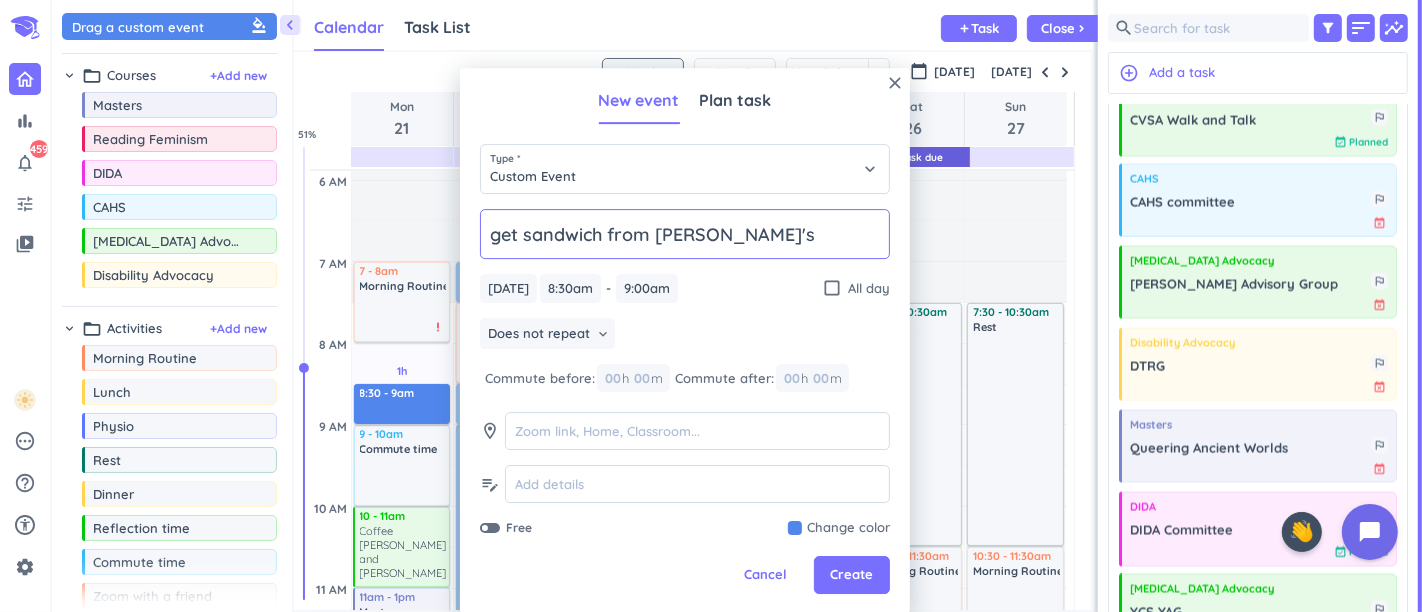 type on "get sandwich from [PERSON_NAME]'s" 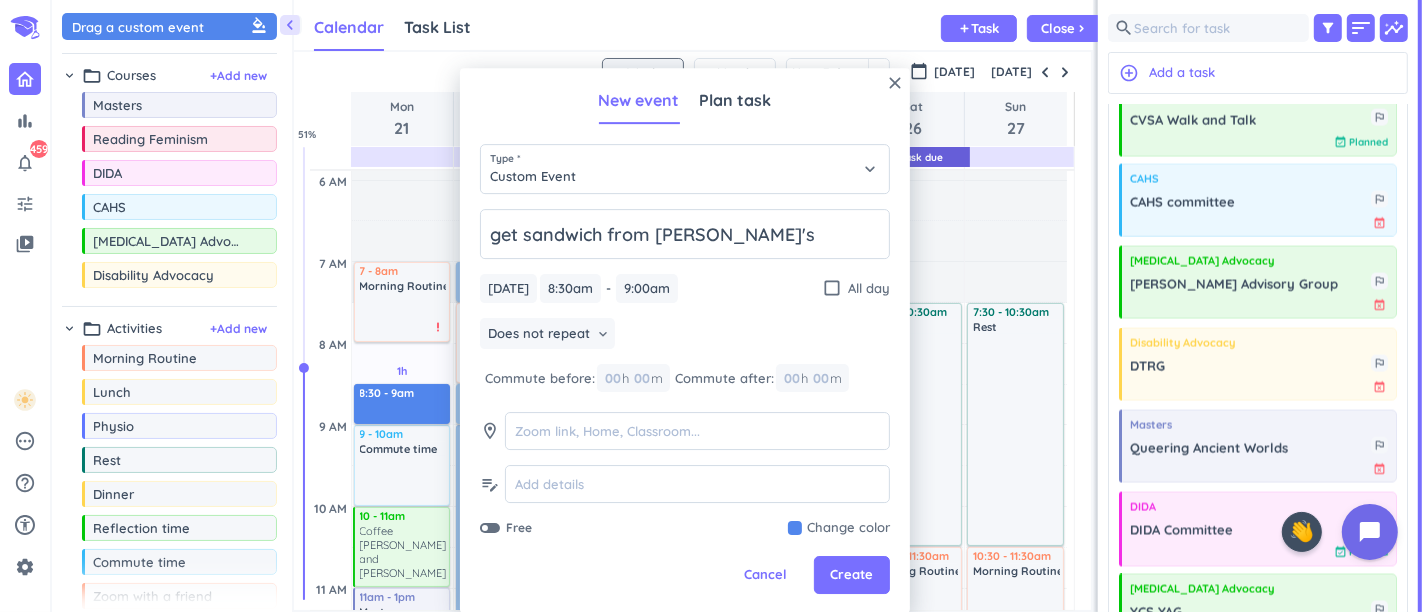 click at bounding box center (839, 529) 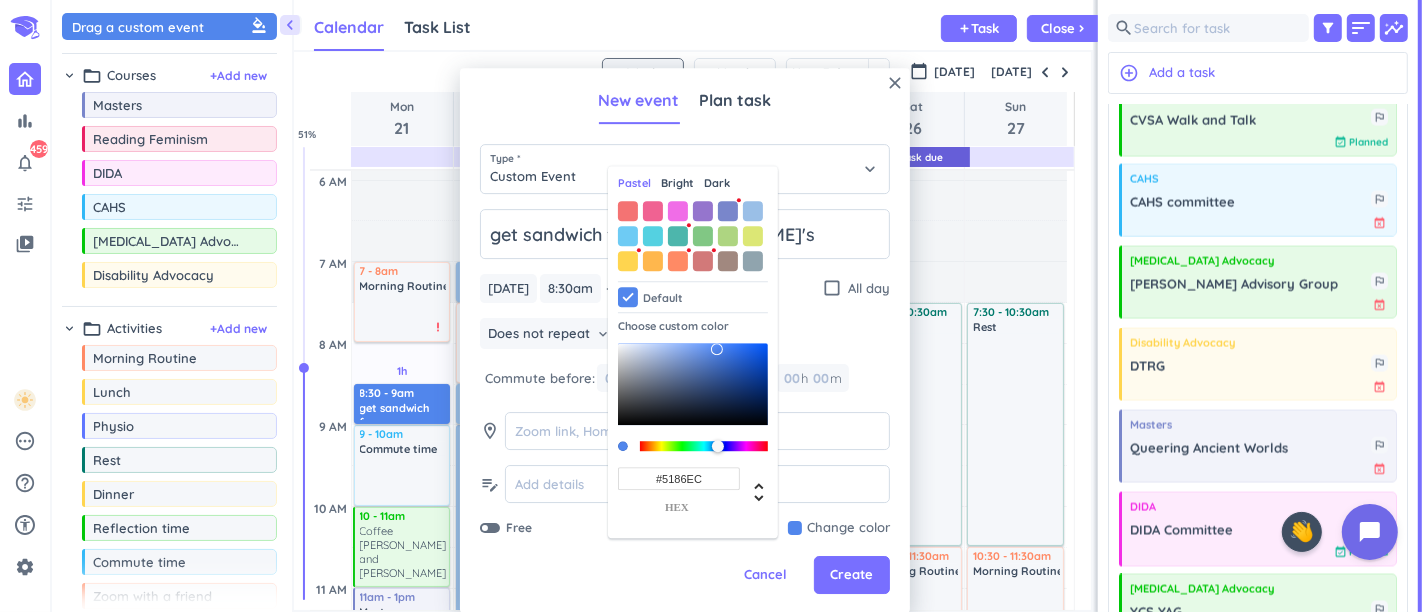 click at bounding box center (753, 211) 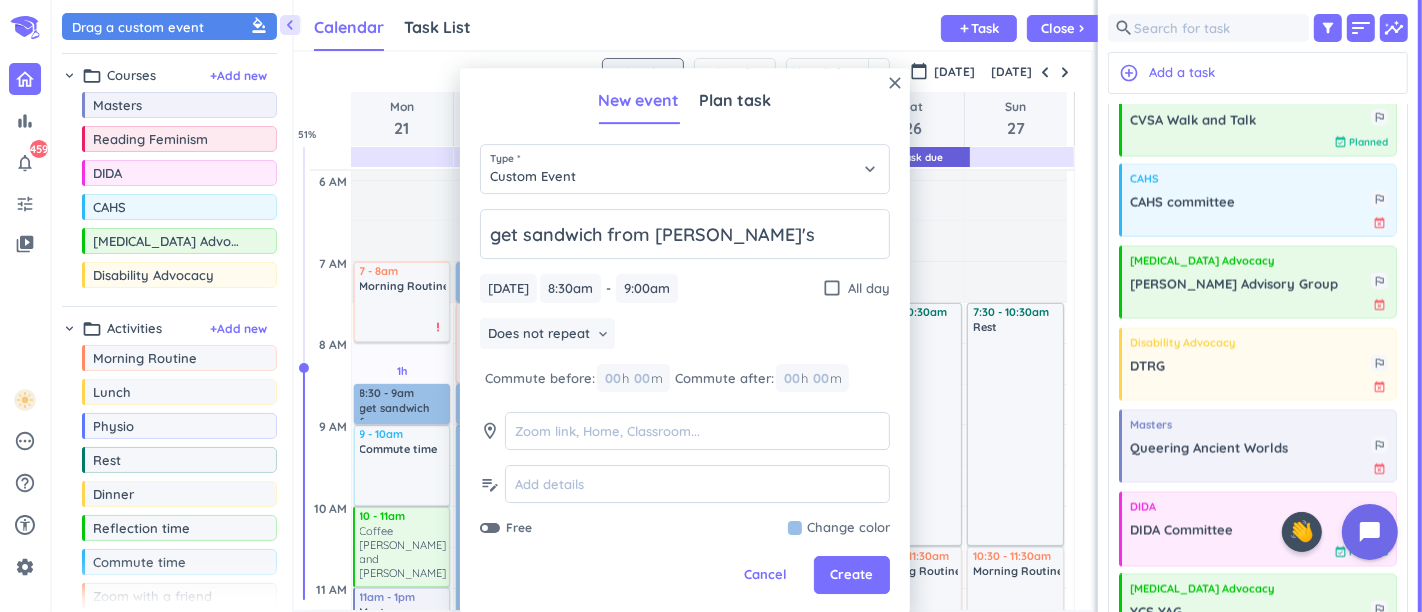click on "Create" at bounding box center (852, 576) 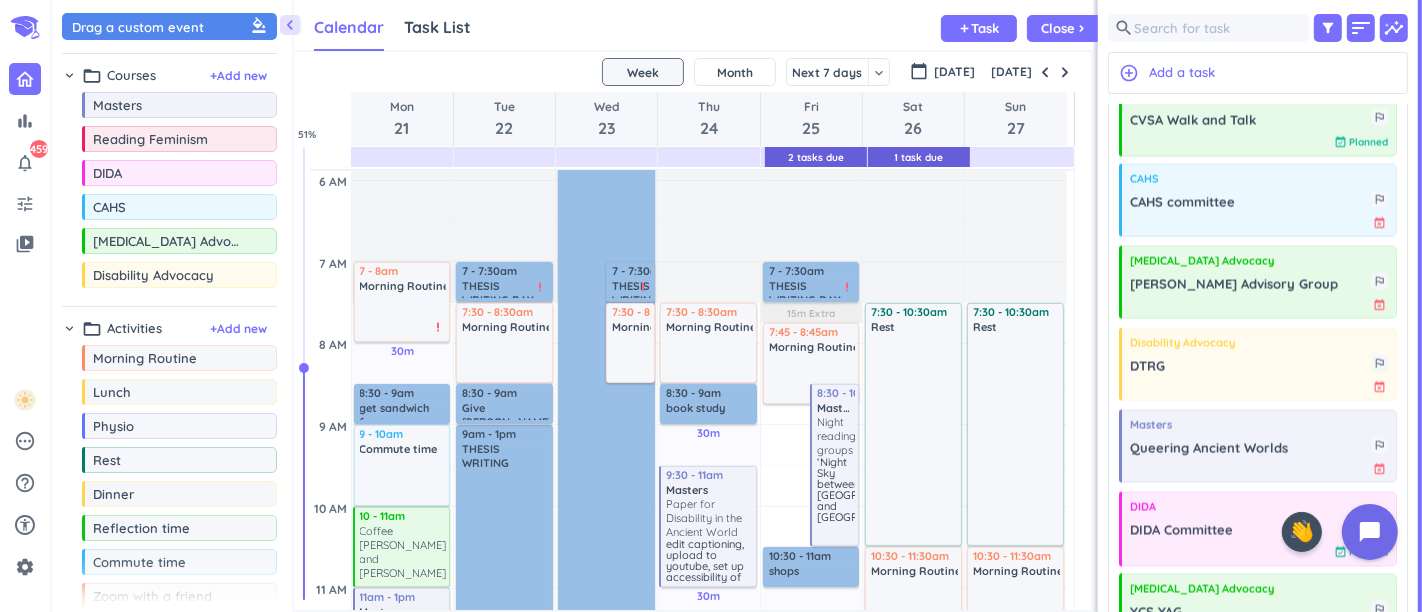 click on "[DATE]" at bounding box center (954, 72) 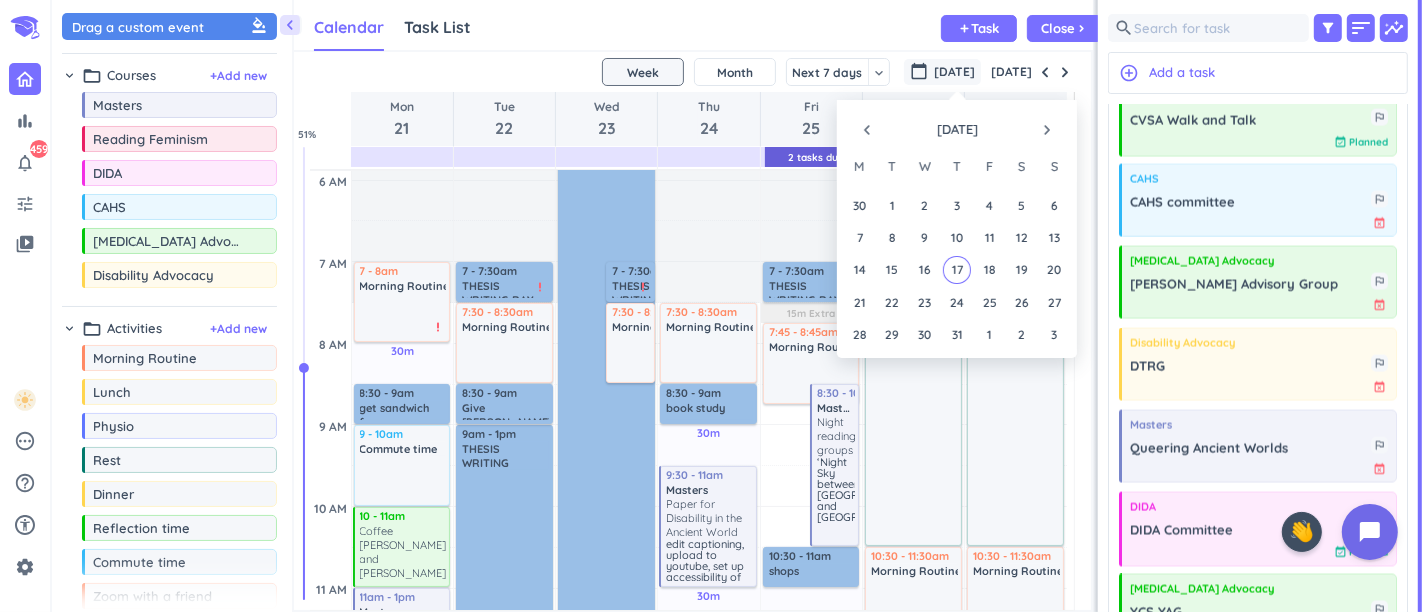 drag, startPoint x: 1037, startPoint y: 131, endPoint x: 1023, endPoint y: 150, distance: 23.600847 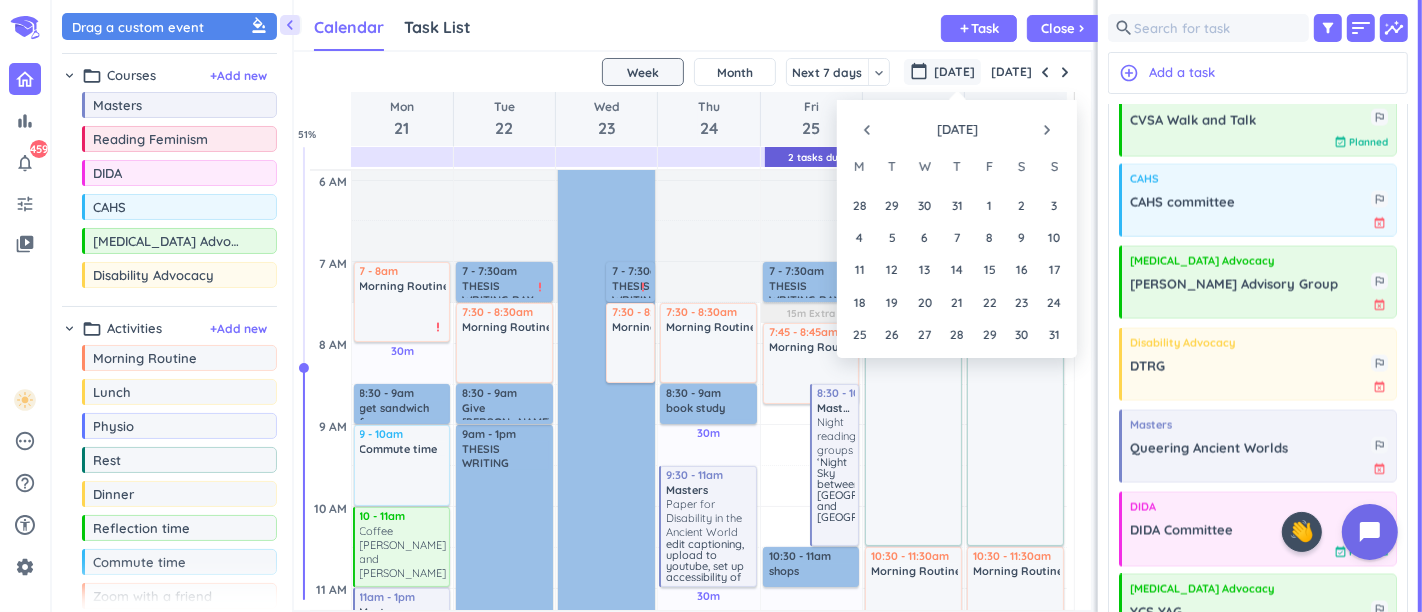 click on "11" at bounding box center [859, 269] 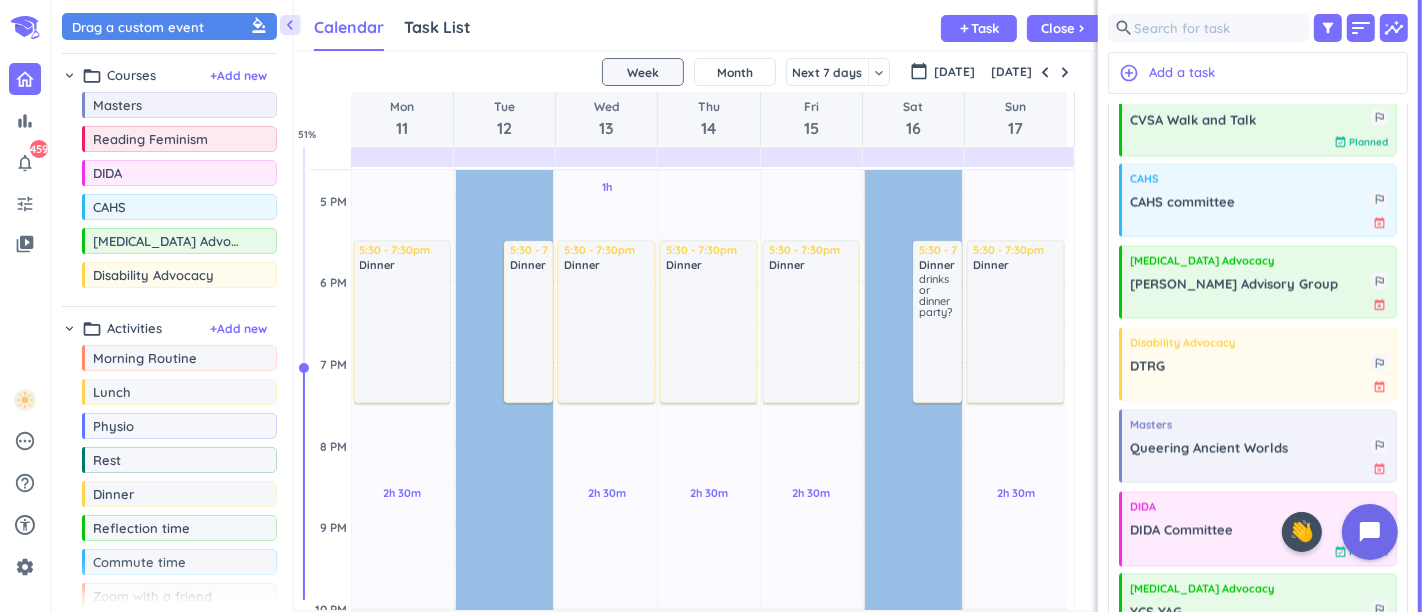 scroll, scrollTop: 1054, scrollLeft: 0, axis: vertical 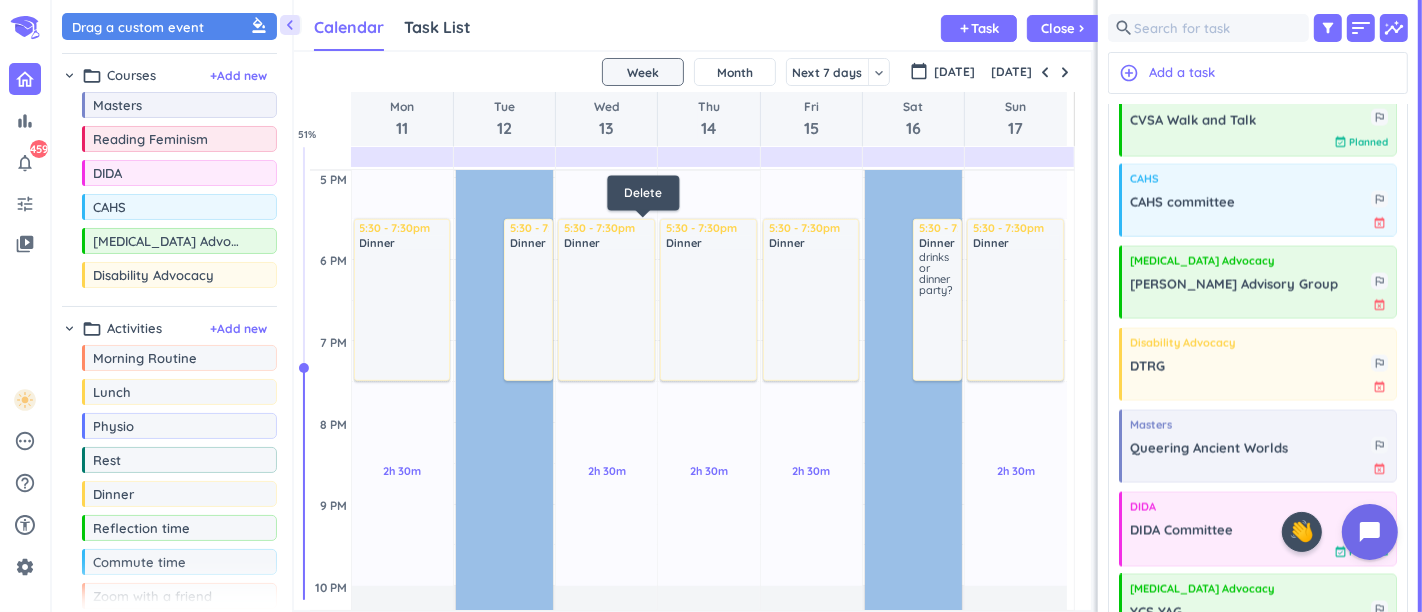 click on "delete_outline" at bounding box center [643, 229] 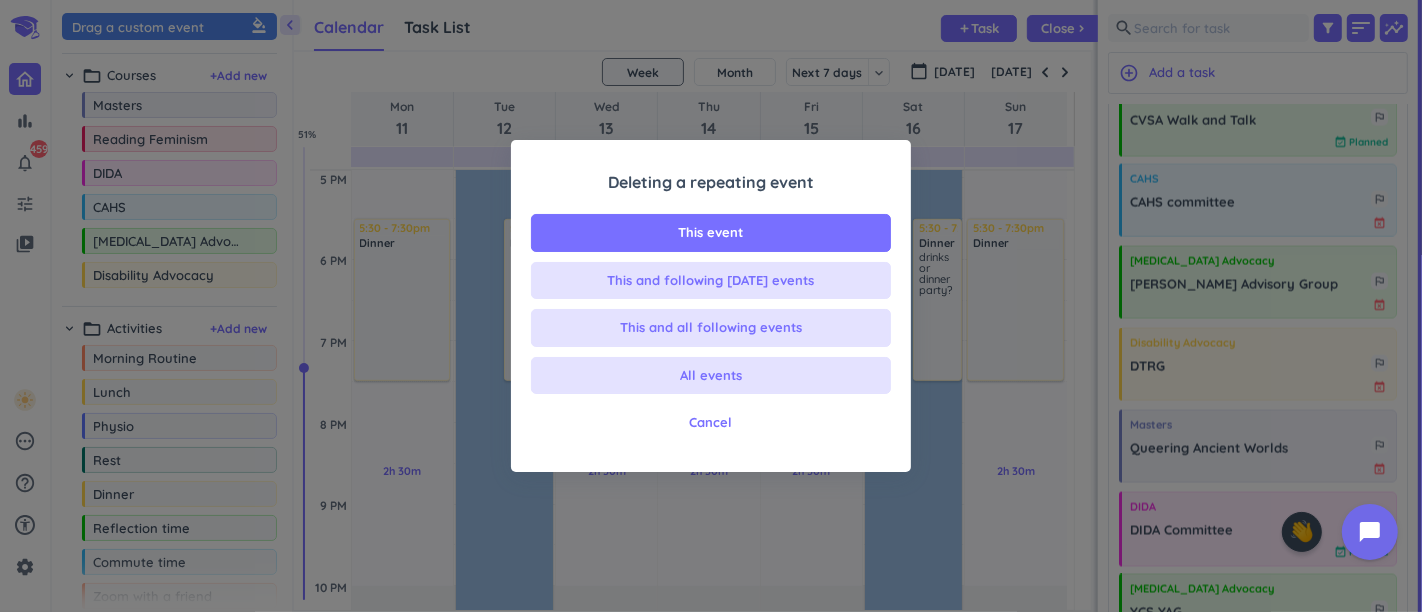 click on "This event" at bounding box center (711, 233) 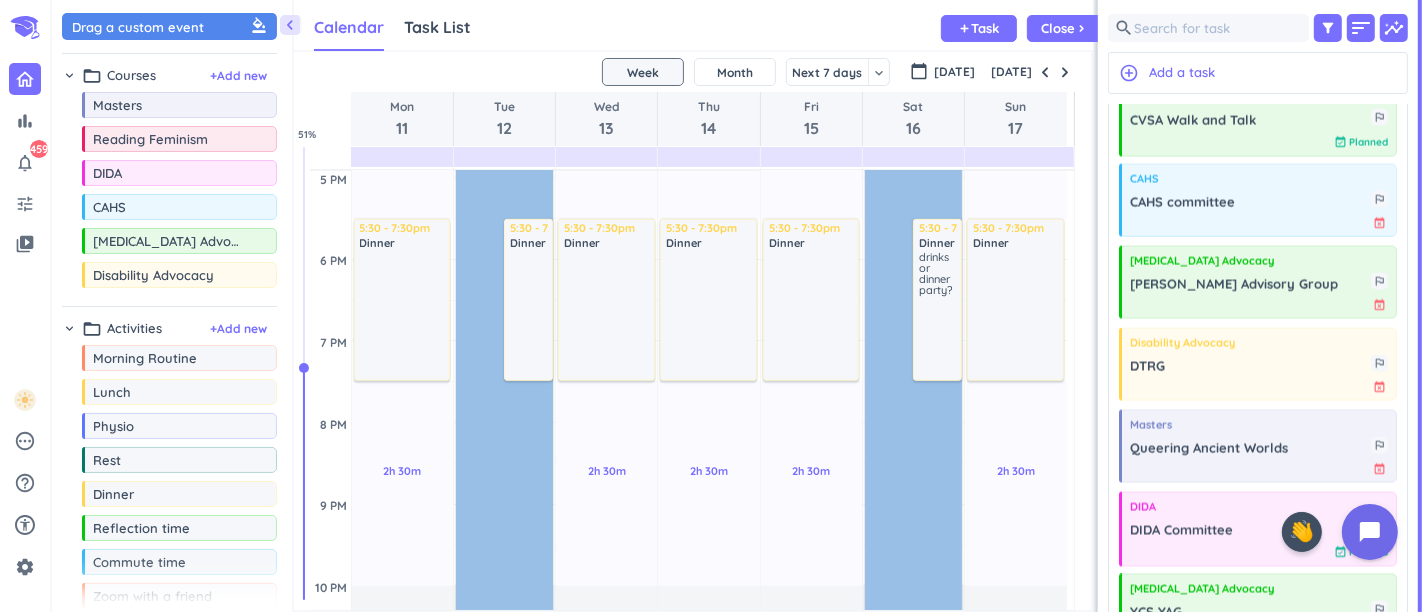click on "Add a task" at bounding box center (1182, 73) 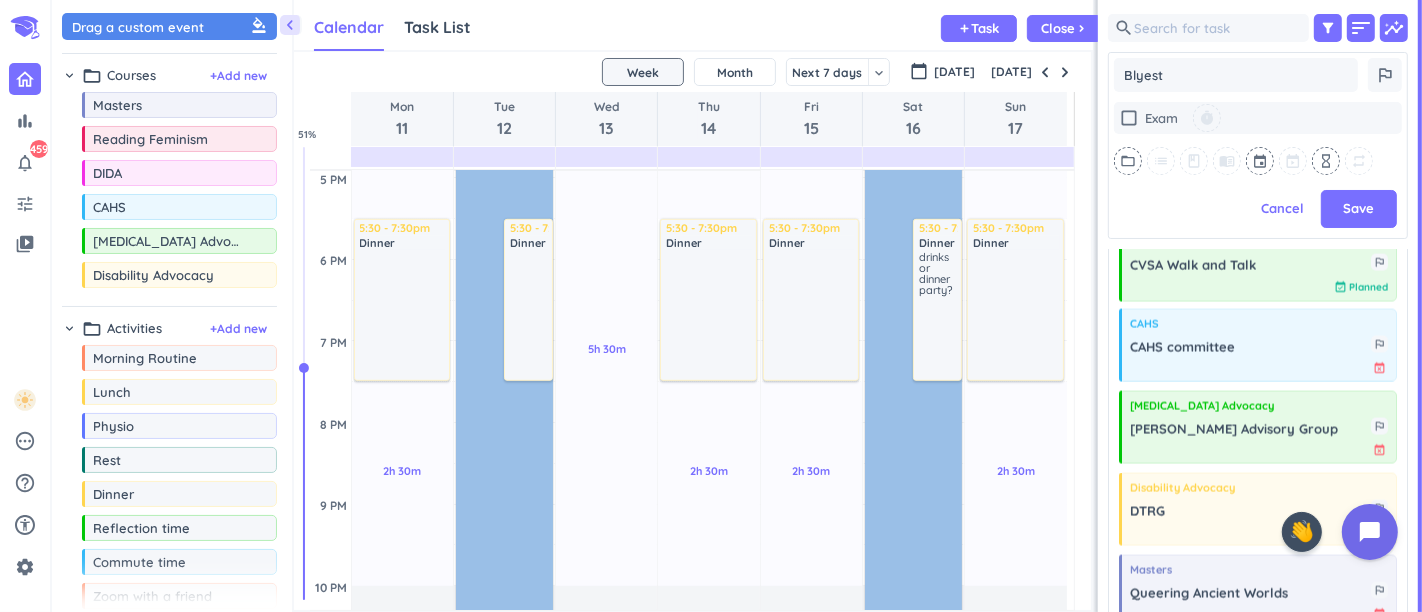 type on "x" 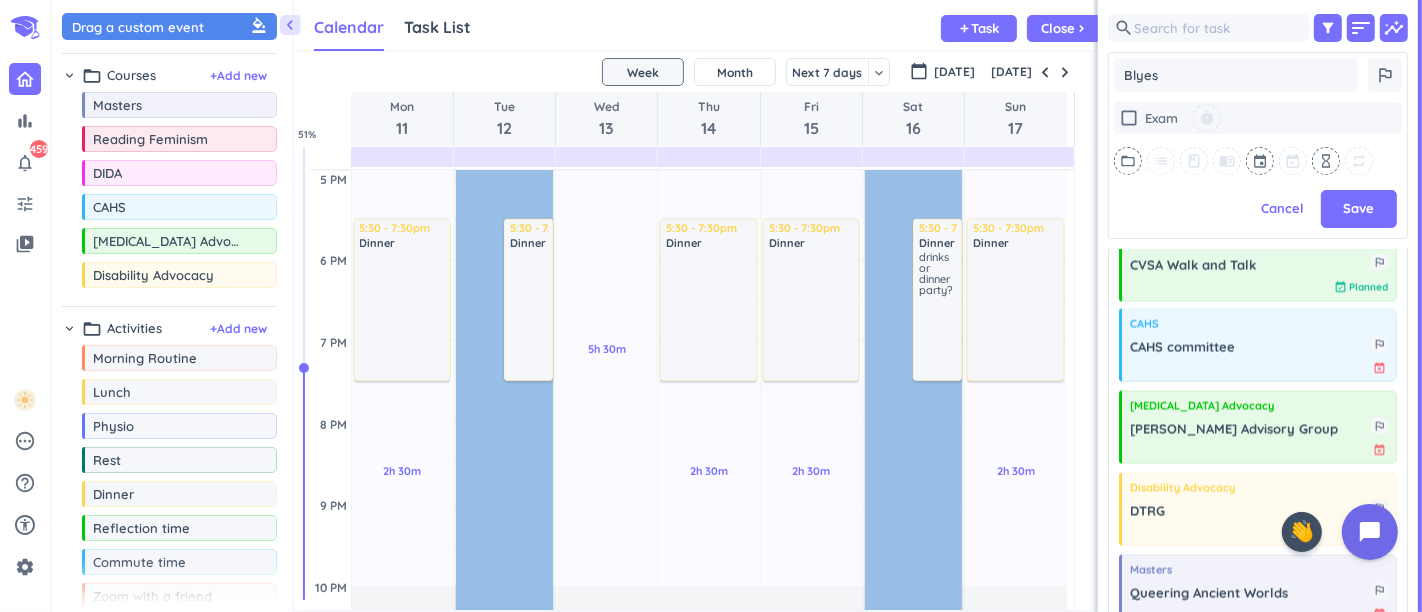 type on "[PERSON_NAME]" 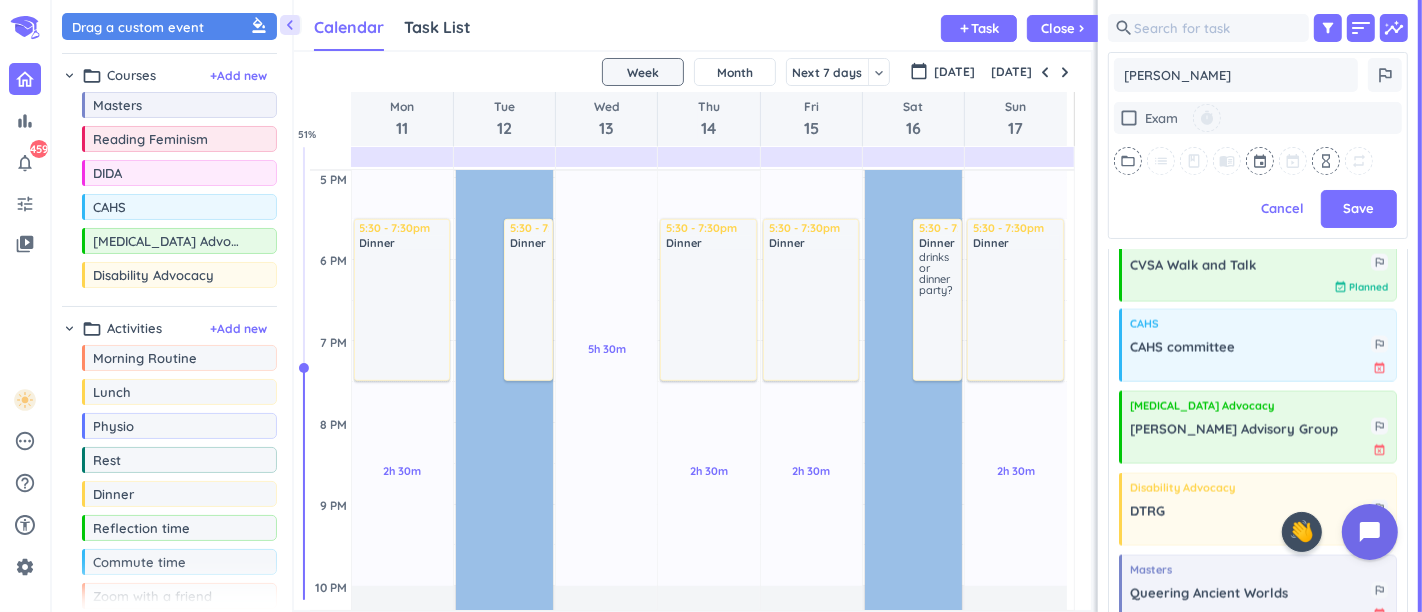 type on "x" 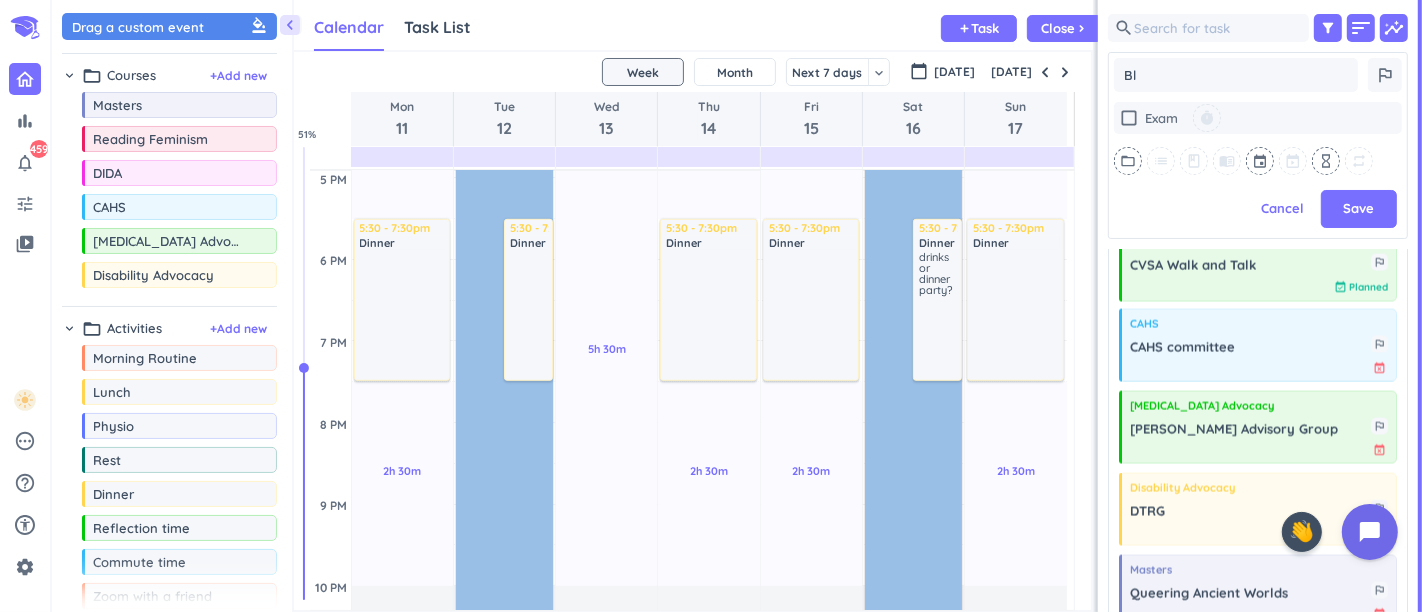 type on "x" 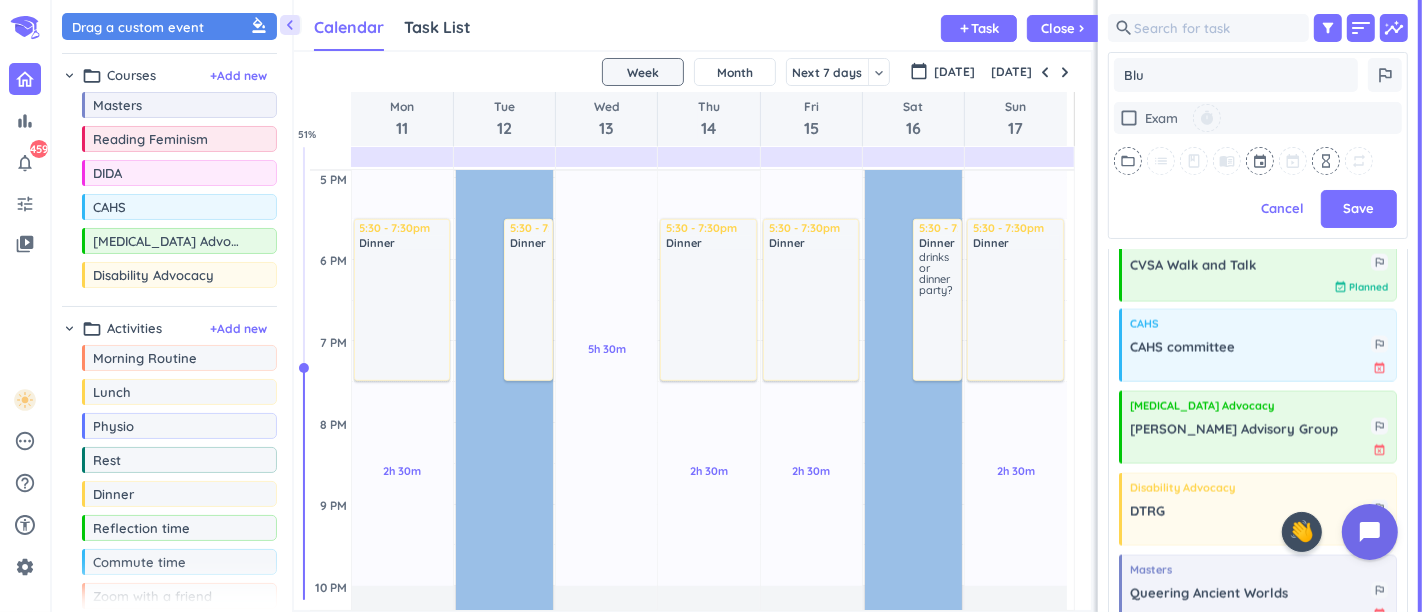 type on "Blue" 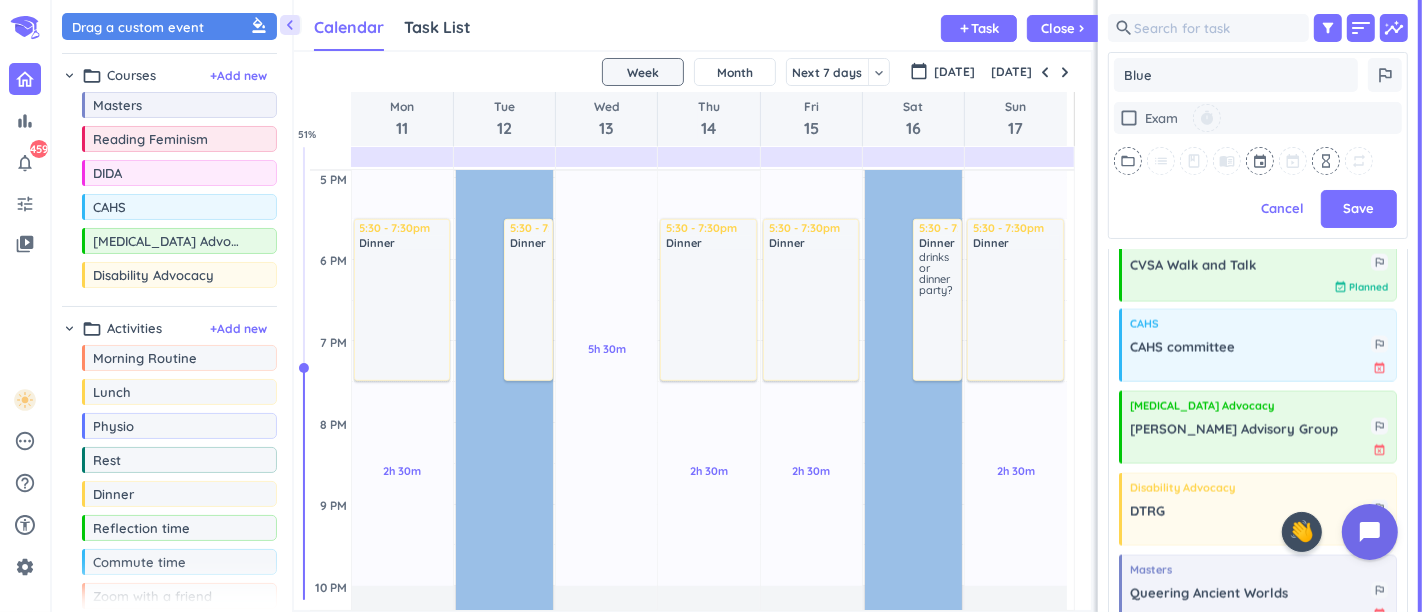 type on "x" 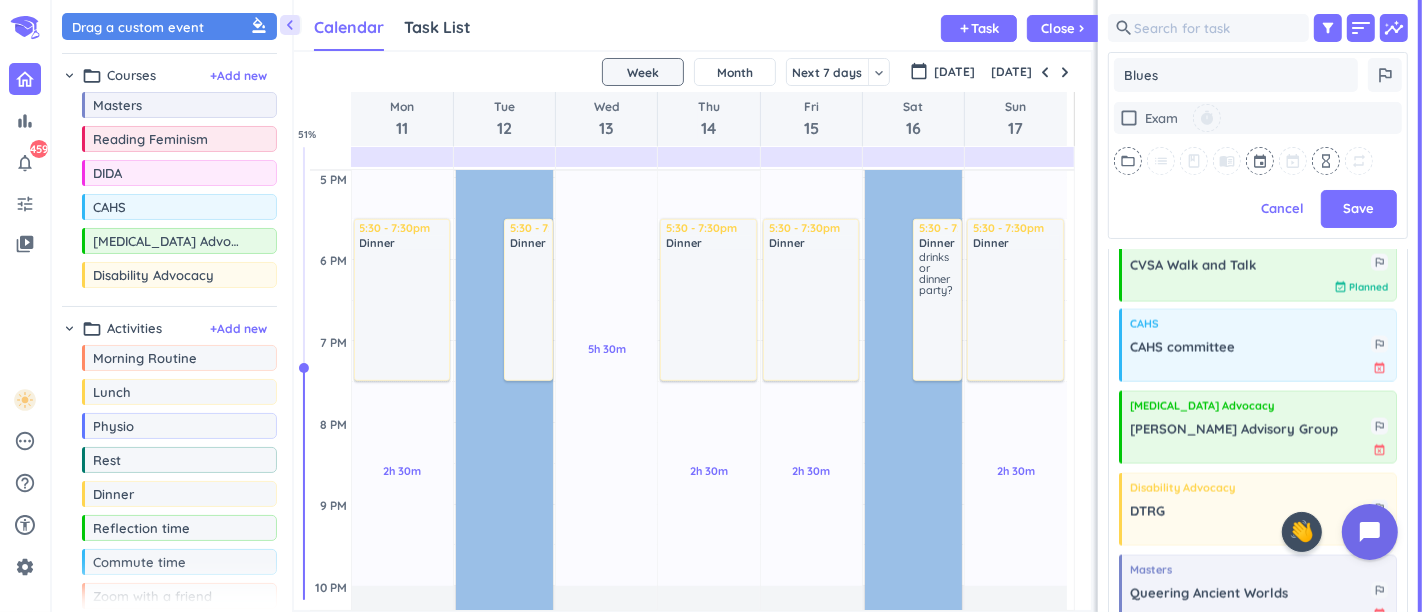 type on "Bluest" 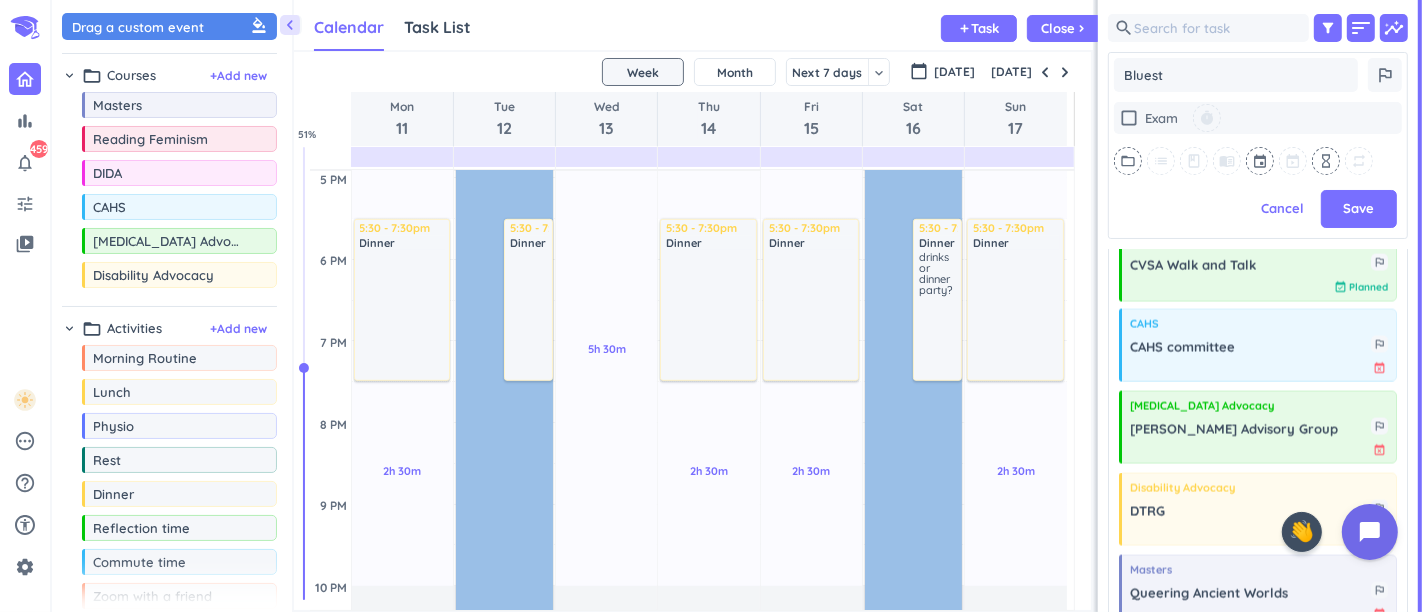type on "x" 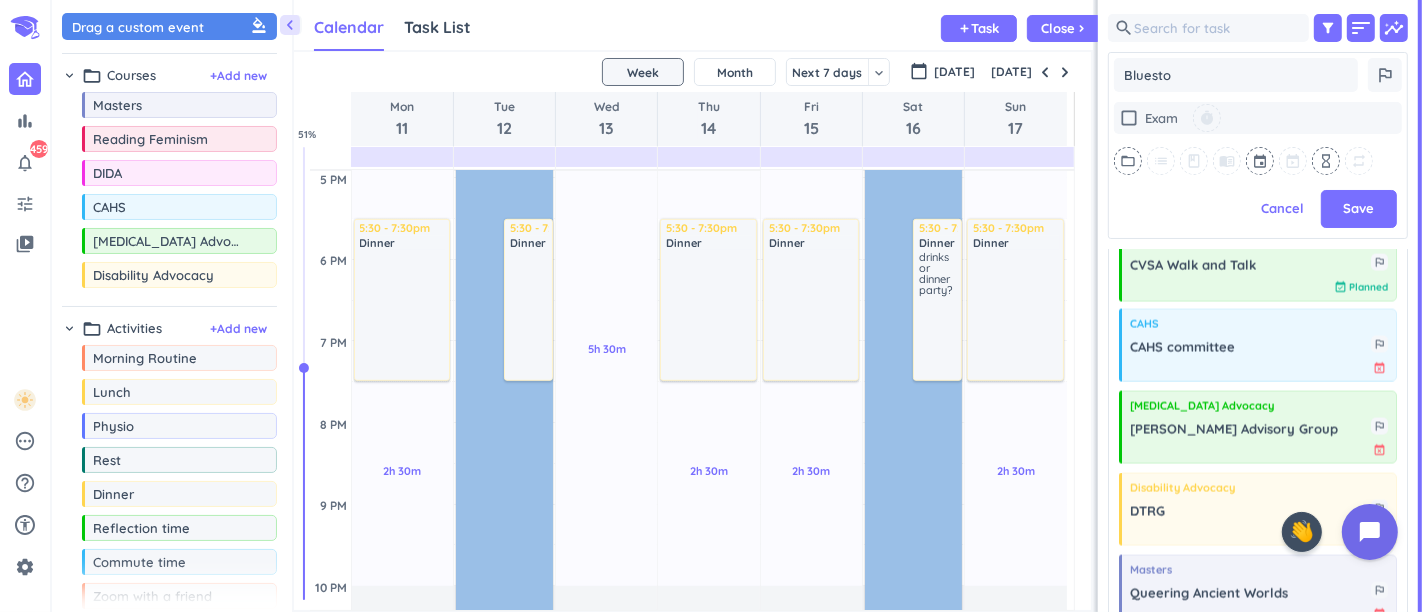 type on "x" 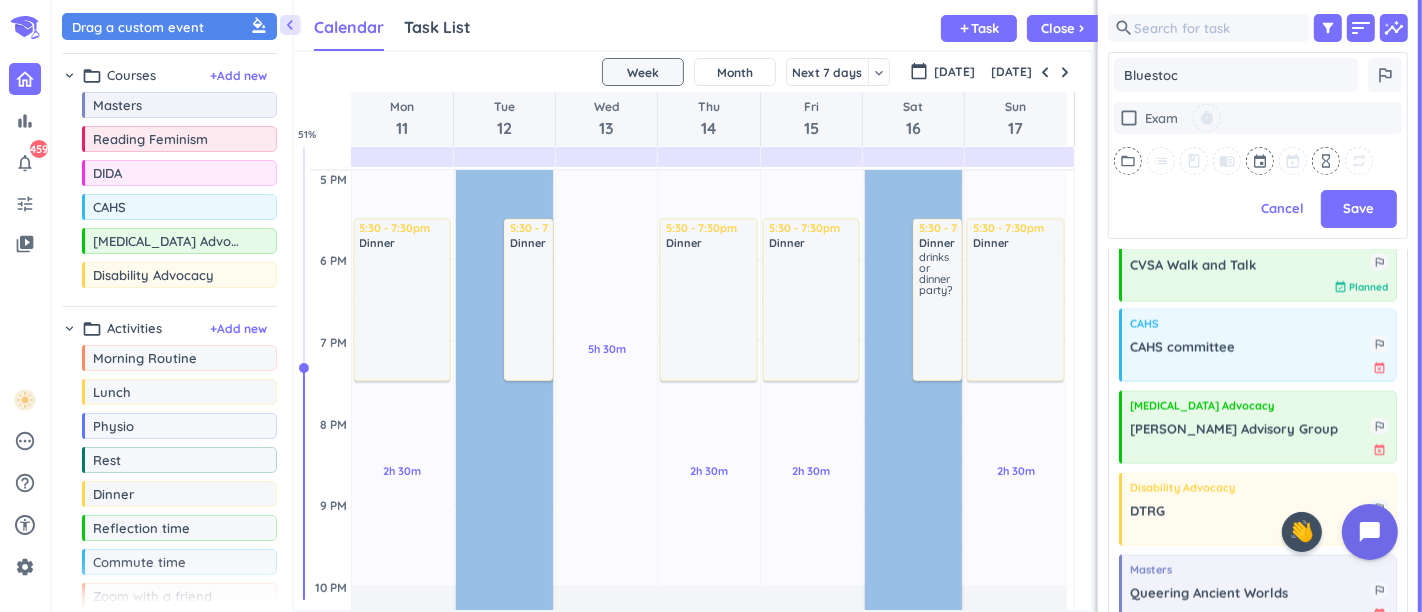 type on "x" 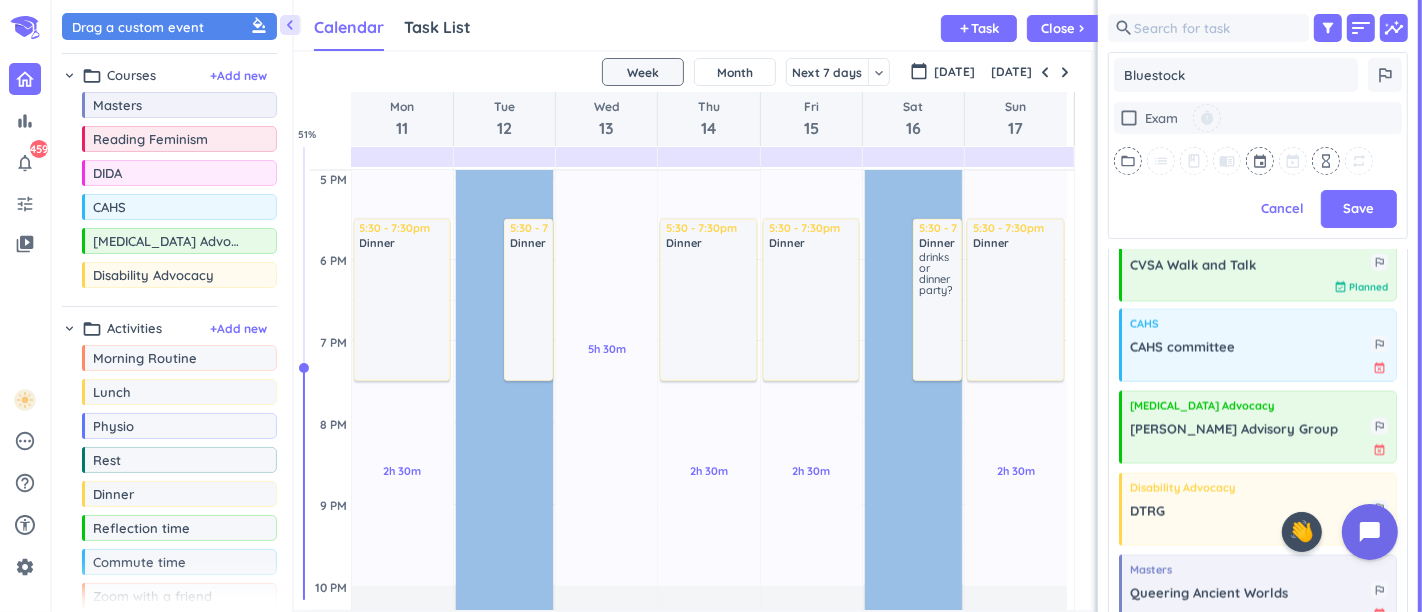 type on "x" 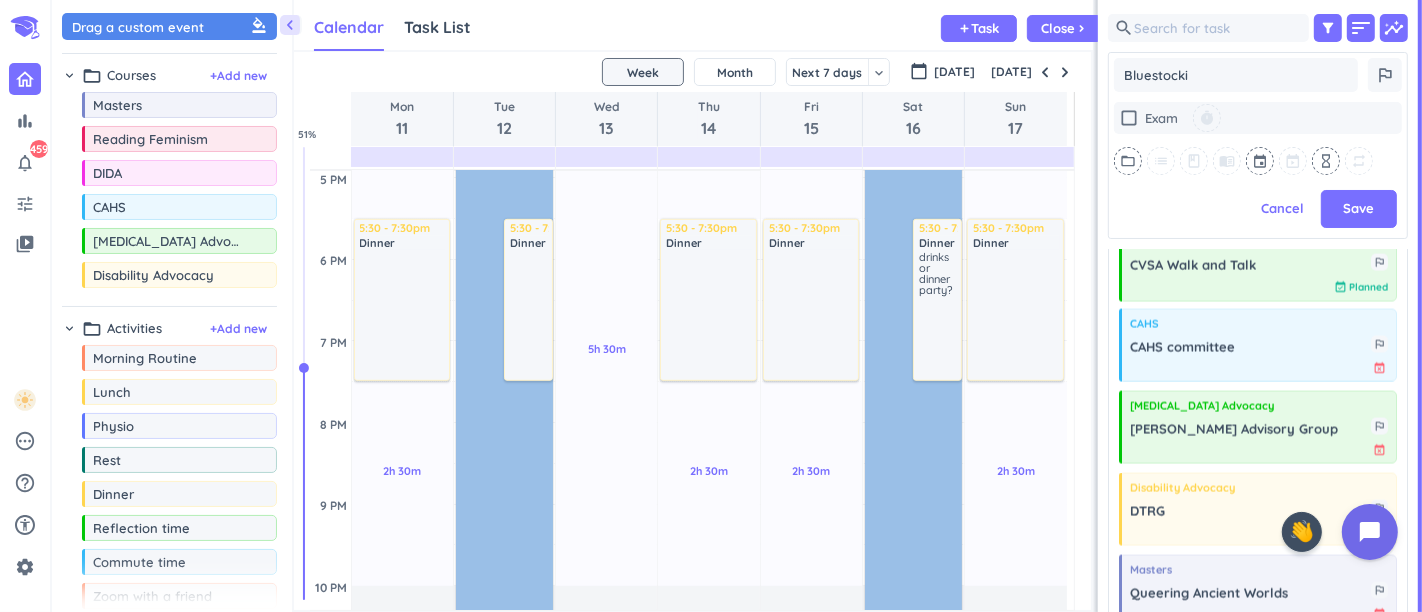 type on "x" 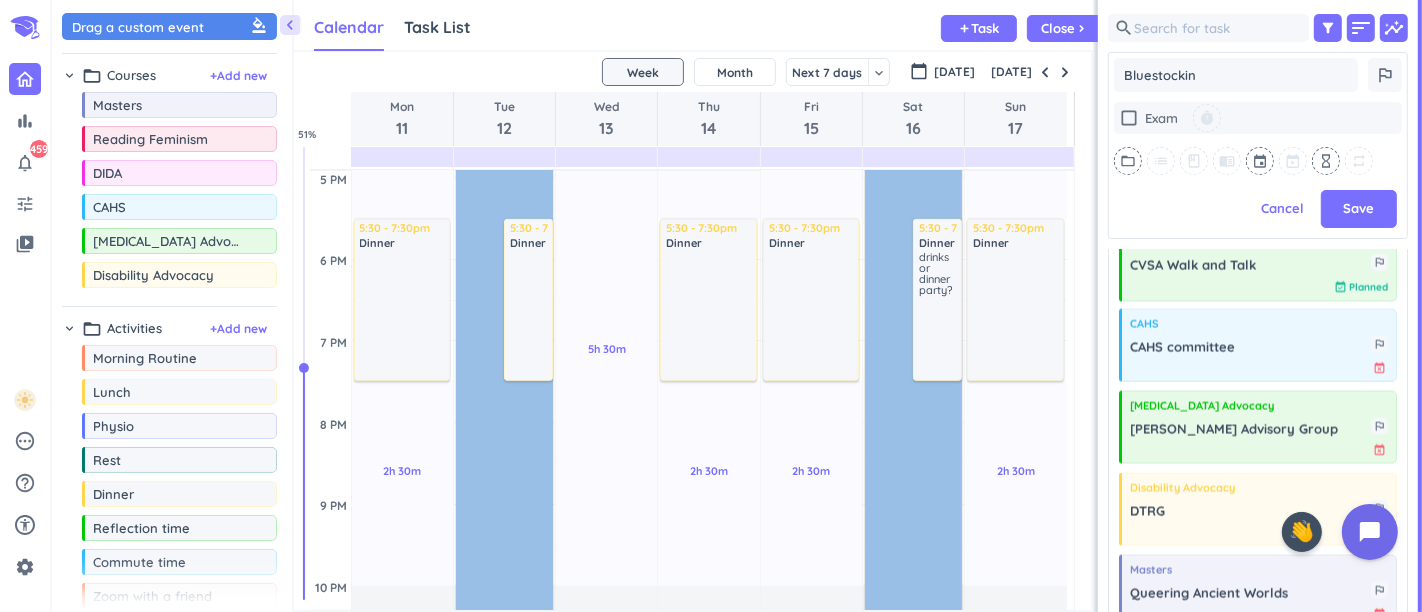 type on "Bluestocking" 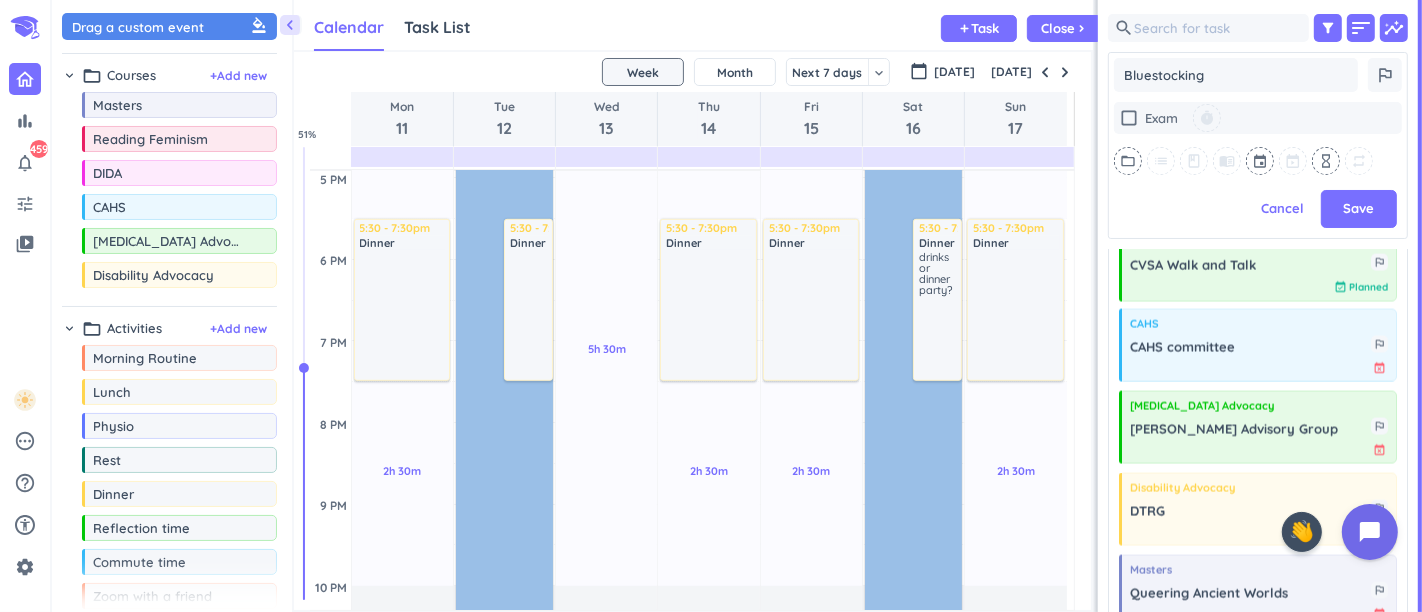 type on "x" 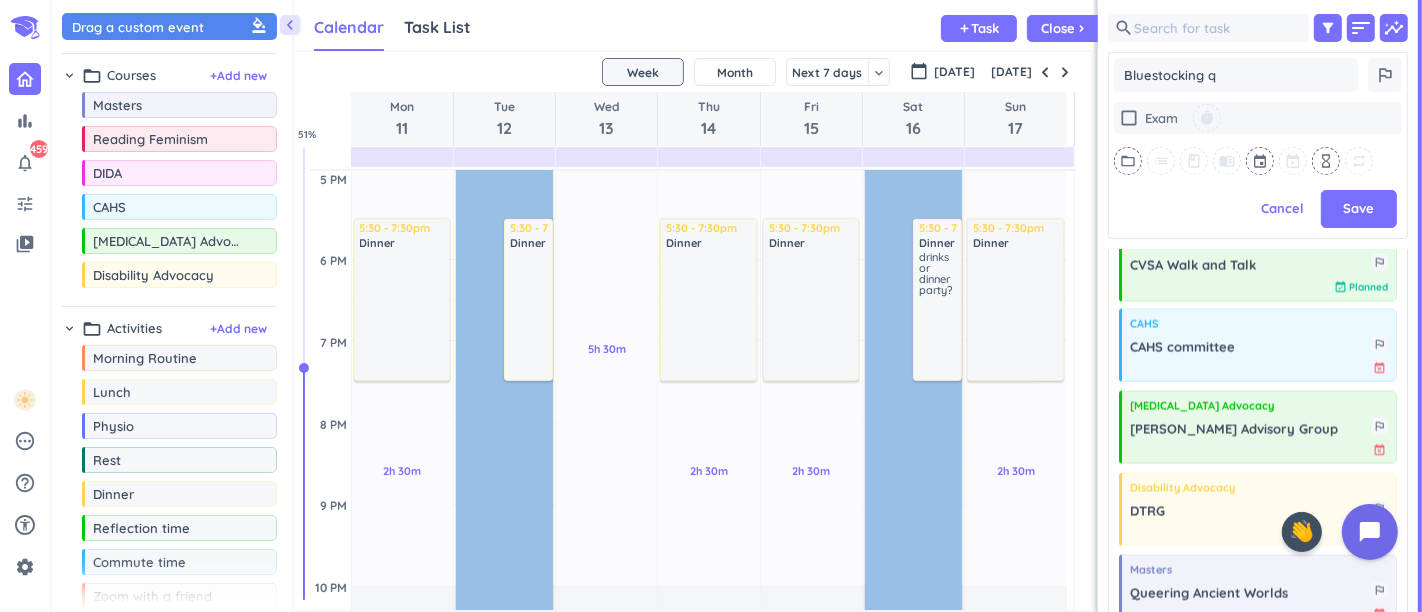 type on "Bluestocking qu" 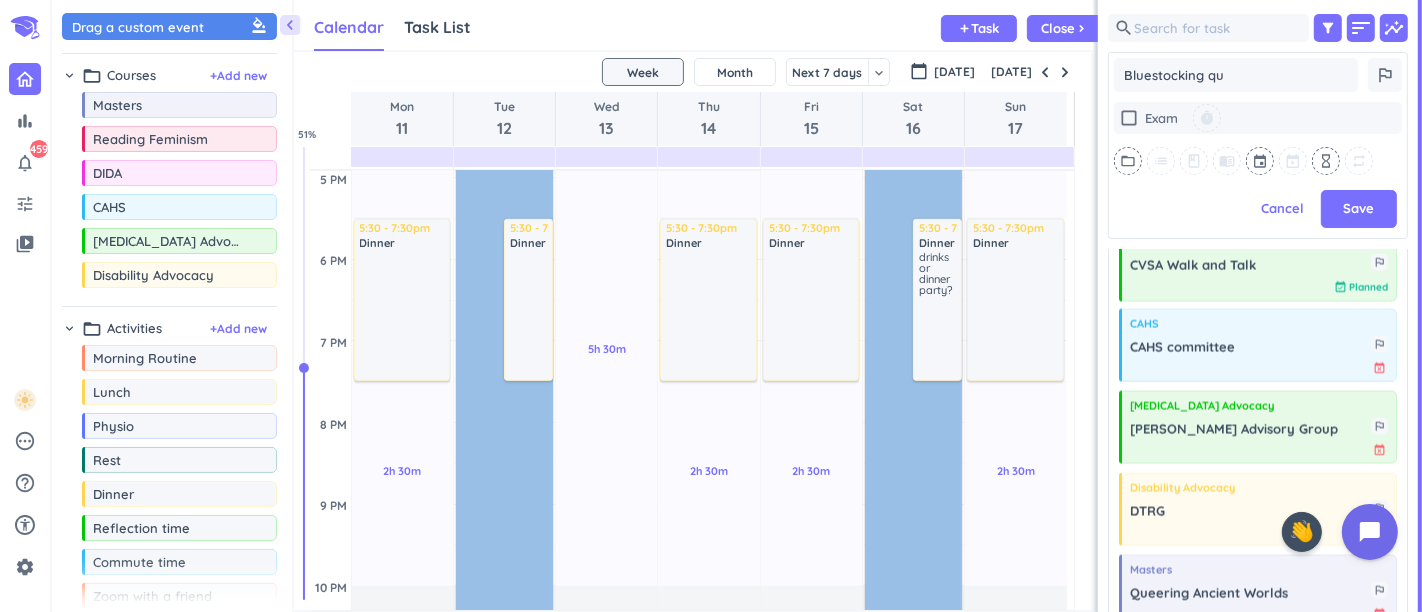type on "x" 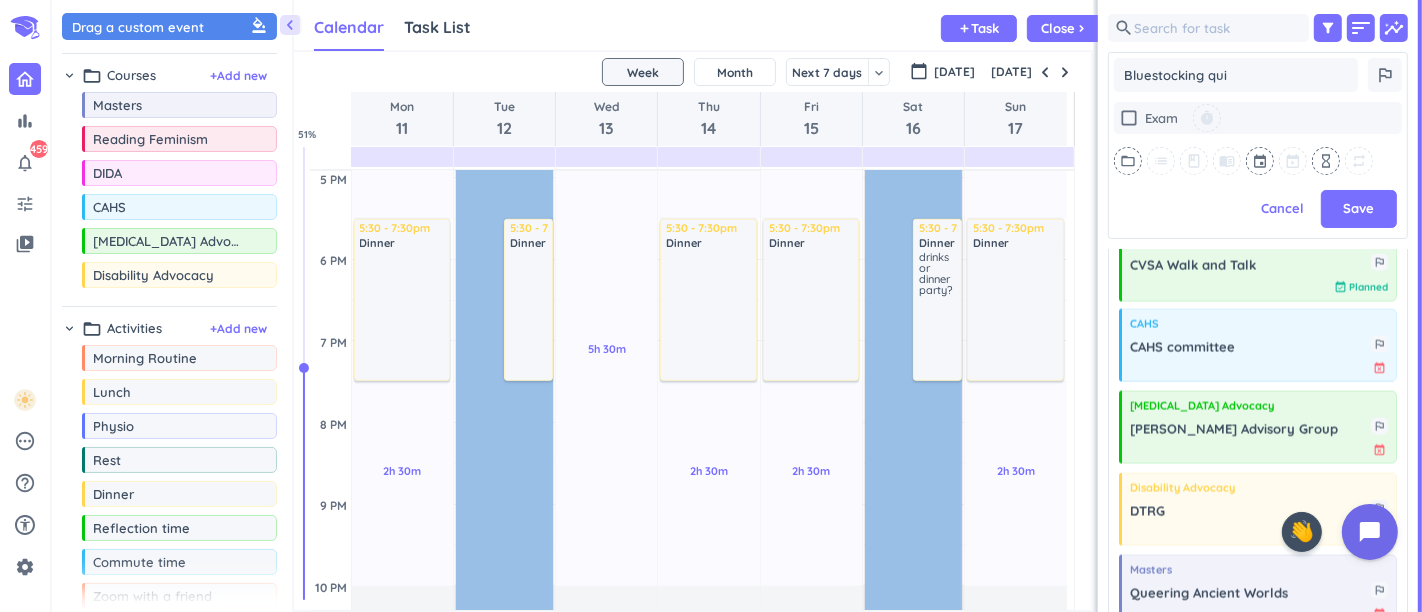 type on "x" 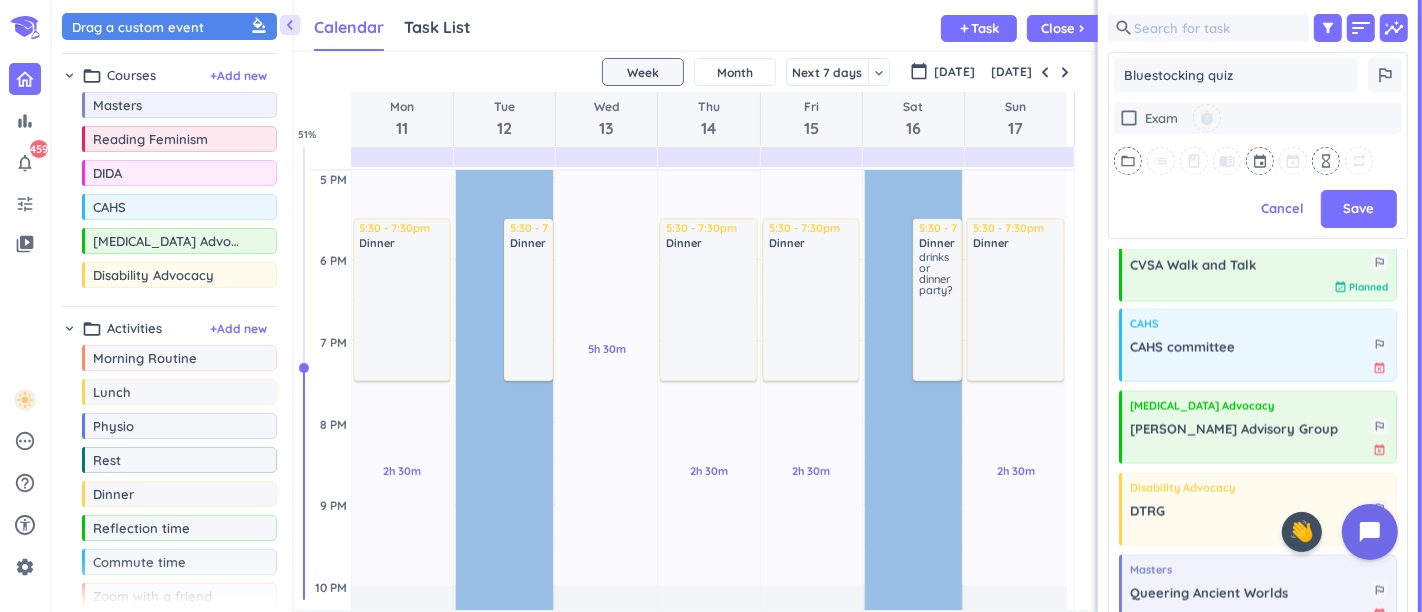 type on "Bluestocking quiz" 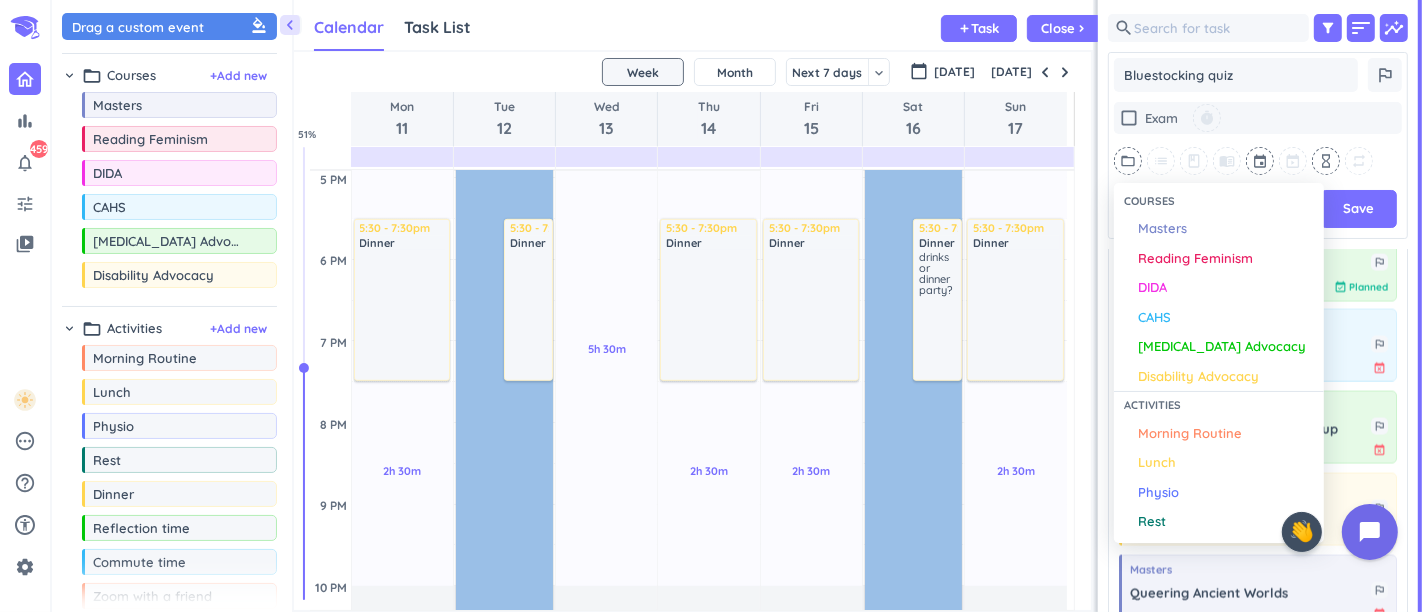 click on "Reading Feminism" at bounding box center [1195, 259] 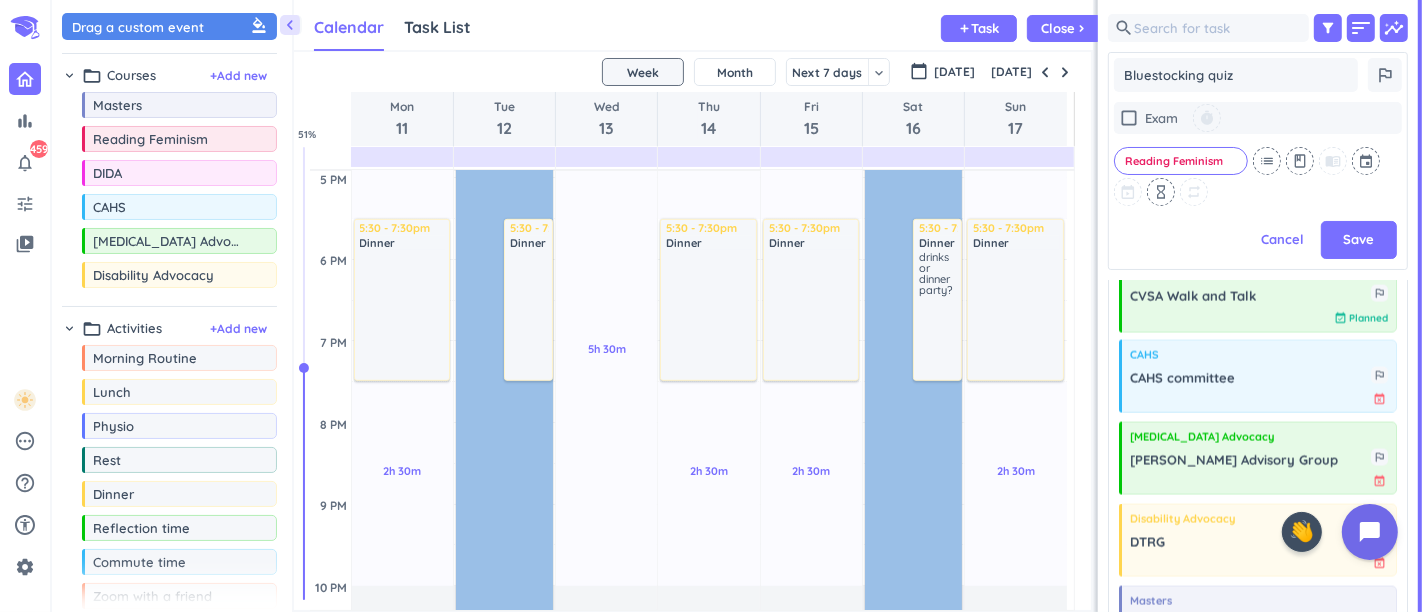 scroll, scrollTop: 326, scrollLeft: 292, axis: both 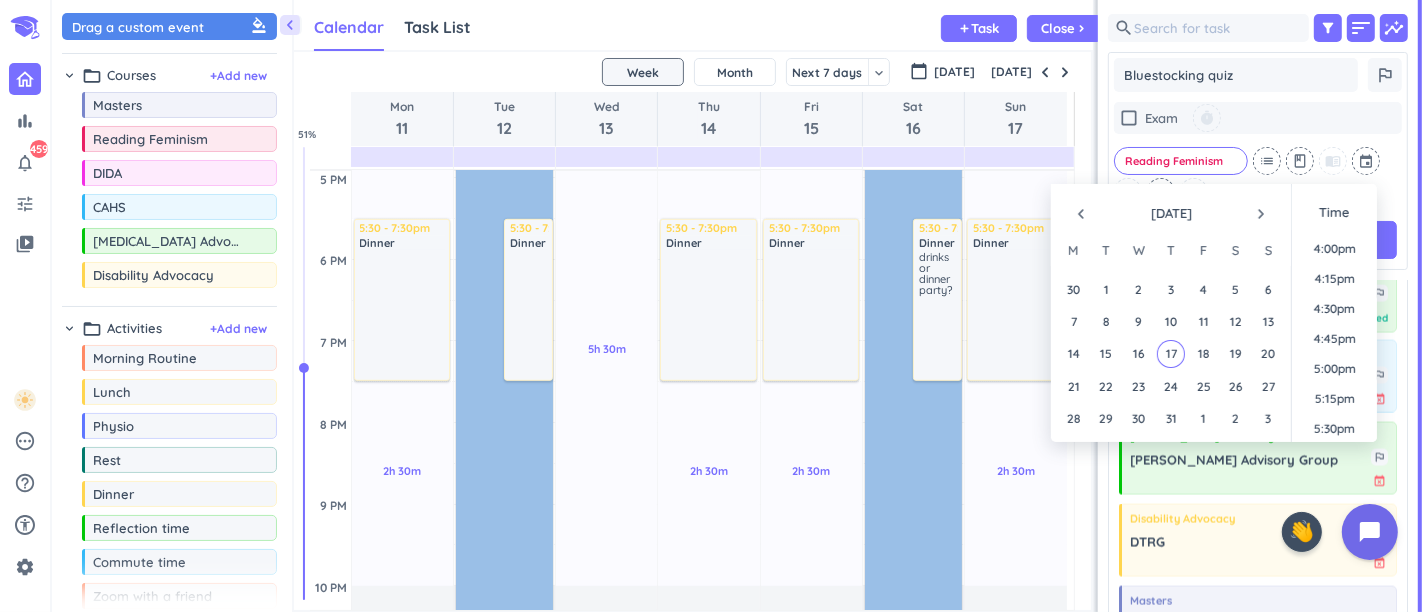 click on "check_box_outline_blank Exam timer" at bounding box center (1258, 118) 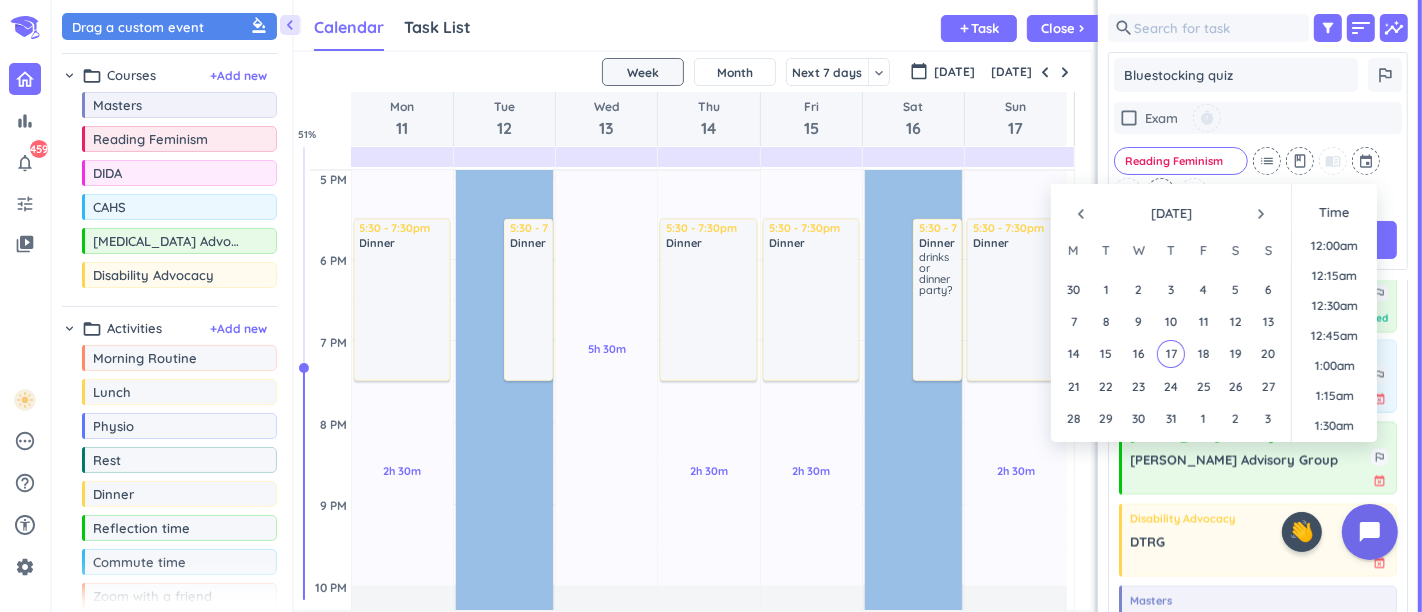 click at bounding box center [1367, 161] 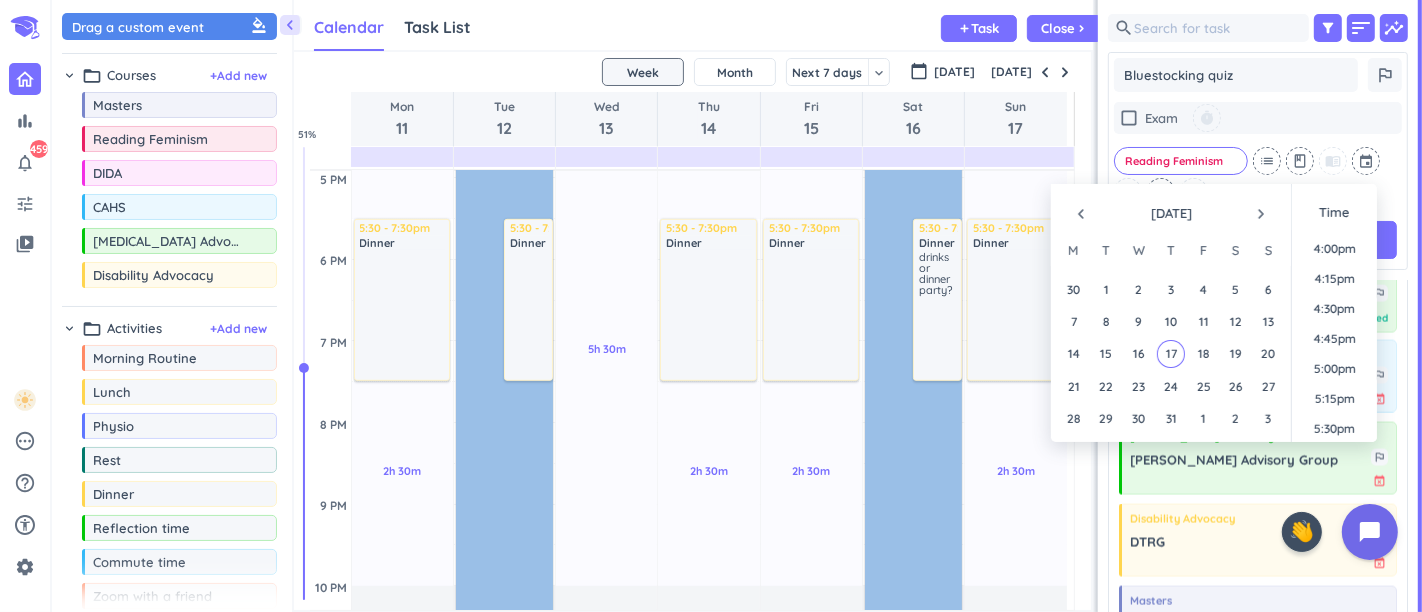 click on "navigate_next" at bounding box center [1261, 214] 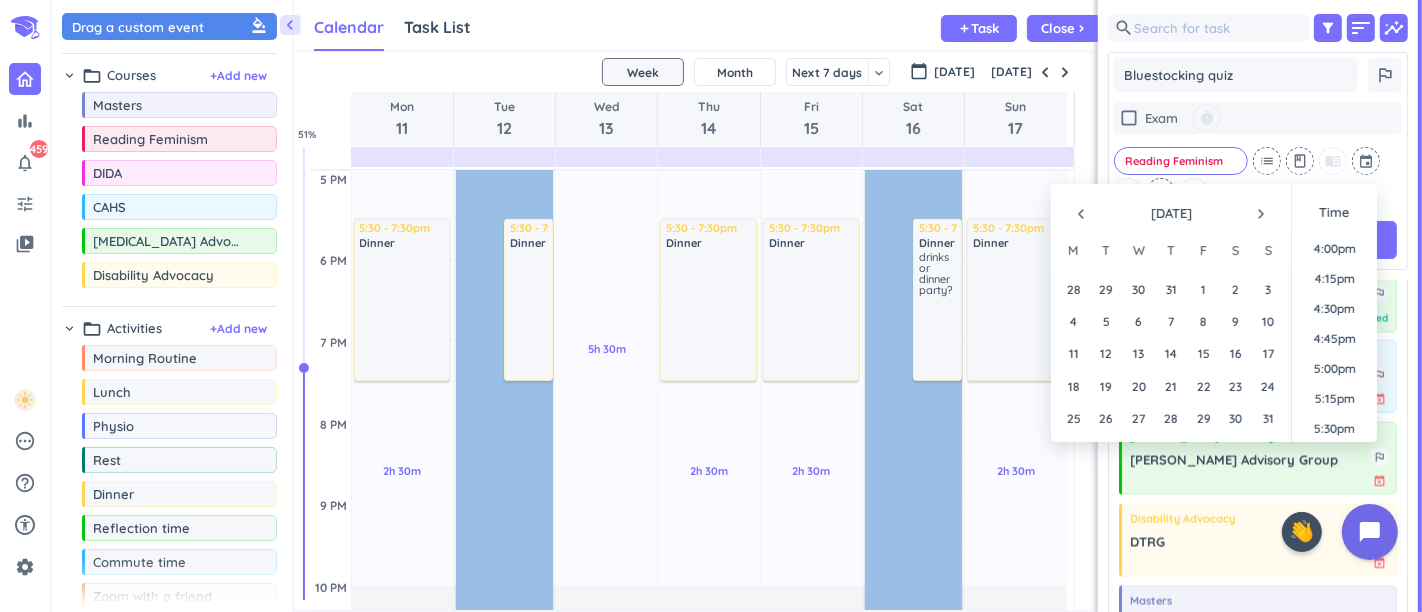 click on "13" at bounding box center [1138, 353] 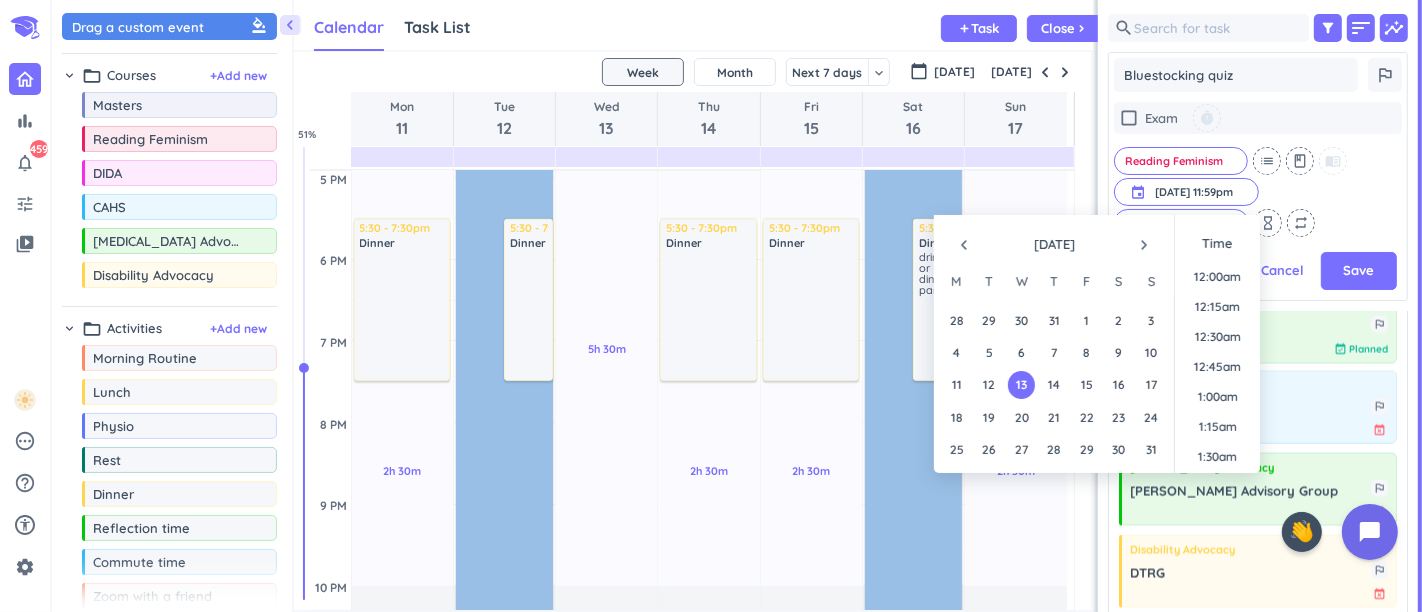 scroll, scrollTop: 295, scrollLeft: 292, axis: both 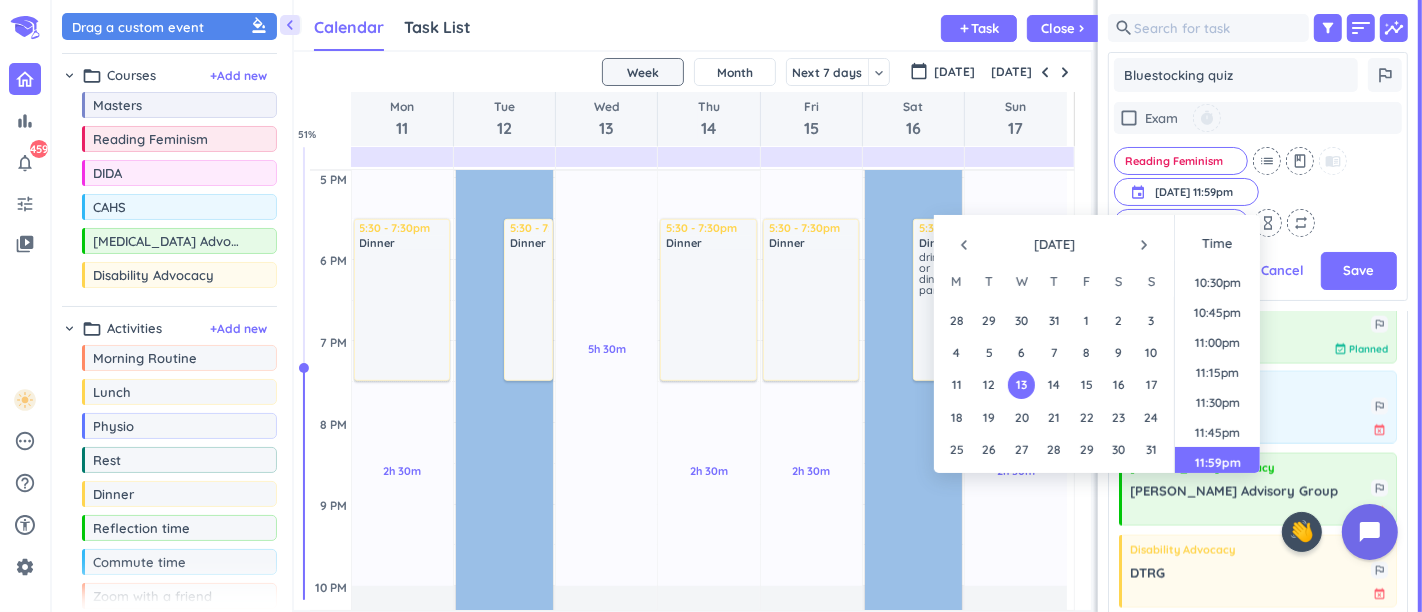 click on "Save" at bounding box center [1359, 271] 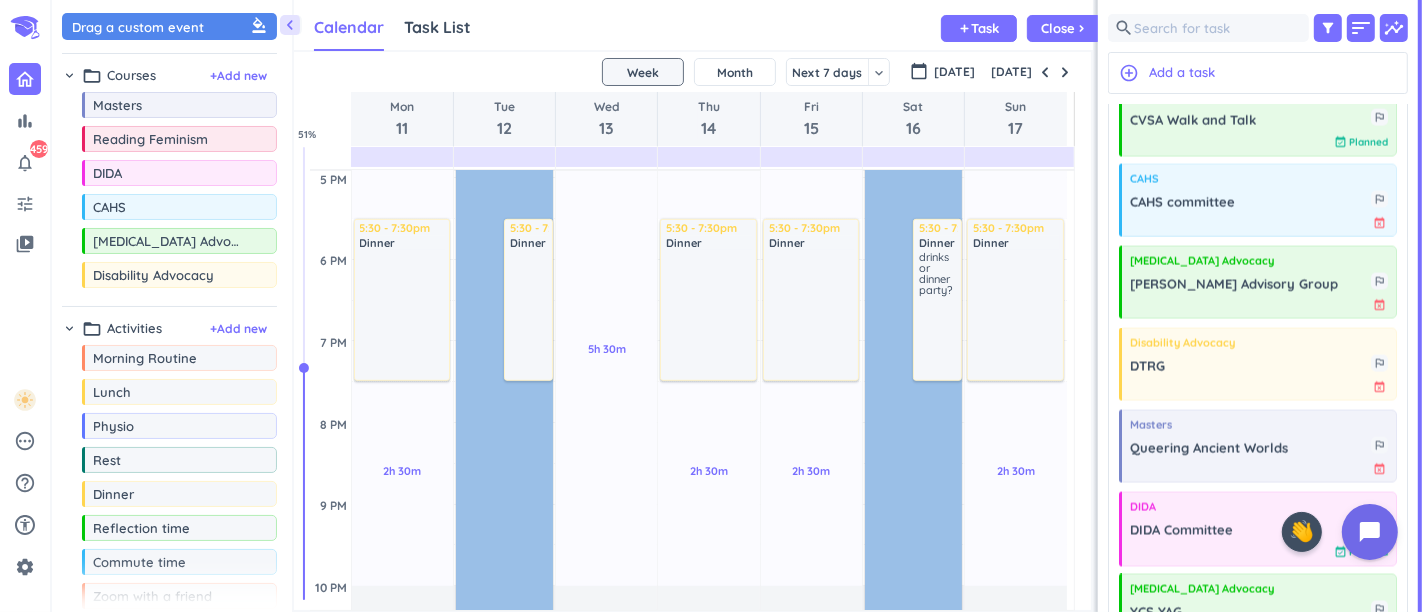 scroll, scrollTop: 8, scrollLeft: 8, axis: both 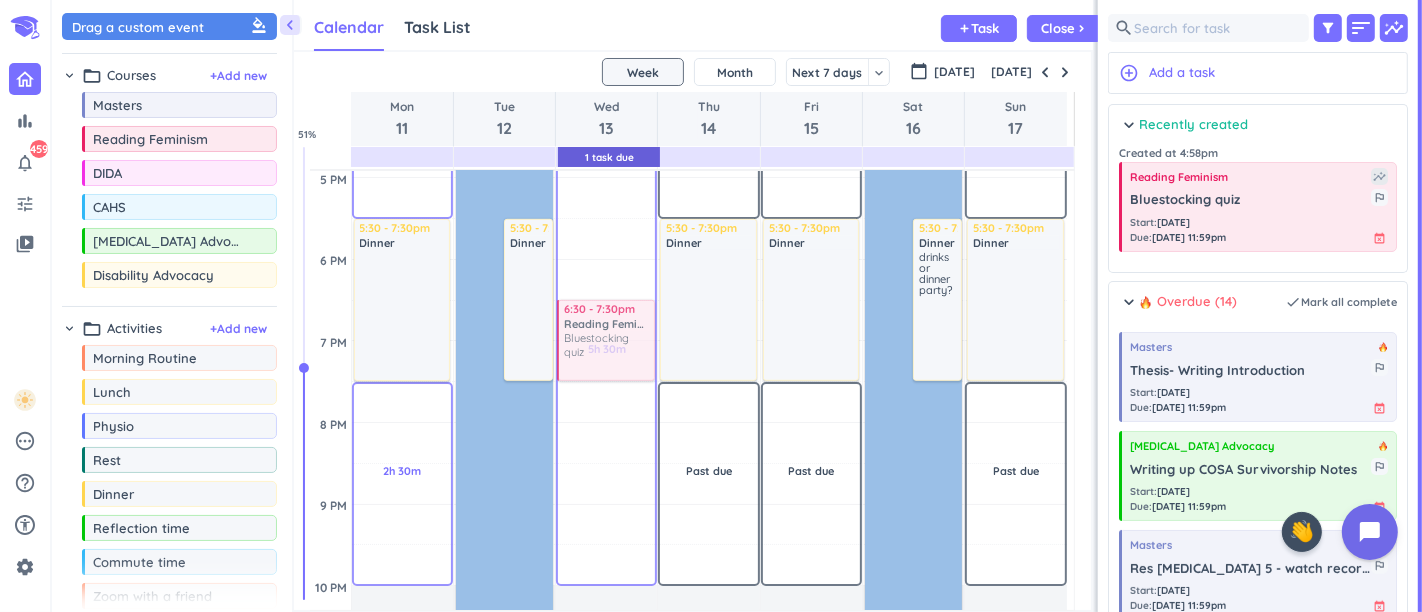 drag, startPoint x: 1213, startPoint y: 187, endPoint x: 640, endPoint y: 301, distance: 584.2303 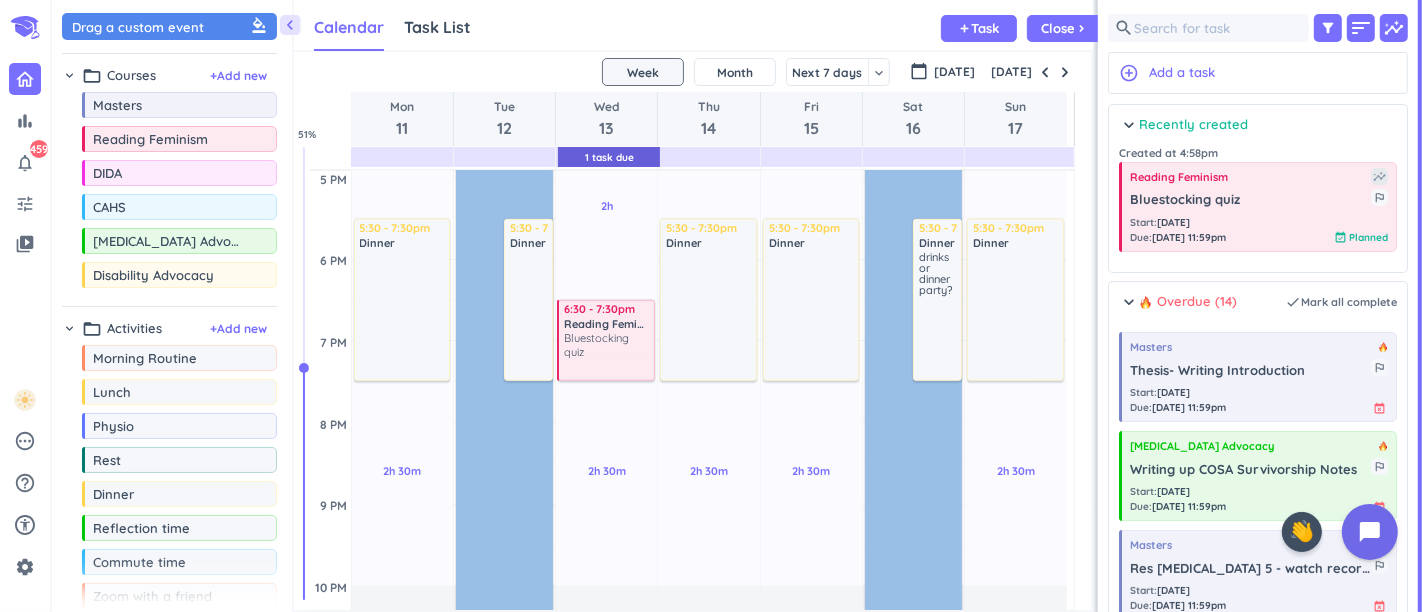 scroll, scrollTop: 1165, scrollLeft: 0, axis: vertical 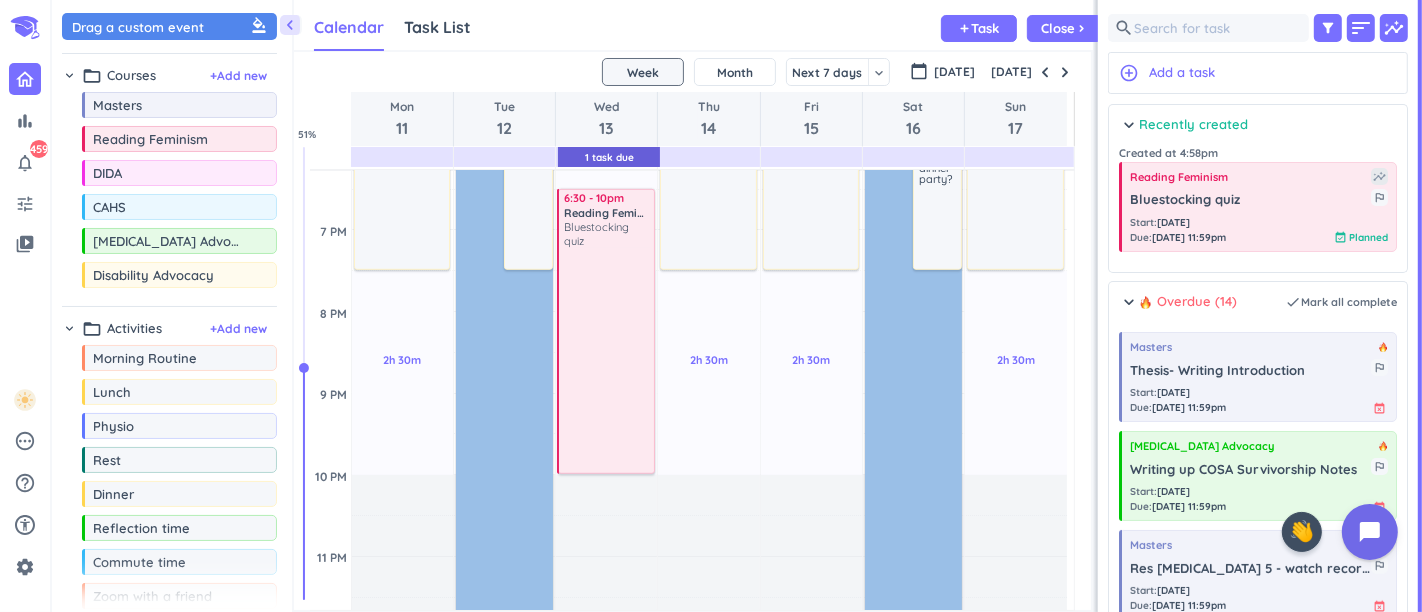 drag, startPoint x: 597, startPoint y: 265, endPoint x: 611, endPoint y: 472, distance: 207.47289 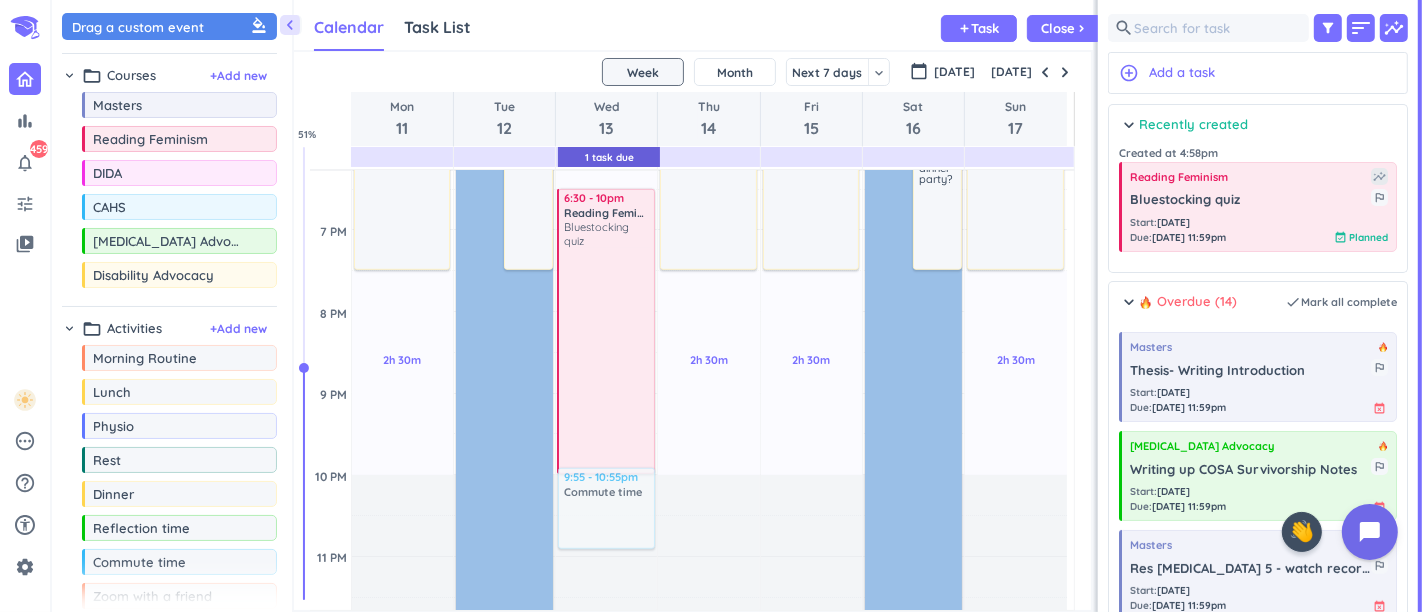 drag, startPoint x: 168, startPoint y: 565, endPoint x: 584, endPoint y: 479, distance: 424.79642 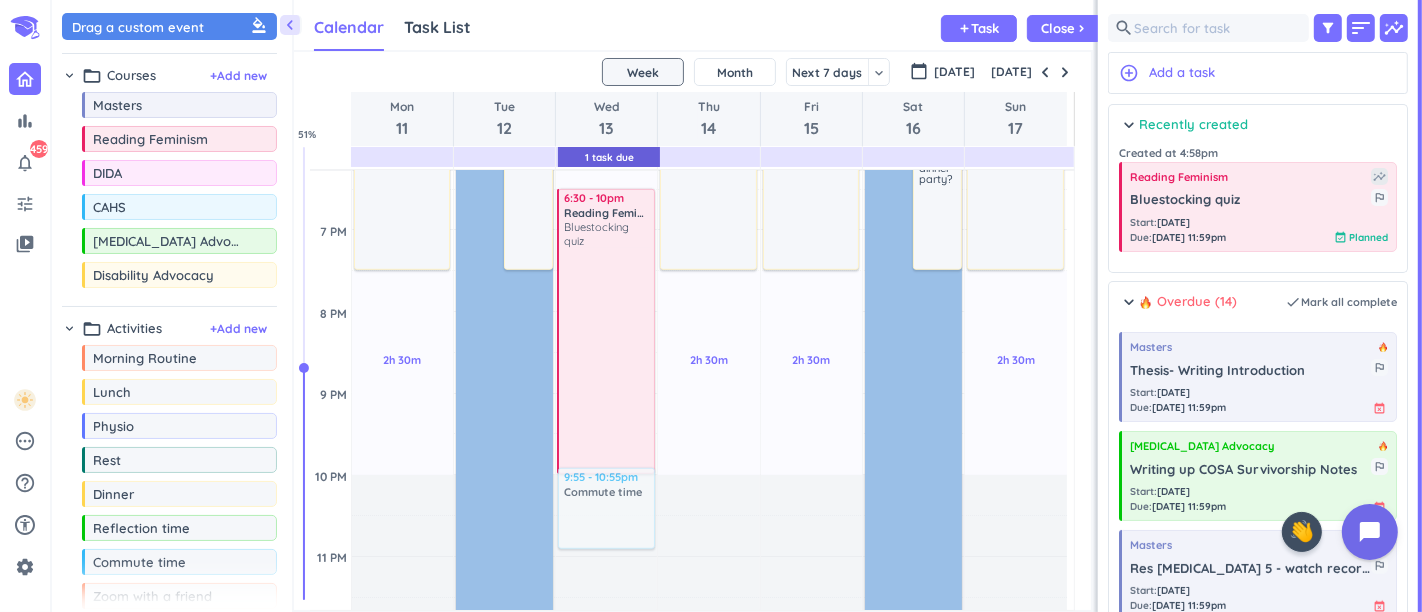 click on "chevron_left Drag a custom event format_color_fill chevron_right folder_open Courses   +  Add new drag_indicator Masters  more_horiz drag_indicator Reading Feminism more_horiz drag_indicator DIDA more_horiz drag_indicator CAHS more_horiz drag_indicator [MEDICAL_DATA] Advocacy  more_horiz drag_indicator Disability Advocacy  more_horiz chevron_right folder_open Activities   +  Add new drag_indicator Morning Routine more_horiz drag_indicator Lunch more_horiz drag_indicator Physio more_horiz drag_indicator Rest more_horiz drag_indicator Dinner more_horiz drag_indicator Reflection time more_horiz drag_indicator Commute time  more_horiz drag_indicator Zoom with a friend more_horiz drag_indicator Medical appointment more_horiz drag_indicator Walk more_horiz drag_indicator Exercises more_horiz link Connected Calendars add_circle Calendar Task List Calendar keyboard_arrow_down add Task Close chevron_right 1   Task   Due SHOVEL [DATE] - [DATE] Week Month Next 7 days keyboard_arrow_down Week keyboard_arrow_down [DATE] 11" at bounding box center (737, 306) 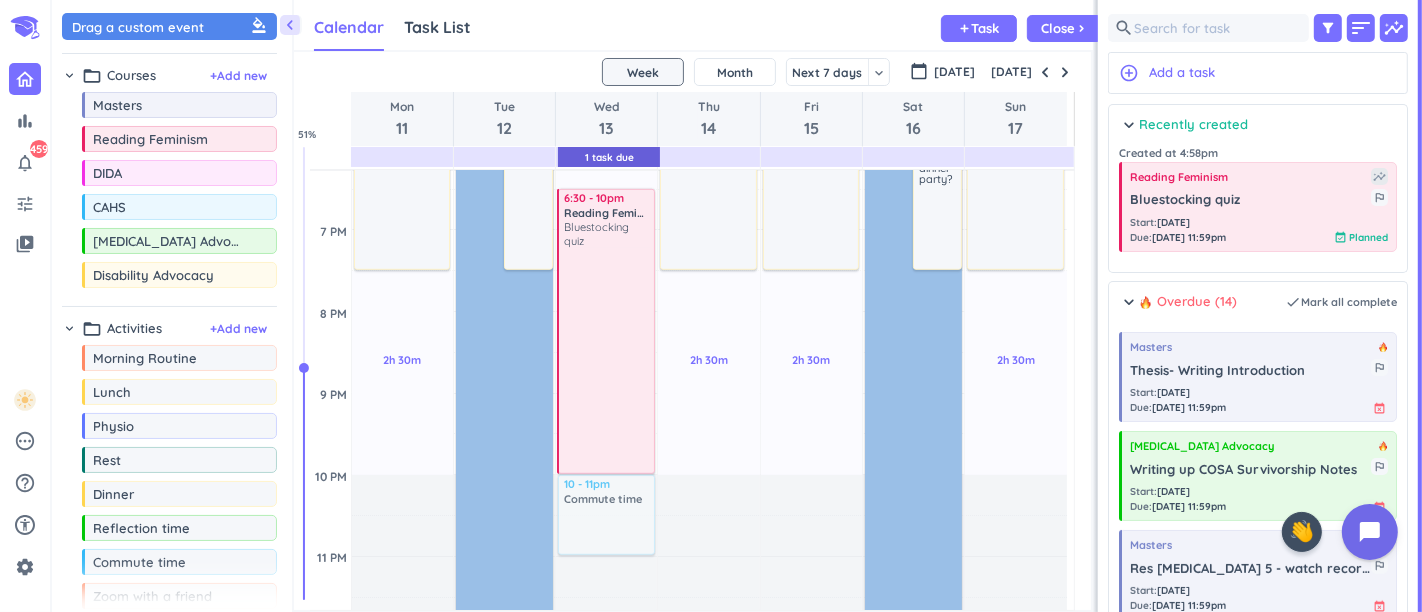 click on "1h 30m Past due Plan 2h  Past due Plan 15m Extra Adjust Awake Time Adjust Awake Time 4am - 12:30pm THESIS WRITING delete_outline priority_high 7 - 7:30am THESIS WRITING DAY delete_outline priority_high 7:30 - 8:30am Morning Routine delete_outline 6:30 - 10pm Reading Feminism Bluestocking quiz more_vert 9:55 - 10:55pm Commute time  delete_outline 2 - 2:30pm Commute time  delete_outline 2:45 - 3:30pm Medical appointment delete_outline 2.50pm ortho app RAH 3G Area 6 3:30 - 4:30pm Commute time  delete_outline 1  10 - 11pm Commute time  delete_outline" at bounding box center [606, -15] 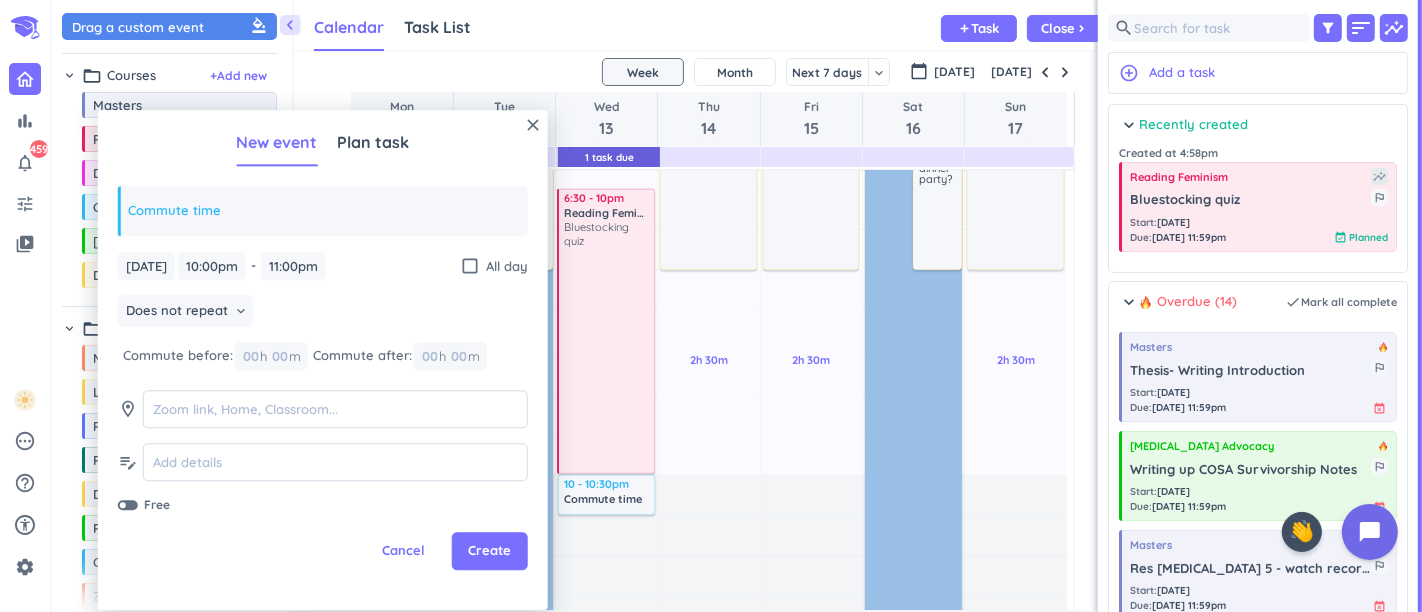 drag, startPoint x: 604, startPoint y: 552, endPoint x: 603, endPoint y: 515, distance: 37.01351 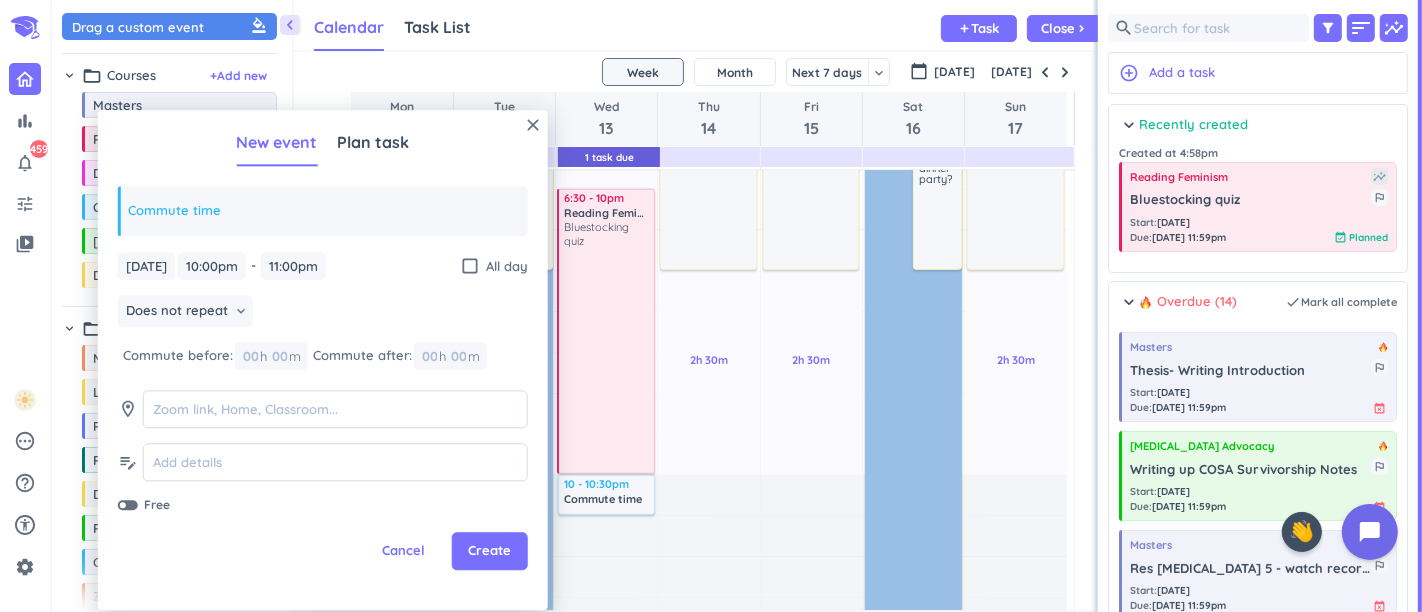 click on "1h 30m Past due Plan 2h  Past due Plan 15m Extra Adjust Awake Time Adjust Awake Time 4am - 12:30pm THESIS WRITING delete_outline priority_high 7 - 7:30am THESIS WRITING DAY delete_outline priority_high 7:30 - 8:30am Morning Routine delete_outline 2 - 2:30pm Commute time  delete_outline 2:45 - 3:30pm Medical appointment delete_outline 2.50pm ortho app RAH 3G Area 6 3:30 - 4:30pm Commute time  delete_outline 6:30 - 10pm Reading Feminism Bluestocking quiz more_vert 10 - 11pm Commute time  delete_outline 1  10 - 10:30pm Commute time  delete_outline" at bounding box center [606, -15] 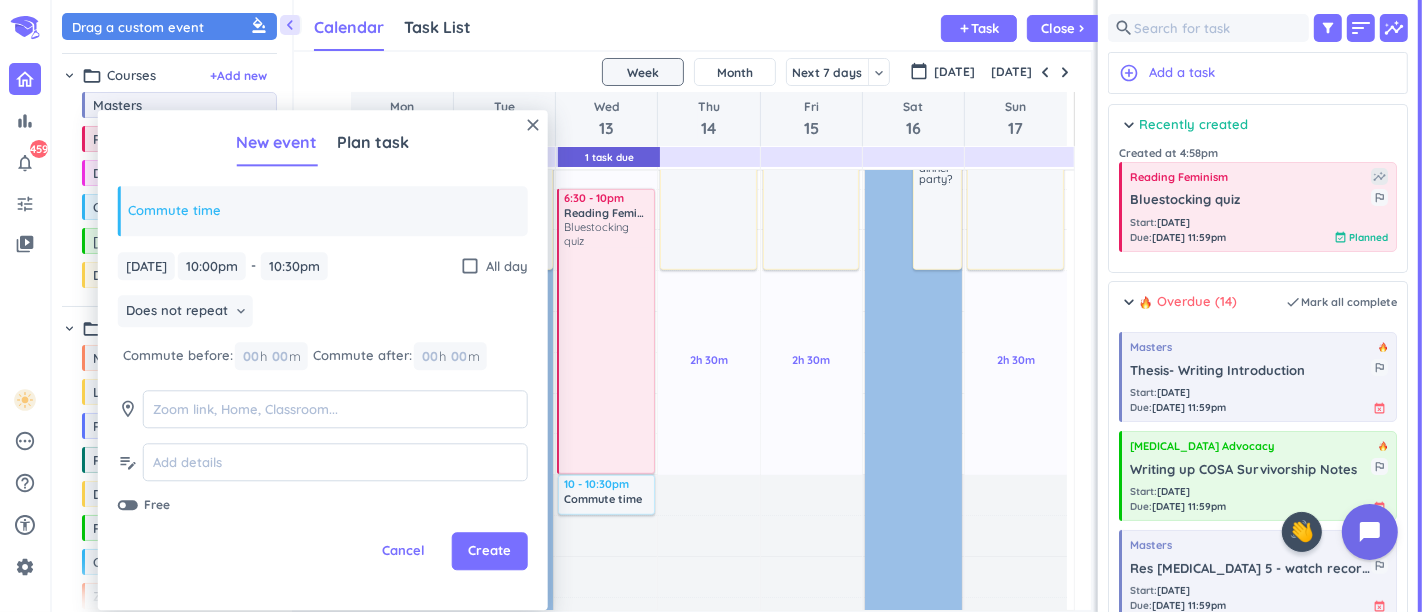 type on "10:30pm" 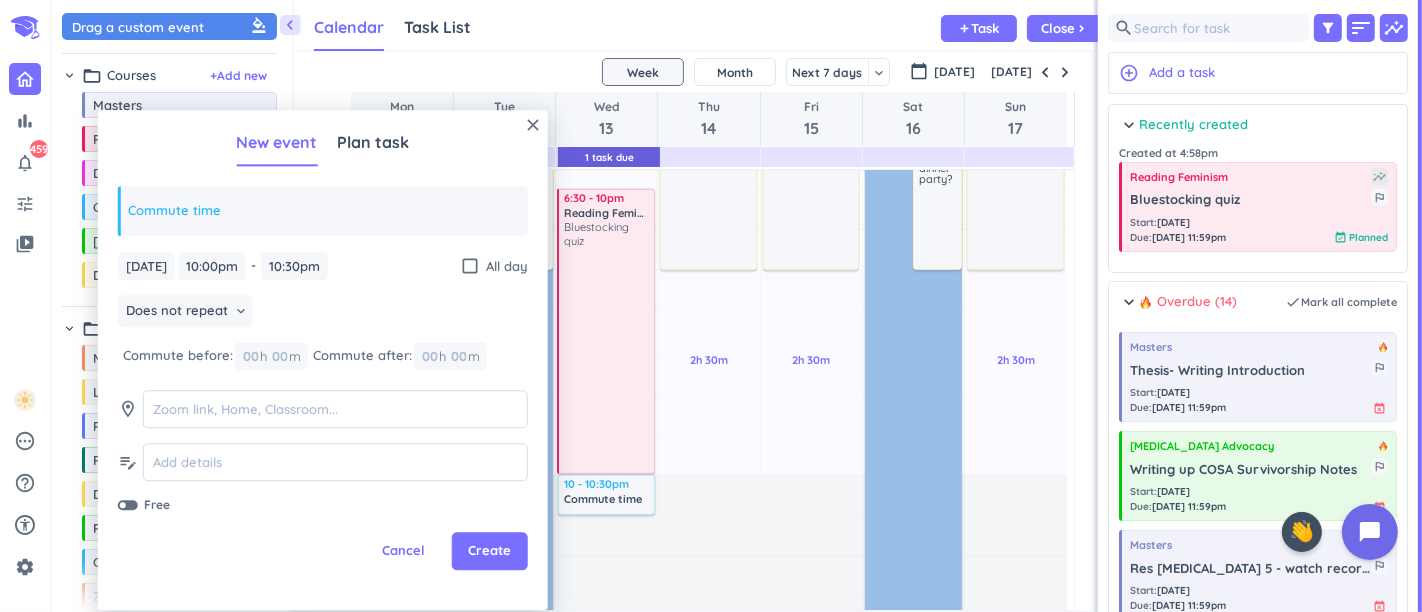 click on "Create" at bounding box center [489, 552] 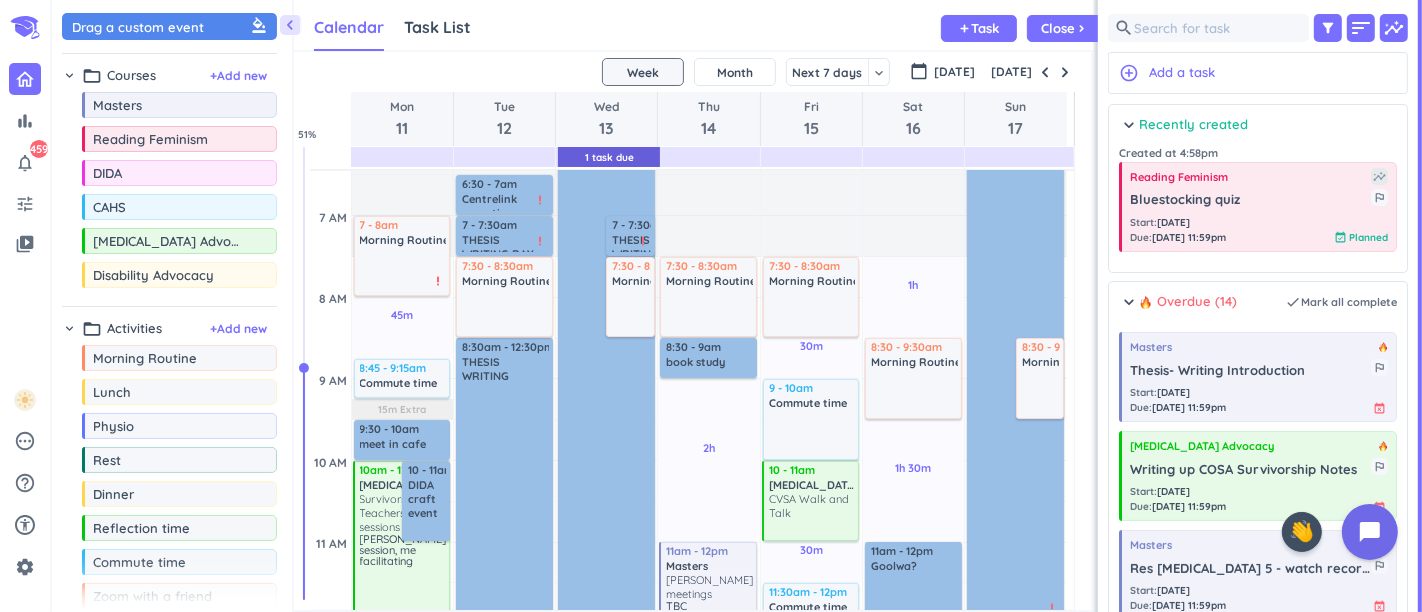 scroll, scrollTop: 165, scrollLeft: 0, axis: vertical 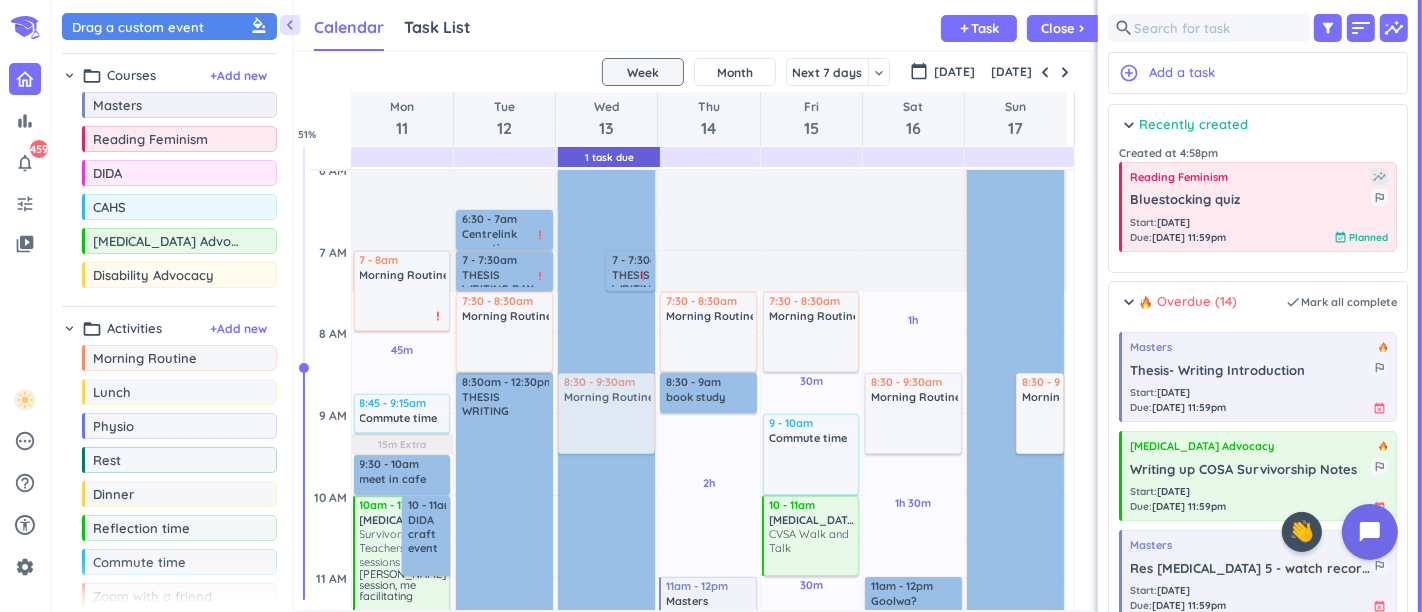 drag, startPoint x: 638, startPoint y: 328, endPoint x: 636, endPoint y: 427, distance: 99.0202 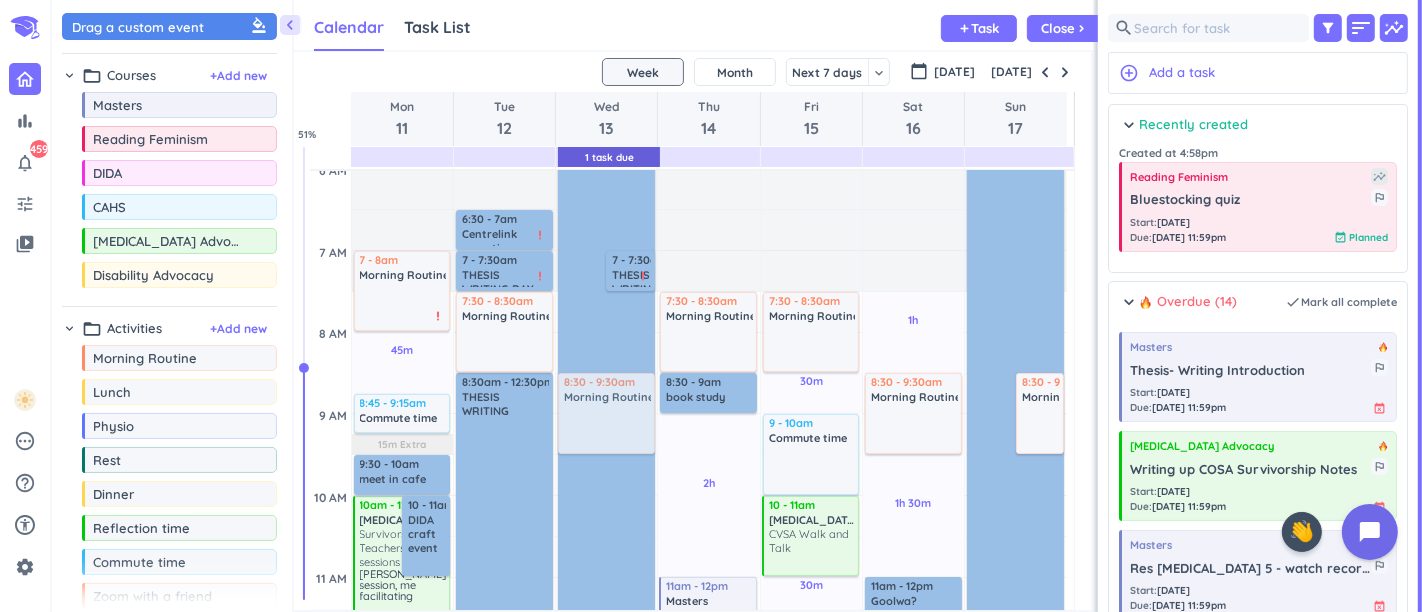 click on "1h 30m Past due Plan 2h  Past due Plan 15m Extra Adjust Awake Time Adjust Awake Time 4am - 12:30pm THESIS WRITING delete_outline priority_high 7 - 7:30am THESIS WRITING DAY delete_outline priority_high 7:30 - 8:30am Morning Routine delete_outline 2 - 2:30pm Commute time  delete_outline 2:45 - 3:30pm Medical appointment delete_outline 2.50pm ortho app RAH 3G Area 6 3:30 - 4:30pm Commute time  delete_outline 6:30 - 10pm Reading Feminism Bluestocking quiz more_vert 10 - 10:30pm Commute time  delete_outline priority_high 1  8:30 - 9:30am Morning Routine delete_outline" at bounding box center (606, 985) 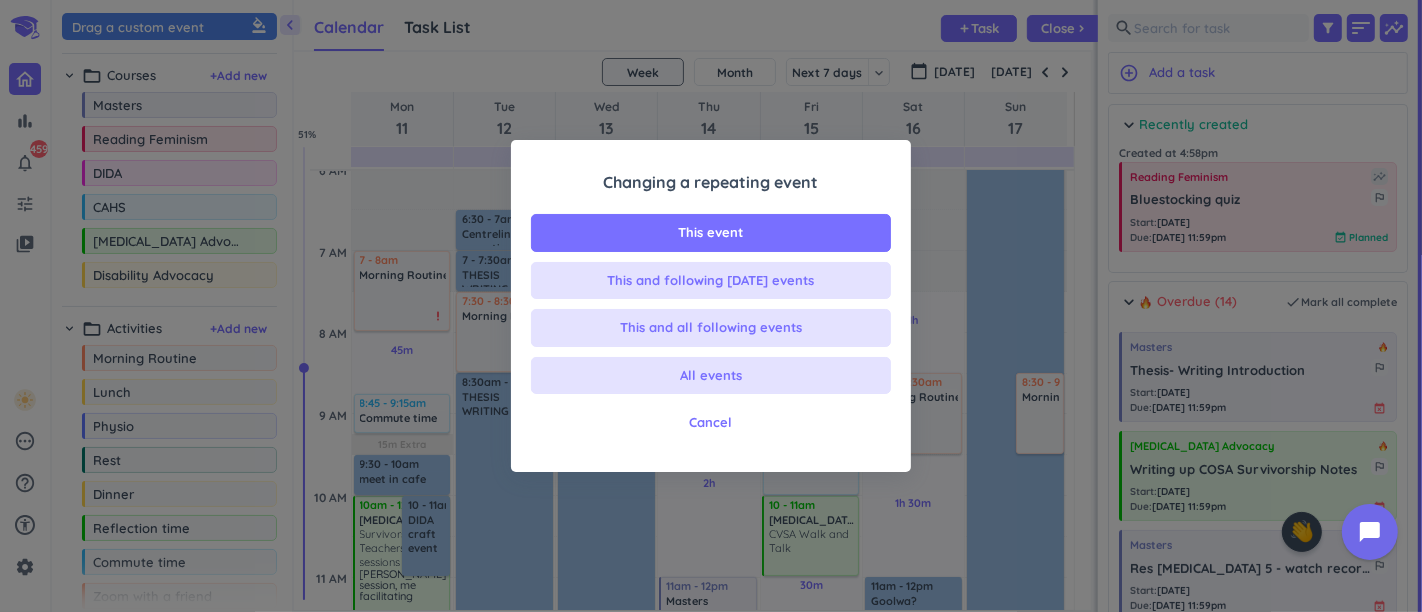 drag, startPoint x: 739, startPoint y: 235, endPoint x: 601, endPoint y: 425, distance: 234.82759 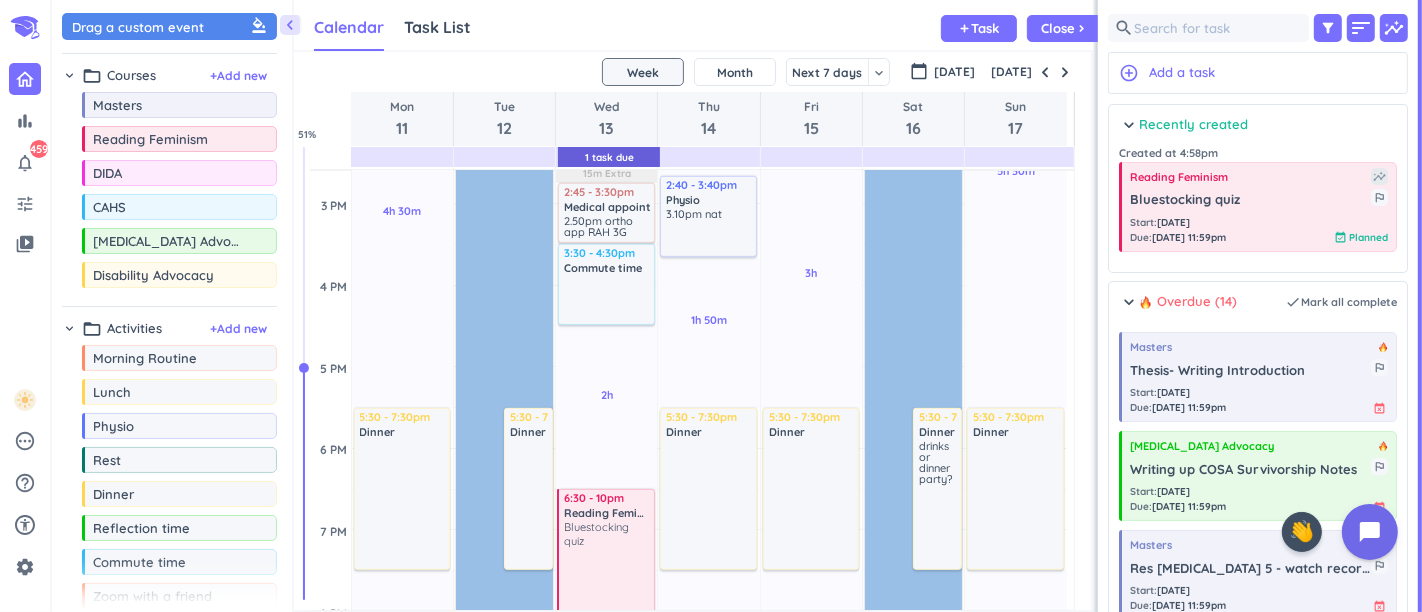 scroll, scrollTop: 831, scrollLeft: 0, axis: vertical 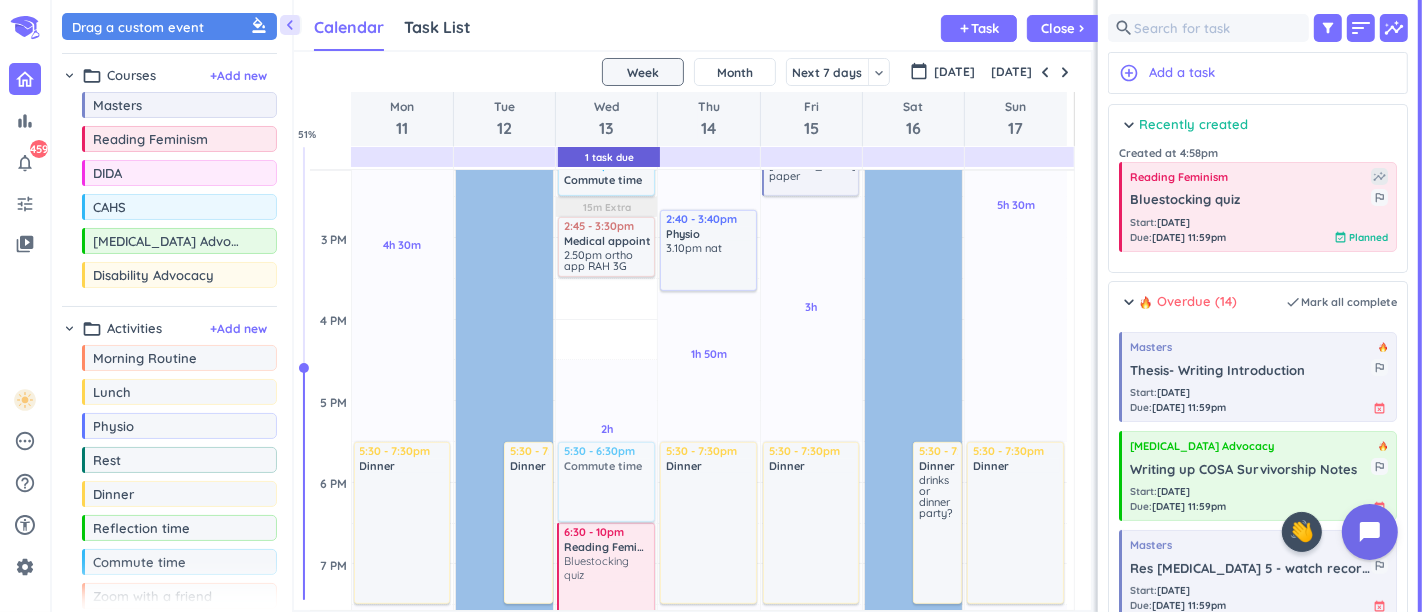 drag, startPoint x: 603, startPoint y: 301, endPoint x: 604, endPoint y: 468, distance: 167.00299 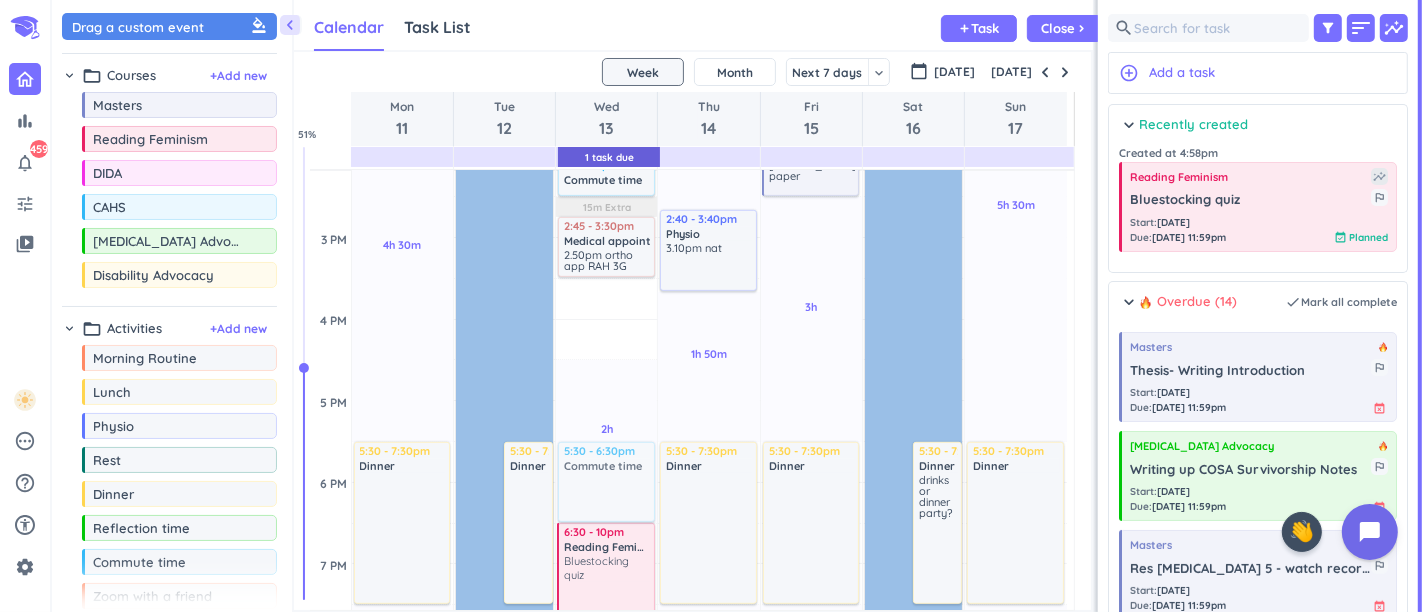 click on "1h 30m Past due Plan 2h  Past due Plan 15m Extra Adjust Awake Time Adjust Awake Time 4am - 12:30pm THESIS WRITING delete_outline priority_high 7 - 7:30am THESIS WRITING DAY delete_outline priority_high 8:30 - 9:30am Morning Routine delete_outline 2 - 2:30pm Commute time  delete_outline 2:45 - 3:30pm Medical appointment delete_outline 2.50pm ortho app RAH 3G Area 6 3:30 - 4:30pm Commute time  delete_outline 6:30 - 10pm Reading Feminism Bluestocking quiz more_vert 10 - 10:30pm Commute time  delete_outline priority_high 1  5:30 - 6:30pm Commute time  delete_outline" at bounding box center [606, 319] 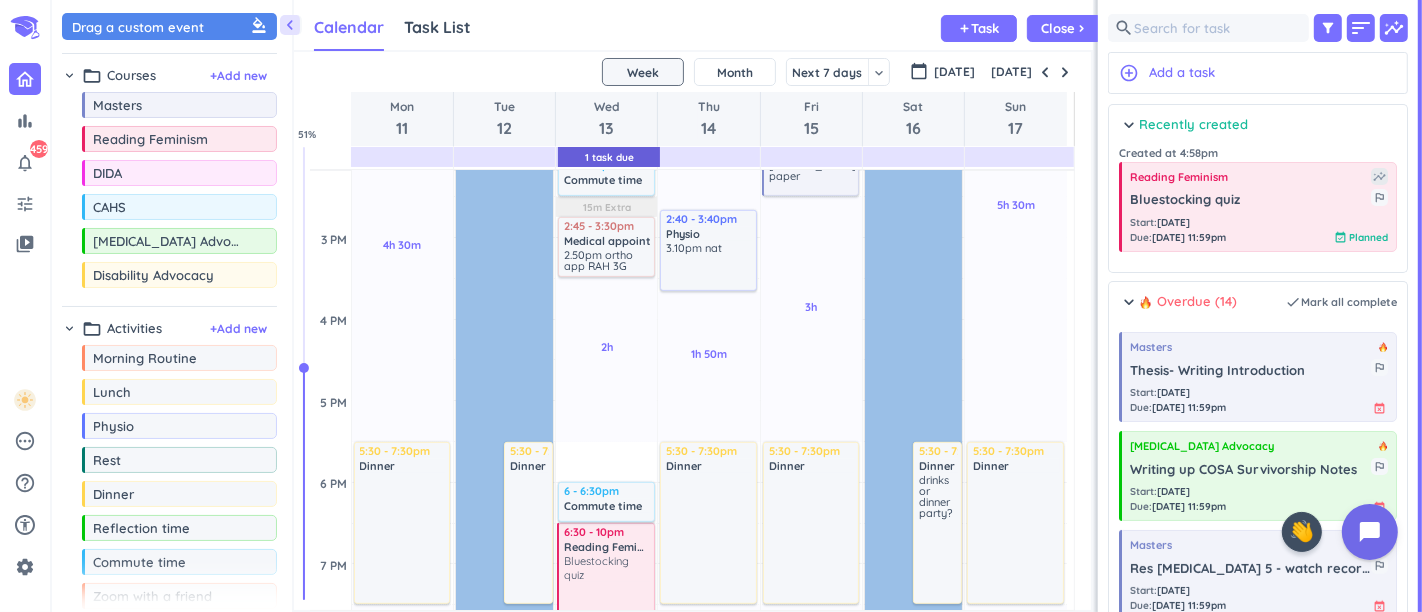 drag, startPoint x: 604, startPoint y: 446, endPoint x: 611, endPoint y: 482, distance: 36.67424 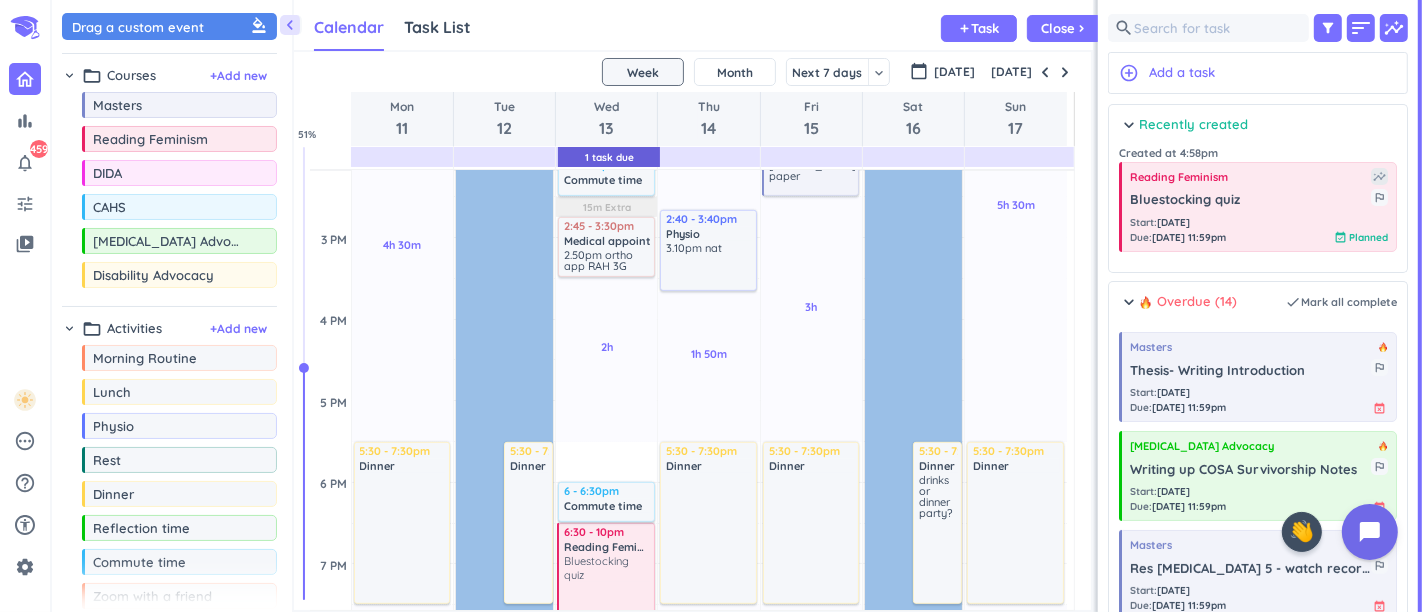 click on "1h 30m Past due Plan 2h  Past due Plan 15m Extra Adjust Awake Time Adjust Awake Time 4am - 12:30pm THESIS WRITING delete_outline priority_high 7 - 7:30am THESIS WRITING DAY delete_outline priority_high 8:30 - 9:30am Morning Routine delete_outline 2 - 2:30pm Commute time  delete_outline 2:45 - 3:30pm Medical appointment delete_outline 2.50pm ortho app RAH 3G Area 6 5:30 - 6:30pm Commute time  delete_outline 6:30 - 10pm Reading Feminism Bluestocking quiz more_vert 10 - 10:30pm Commute time  delete_outline priority_high 1  6 - 6:30pm Commute time  delete_outline" at bounding box center (606, 319) 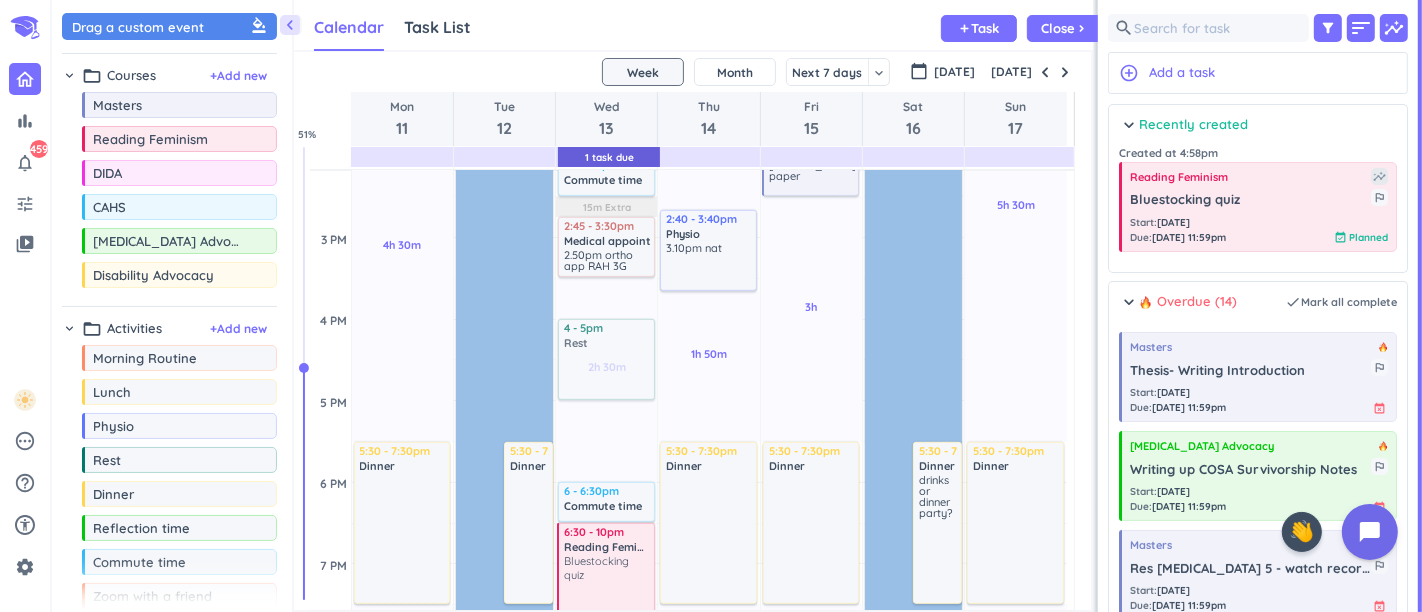 drag, startPoint x: 115, startPoint y: 453, endPoint x: 618, endPoint y: 318, distance: 520.80133 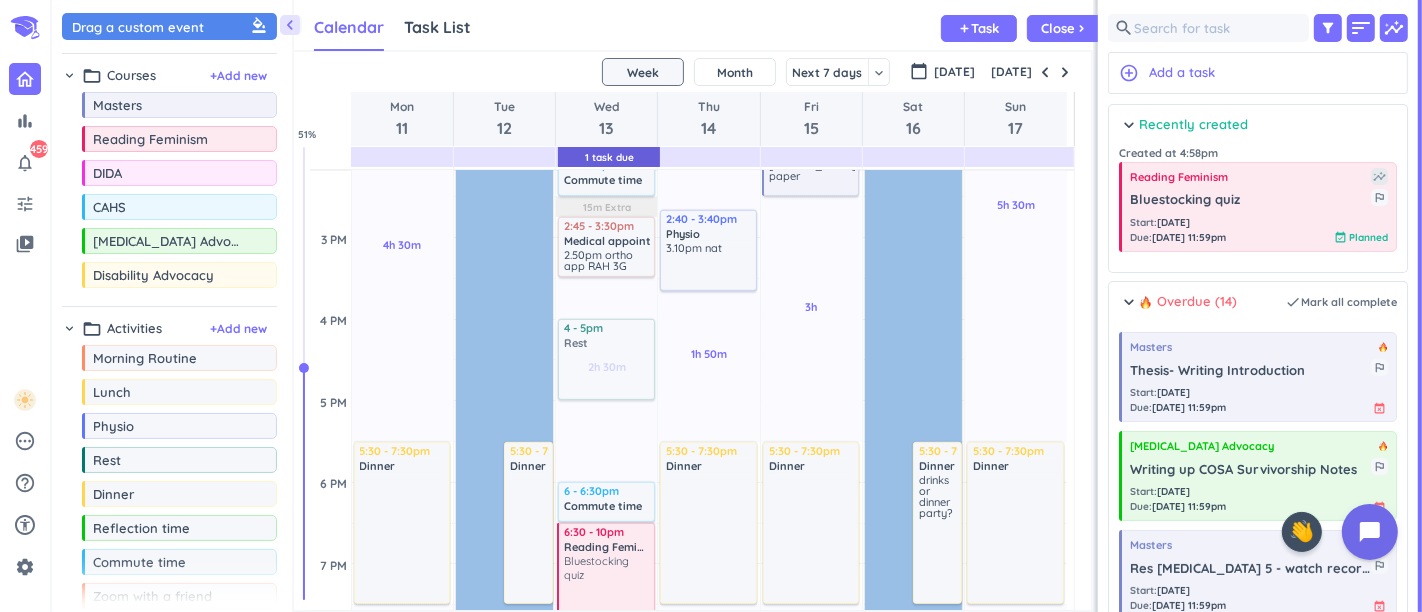 click on "chevron_left Drag a custom event format_color_fill chevron_right folder_open Courses   +  Add new drag_indicator Masters  more_horiz drag_indicator Reading Feminism more_horiz drag_indicator DIDA more_horiz drag_indicator CAHS more_horiz drag_indicator [MEDICAL_DATA] Advocacy  more_horiz drag_indicator Disability Advocacy  more_horiz chevron_right folder_open Activities   +  Add new drag_indicator Morning Routine more_horiz drag_indicator Lunch more_horiz drag_indicator Physio more_horiz drag_indicator Rest more_horiz drag_indicator Dinner more_horiz drag_indicator Reflection time more_horiz drag_indicator Commute time  more_horiz drag_indicator Zoom with a friend more_horiz drag_indicator Medical appointment more_horiz drag_indicator Walk more_horiz drag_indicator Exercises more_horiz link Connected Calendars add_circle Calendar Task List Calendar keyboard_arrow_down add Task Close chevron_right 1   Task   Due SHOVEL [DATE] - [DATE] Week Month Next 7 days keyboard_arrow_down Week keyboard_arrow_down [DATE] 11" at bounding box center [737, 306] 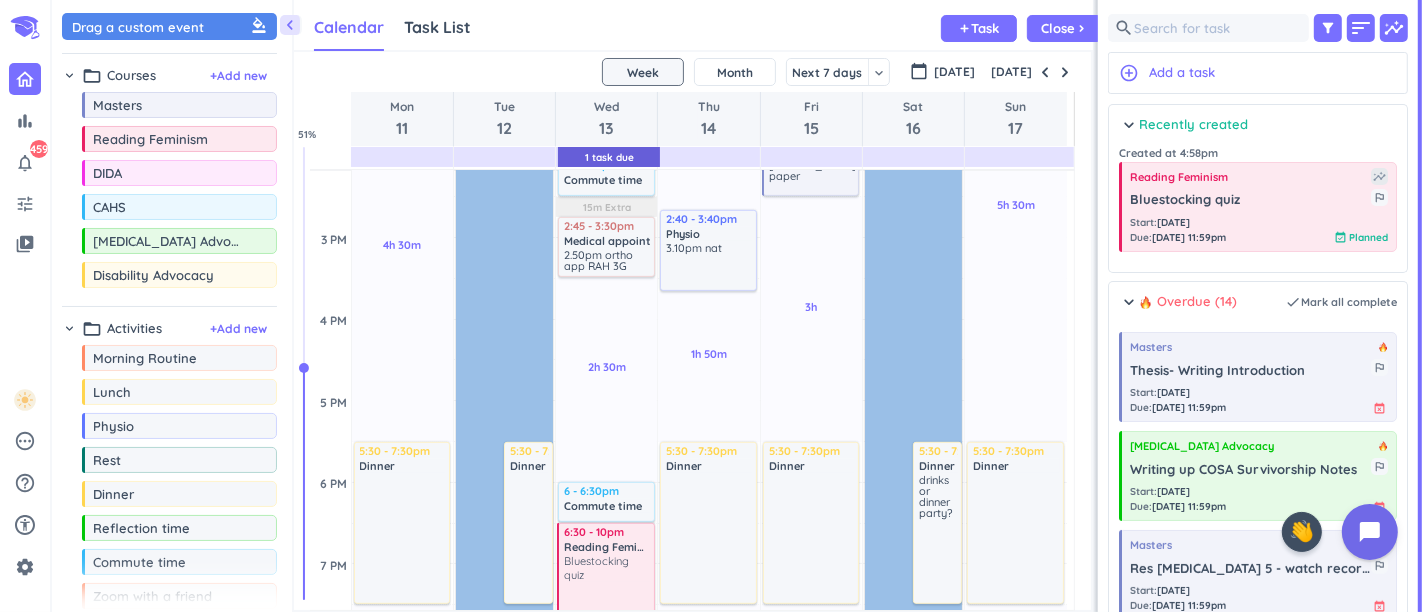 drag, startPoint x: 611, startPoint y: 403, endPoint x: 613, endPoint y: 418, distance: 15.132746 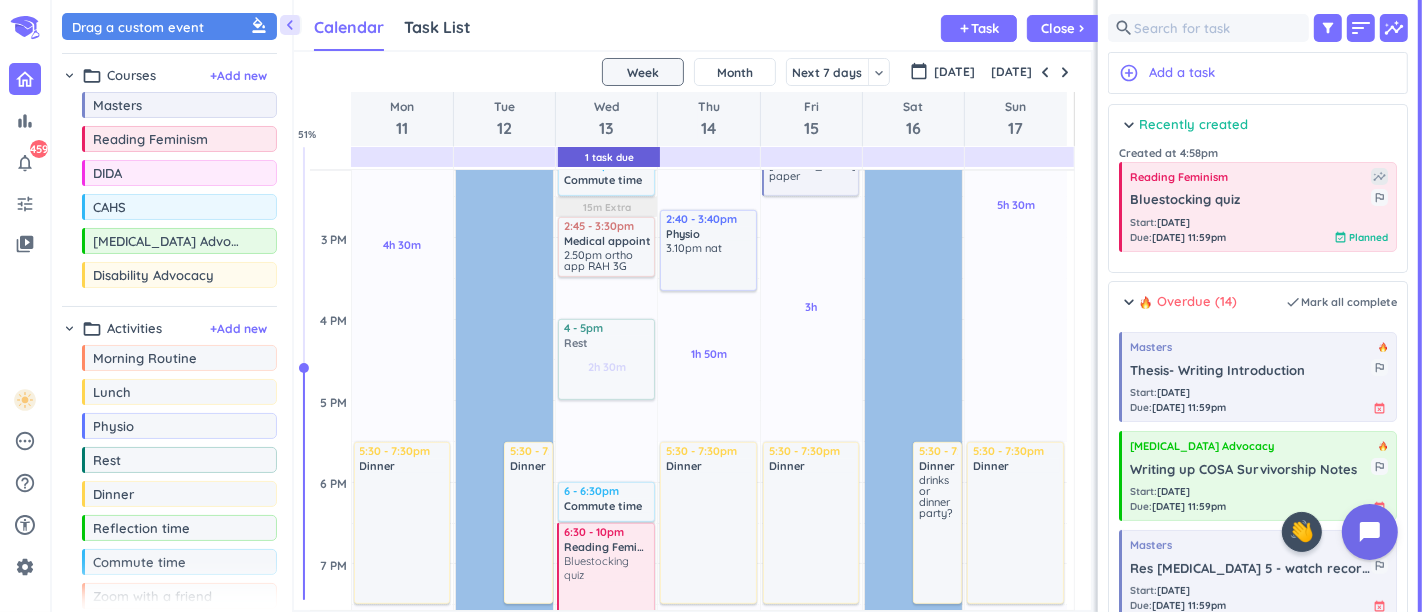 drag, startPoint x: 109, startPoint y: 466, endPoint x: 630, endPoint y: 322, distance: 540.534 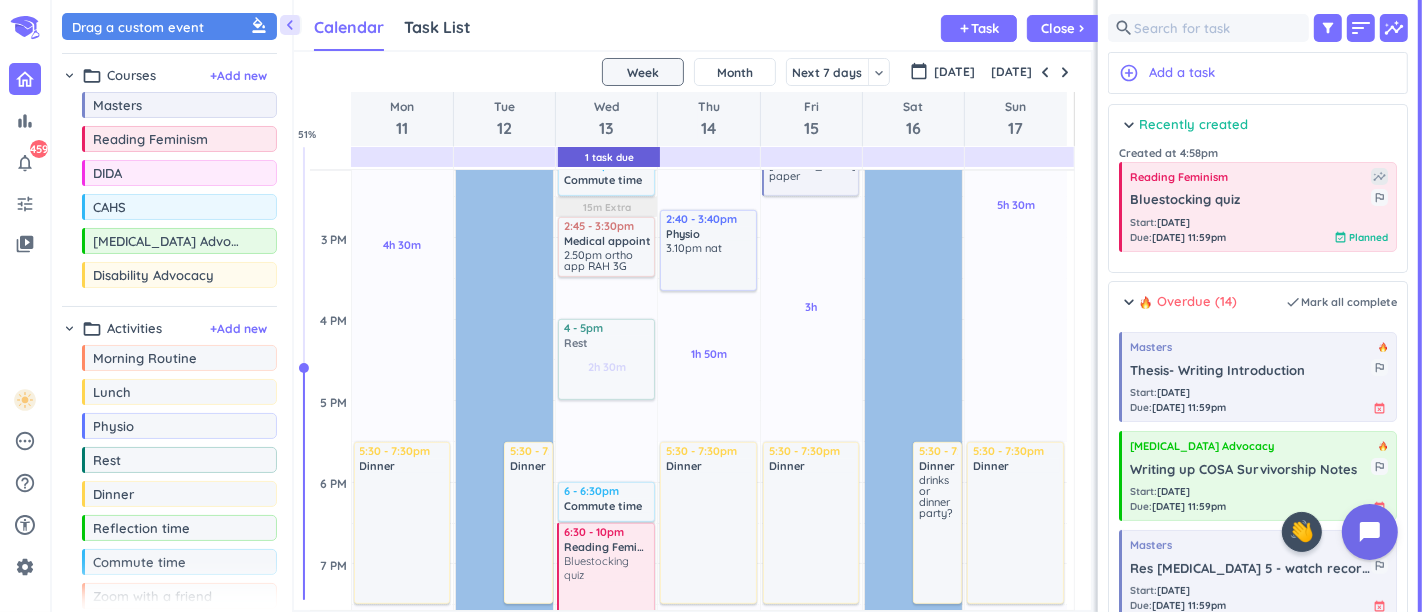 click on "chevron_left Drag a custom event format_color_fill chevron_right folder_open Courses   +  Add new drag_indicator Masters  more_horiz drag_indicator Reading Feminism more_horiz drag_indicator DIDA more_horiz drag_indicator CAHS more_horiz drag_indicator [MEDICAL_DATA] Advocacy  more_horiz drag_indicator Disability Advocacy  more_horiz chevron_right folder_open Activities   +  Add new drag_indicator Morning Routine more_horiz drag_indicator Lunch more_horiz drag_indicator Physio more_horiz drag_indicator Rest more_horiz drag_indicator Dinner more_horiz drag_indicator Reflection time more_horiz drag_indicator Commute time  more_horiz drag_indicator Zoom with a friend more_horiz drag_indicator Medical appointment more_horiz drag_indicator Walk more_horiz drag_indicator Exercises more_horiz link Connected Calendars add_circle Calendar Task List Calendar keyboard_arrow_down add Task Close chevron_right 1   Task   Due SHOVEL [DATE] - [DATE] Week Month Next 7 days keyboard_arrow_down Week keyboard_arrow_down [DATE] 11" at bounding box center (737, 306) 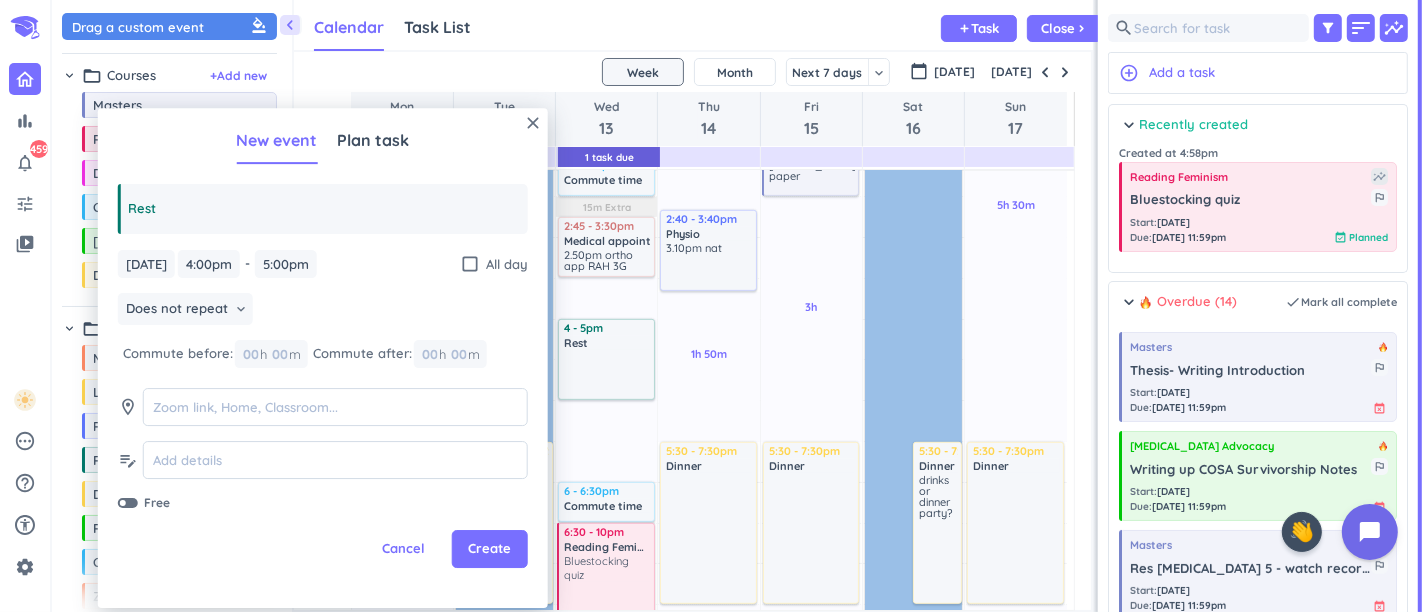drag, startPoint x: 610, startPoint y: 440, endPoint x: 603, endPoint y: 398, distance: 42.579338 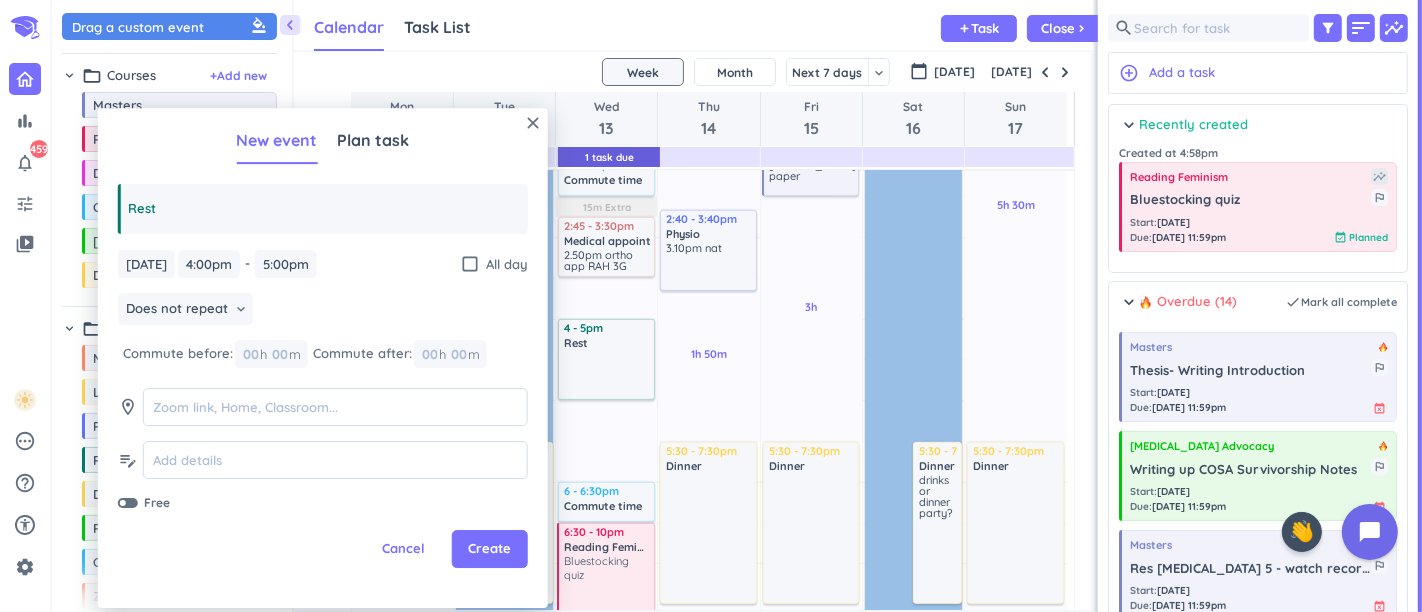 click on "1h 30m Past due Plan 2h 30m Past due Plan 15m Extra Adjust Awake Time Adjust Awake Time 4am - 12:30pm THESIS WRITING delete_outline priority_high 7 - 7:30am THESIS WRITING DAY delete_outline priority_high 8:30 - 9:30am Morning Routine delete_outline 2 - 2:30pm Commute time  delete_outline 2:45 - 3:30pm Medical appointment delete_outline 2.50pm ortho app RAH 3G Area 6 4 - 5pm Rest delete_outline 6 - 6:30pm Commute time  delete_outline 6:30 - 10pm Reading Feminism Bluestocking quiz more_vert 10 - 10:30pm Commute time  delete_outline priority_high 1  4 - 5pm Rest delete_outline" at bounding box center (606, 319) 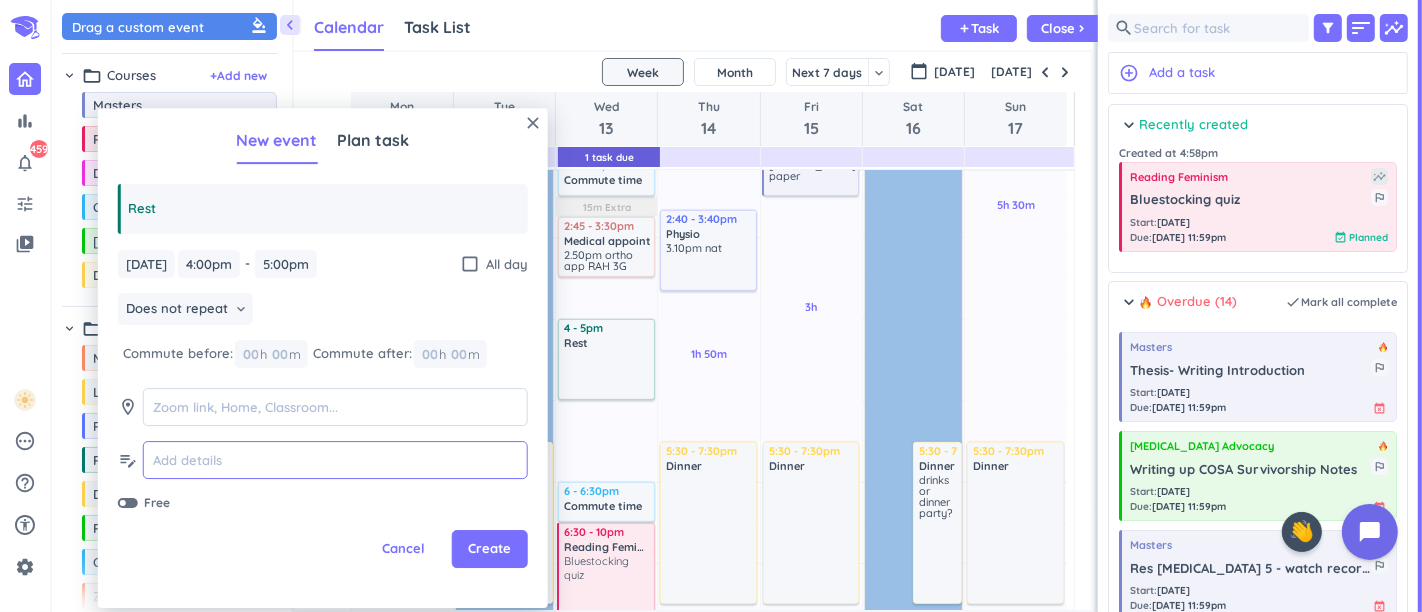 click at bounding box center (335, 460) 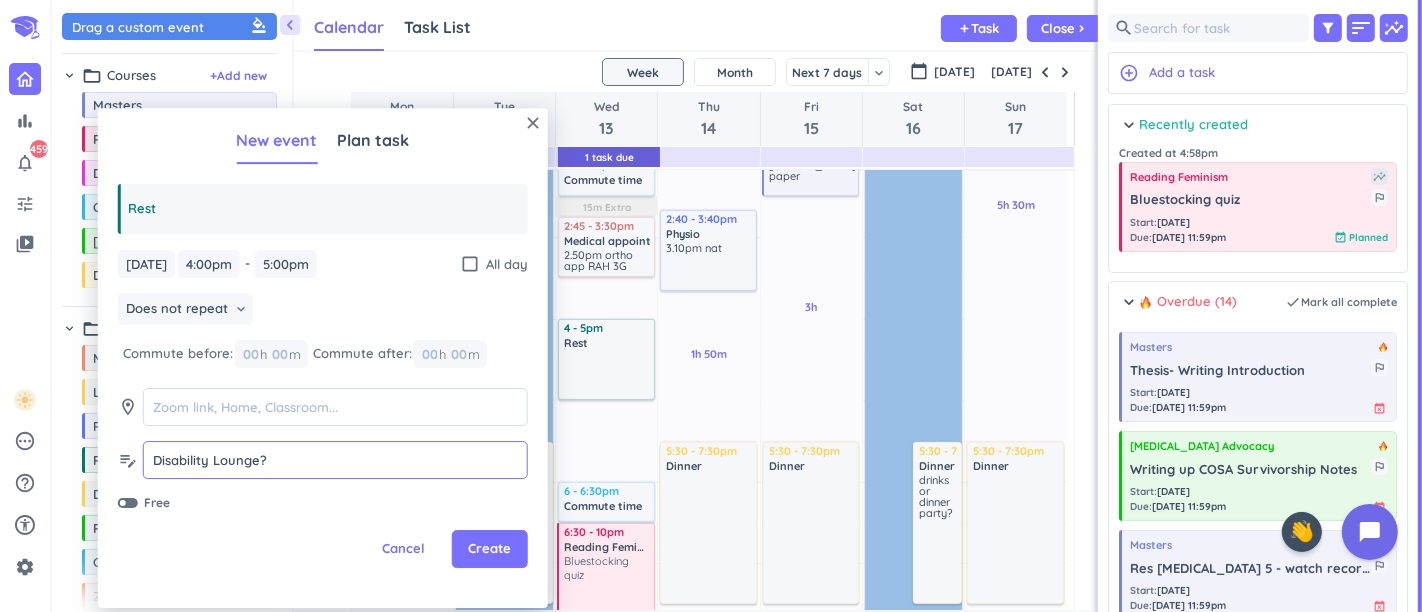 type on "Disability Lounge?" 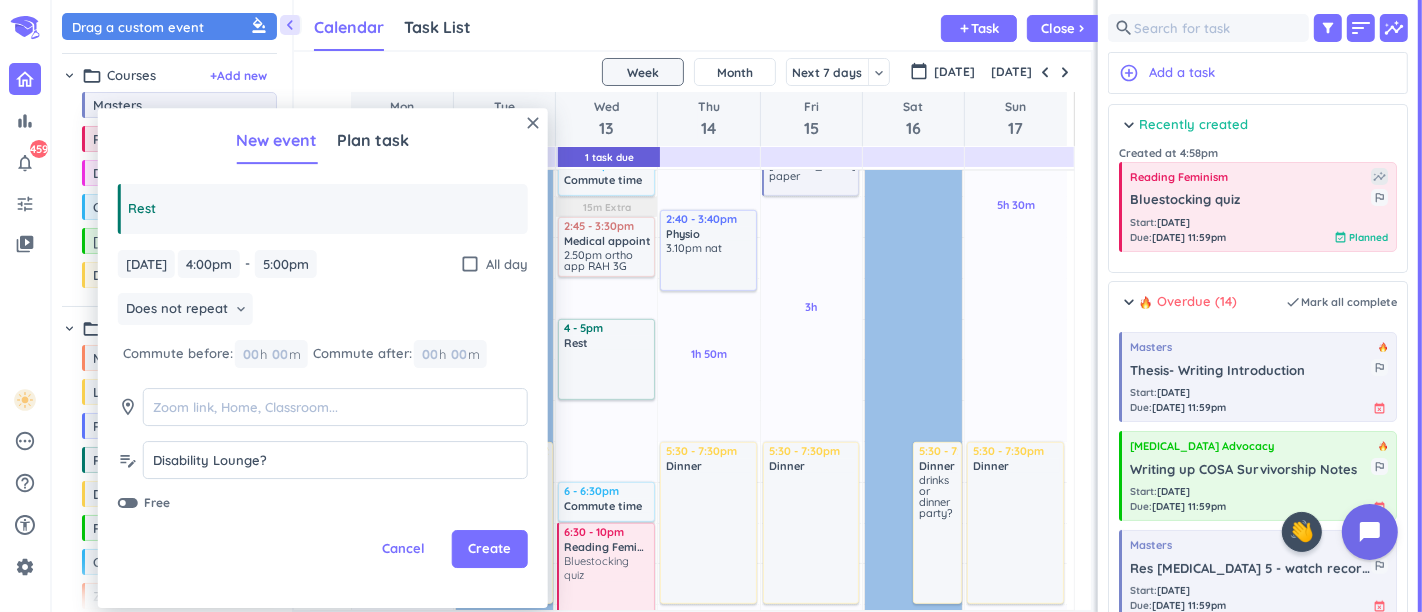 click on "Create" at bounding box center [490, 550] 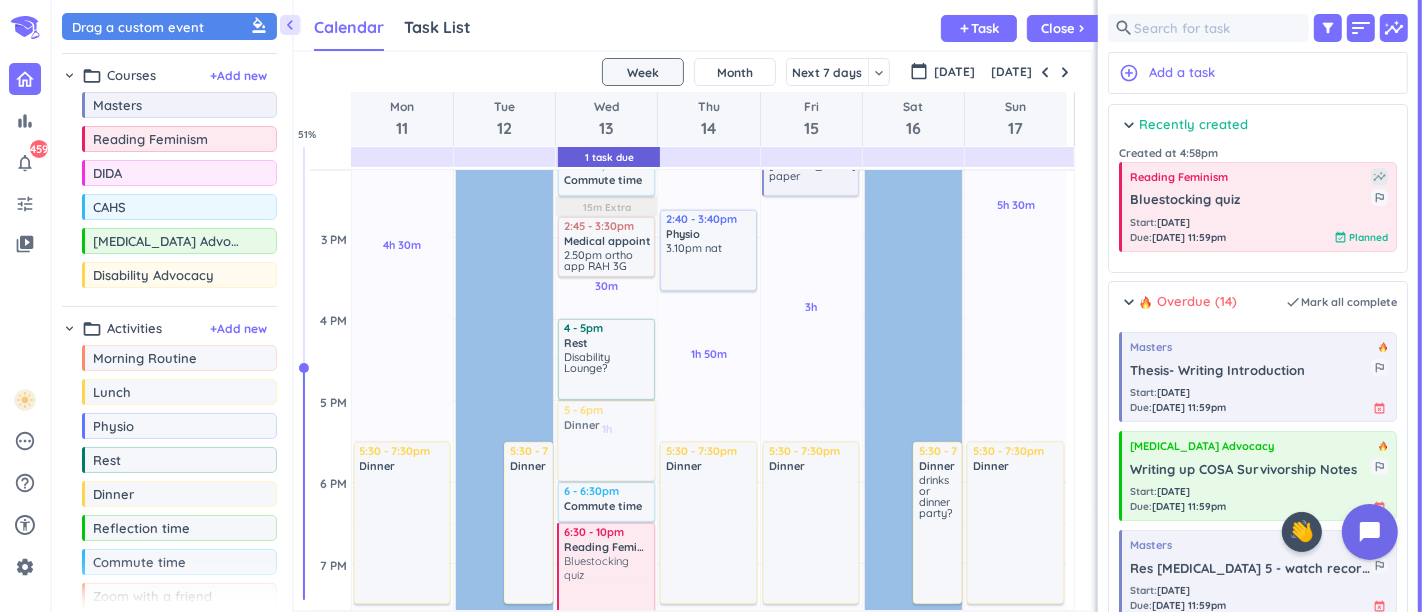 drag, startPoint x: 201, startPoint y: 490, endPoint x: 612, endPoint y: 401, distance: 420.52585 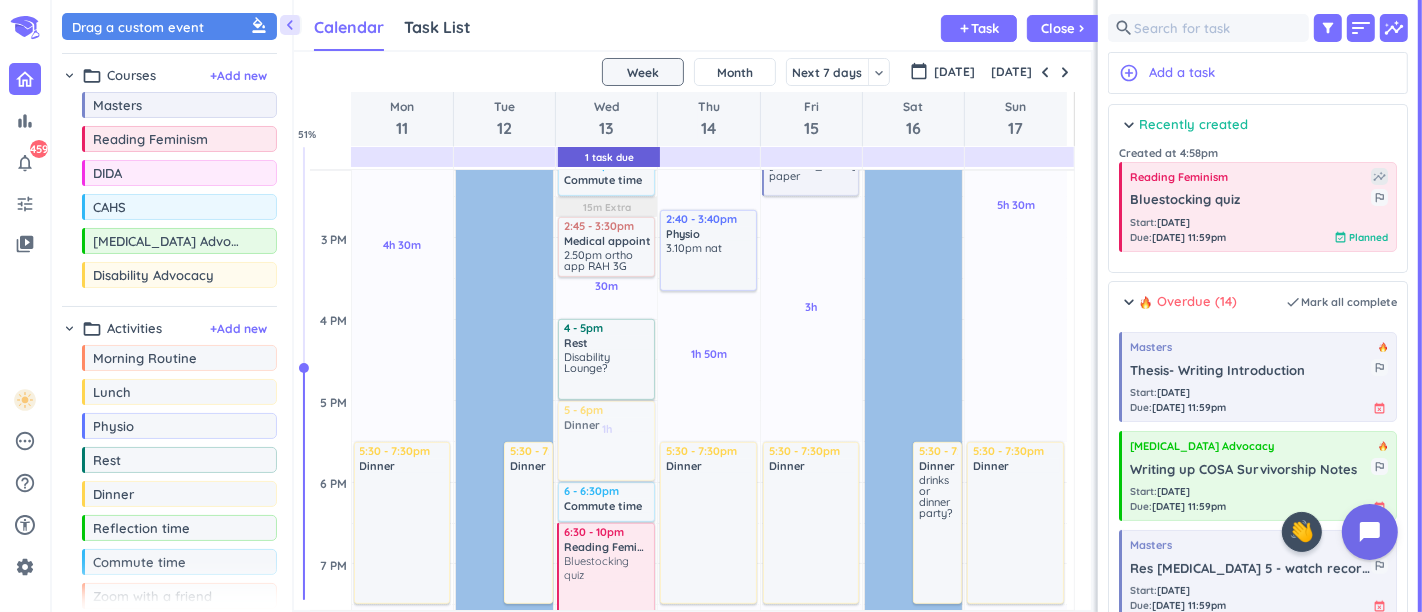 click on "chevron_left Drag a custom event format_color_fill chevron_right folder_open Courses   +  Add new drag_indicator Masters  more_horiz drag_indicator Reading Feminism more_horiz drag_indicator DIDA more_horiz drag_indicator CAHS more_horiz drag_indicator [MEDICAL_DATA] Advocacy  more_horiz drag_indicator Disability Advocacy  more_horiz chevron_right folder_open Activities   +  Add new drag_indicator Morning Routine more_horiz drag_indicator Lunch more_horiz drag_indicator Physio more_horiz drag_indicator Rest more_horiz drag_indicator Dinner more_horiz drag_indicator Reflection time more_horiz drag_indicator Commute time  more_horiz drag_indicator Zoom with a friend more_horiz drag_indicator Medical appointment more_horiz drag_indicator Walk more_horiz drag_indicator Exercises more_horiz link Connected Calendars add_circle Calendar Task List Calendar keyboard_arrow_down add Task Close chevron_right 1   Task   Due SHOVEL [DATE] - [DATE] Week Month Next 7 days keyboard_arrow_down Week keyboard_arrow_down [DATE] 11" at bounding box center [737, 306] 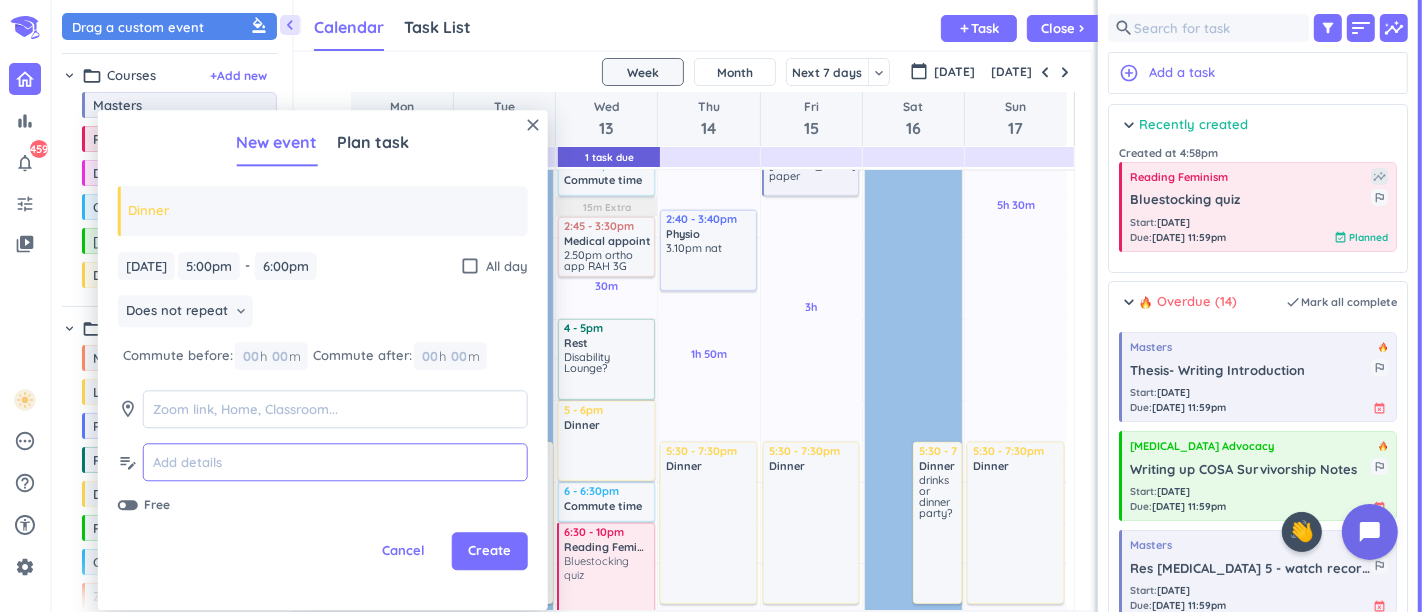 click at bounding box center [335, 462] 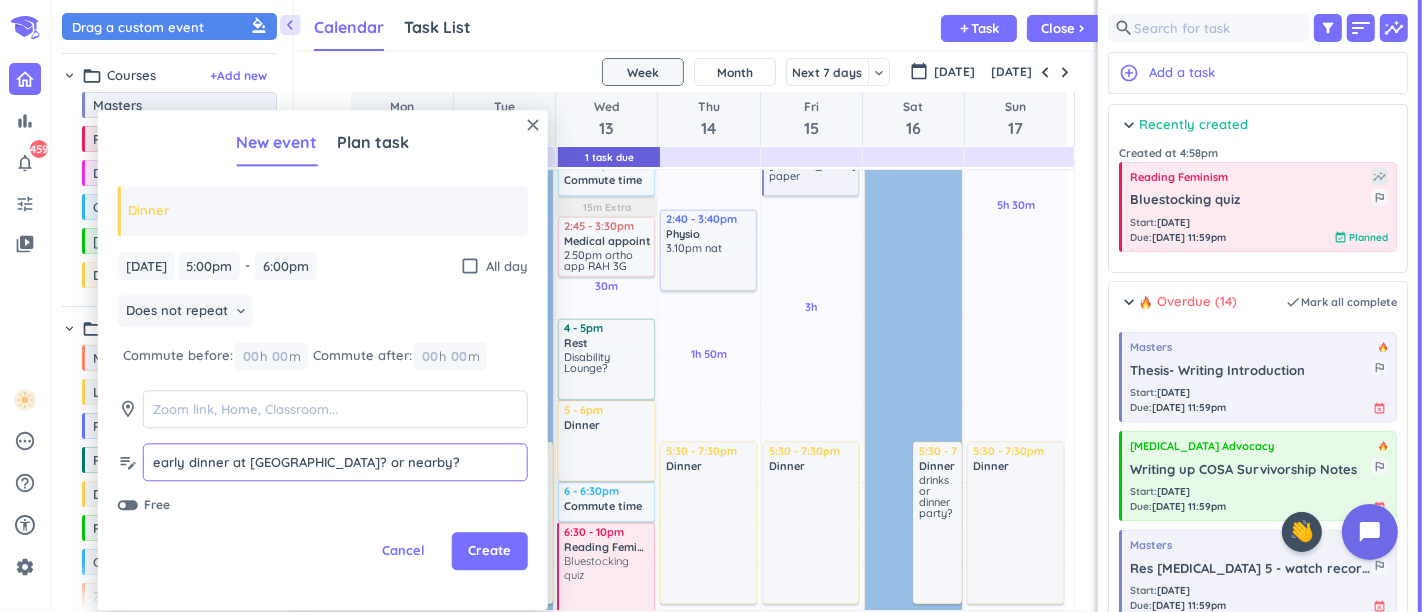 type on "early dinner at [GEOGRAPHIC_DATA]? or nearby?" 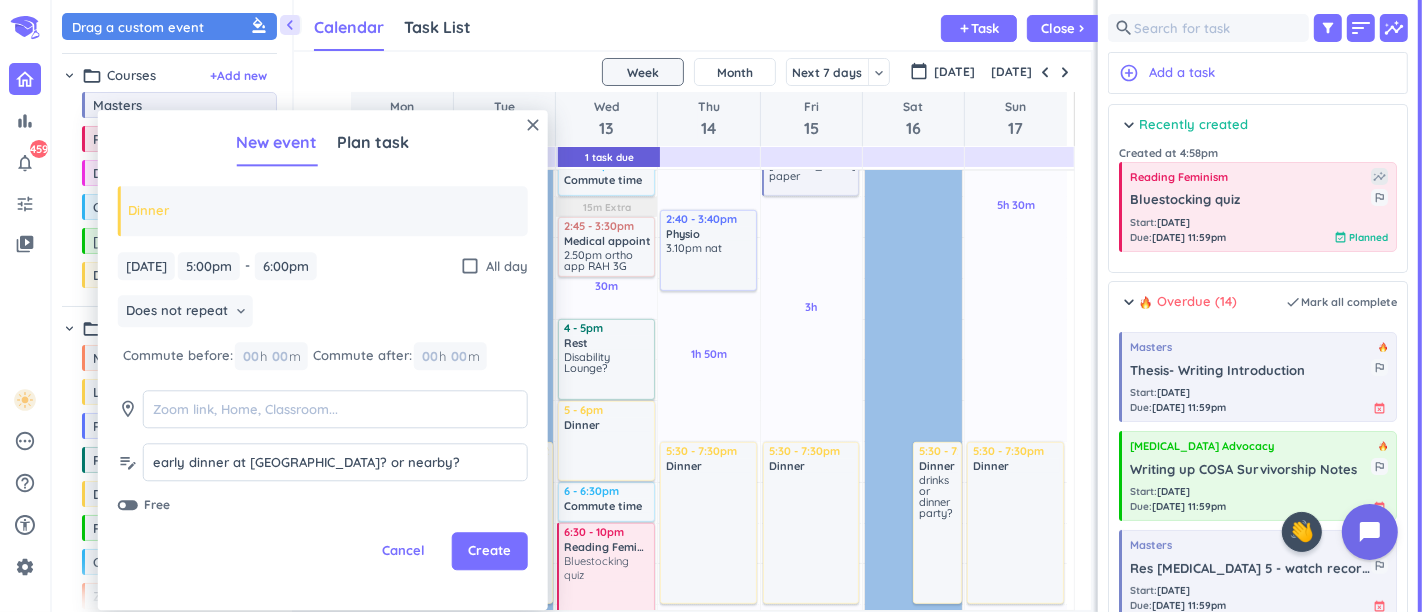 click on "Create" at bounding box center [489, 552] 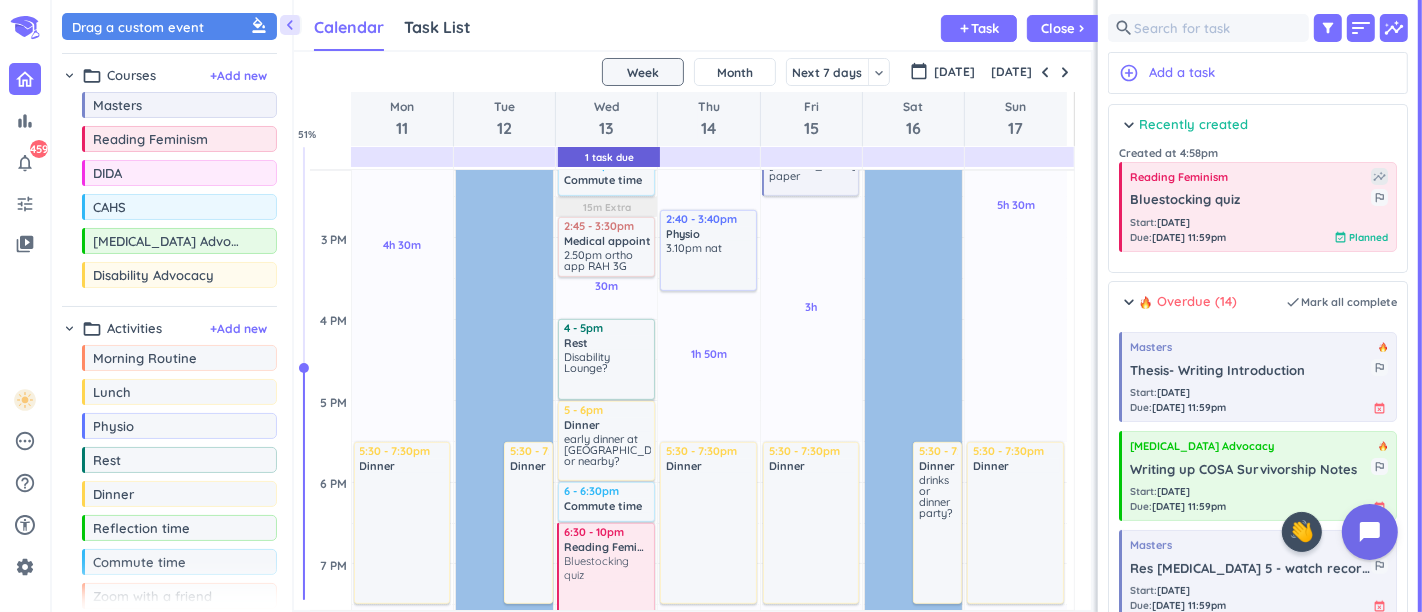 click on "early dinner at [GEOGRAPHIC_DATA]? or nearby?" at bounding box center (622, 450) 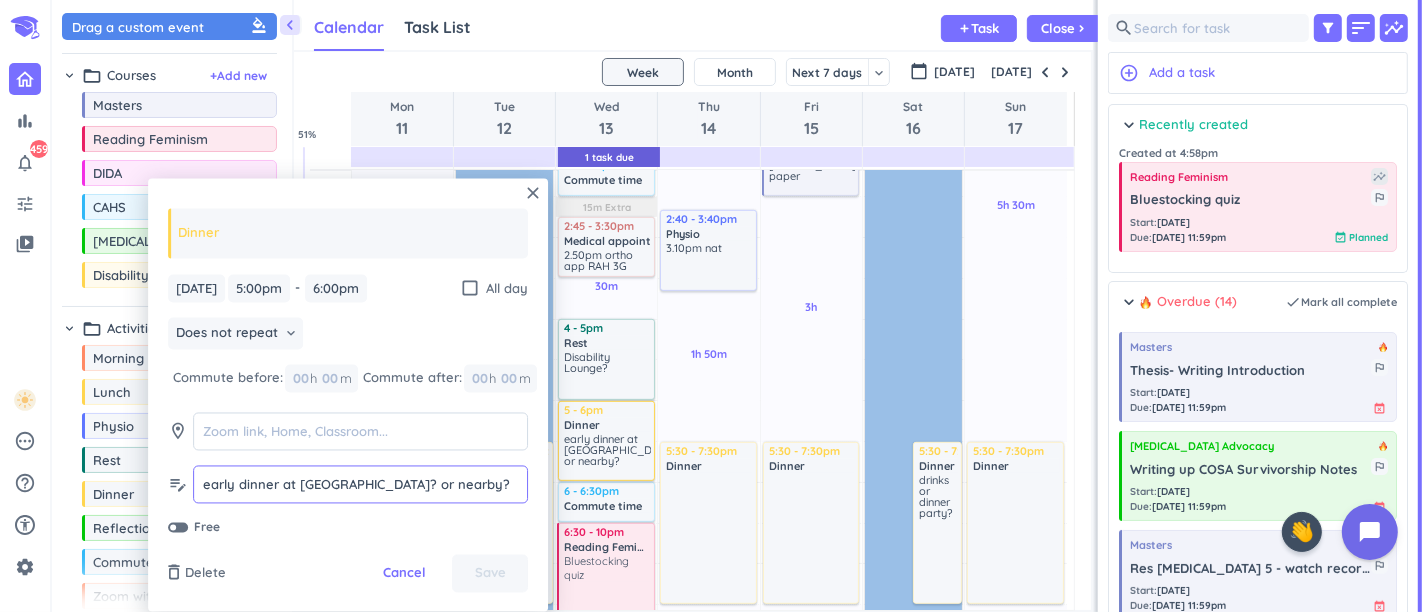 click on "early dinner at [GEOGRAPHIC_DATA]? or nearby?" at bounding box center (360, 484) 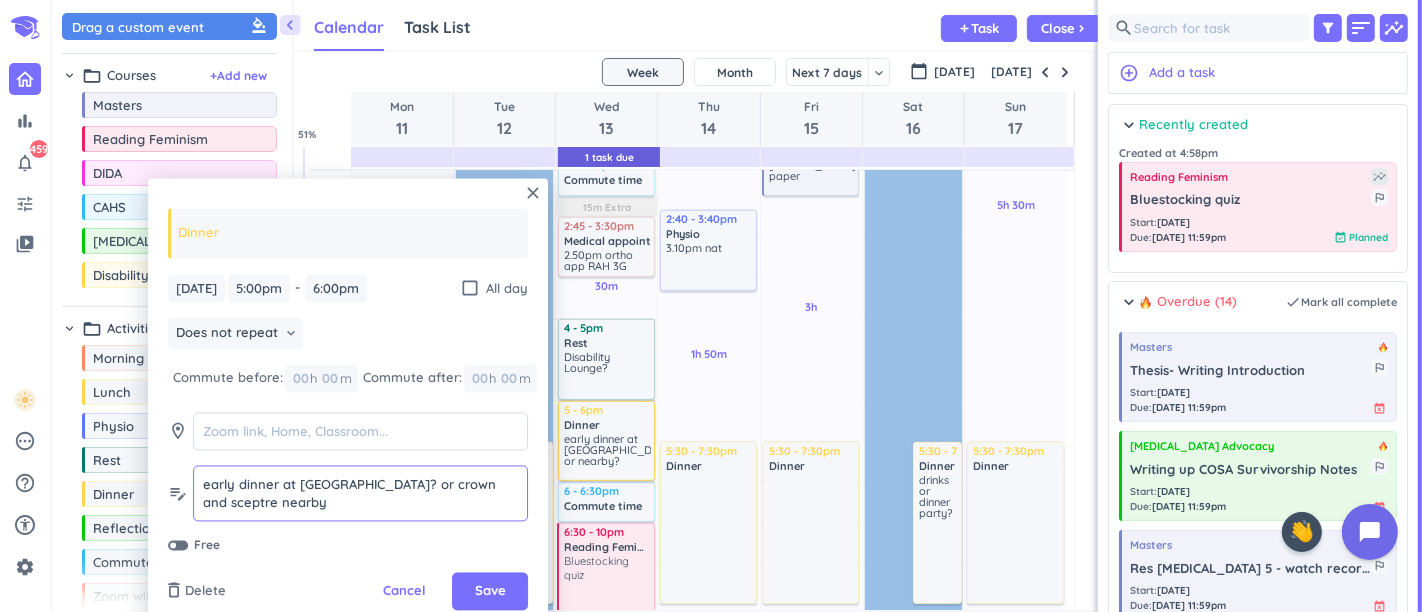 type on "early dinner at [GEOGRAPHIC_DATA]? or crown and sceptre nearby" 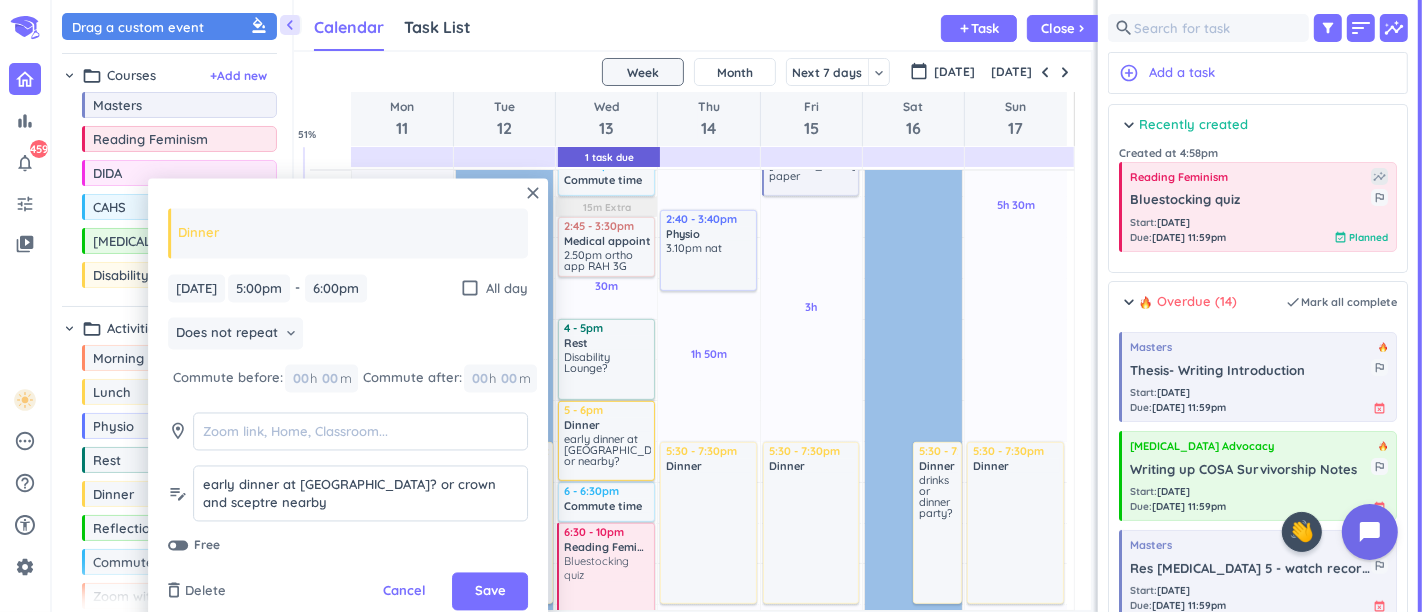 click on "Save" at bounding box center (490, 592) 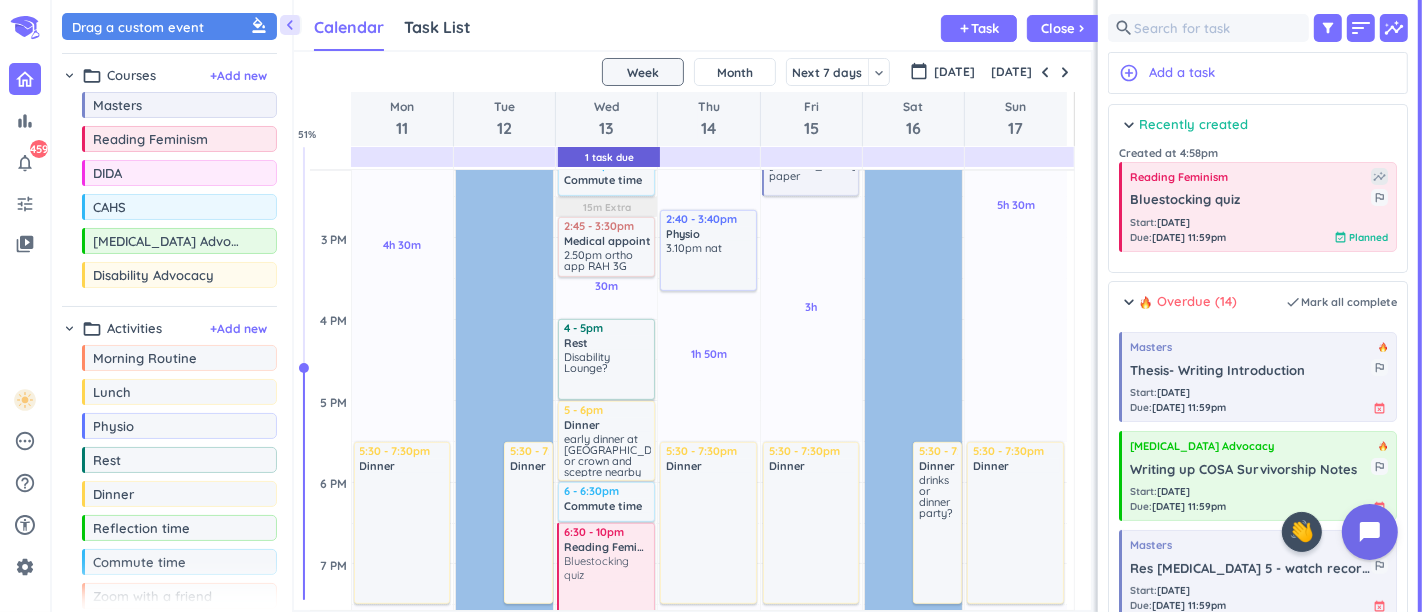 scroll, scrollTop: 720, scrollLeft: 0, axis: vertical 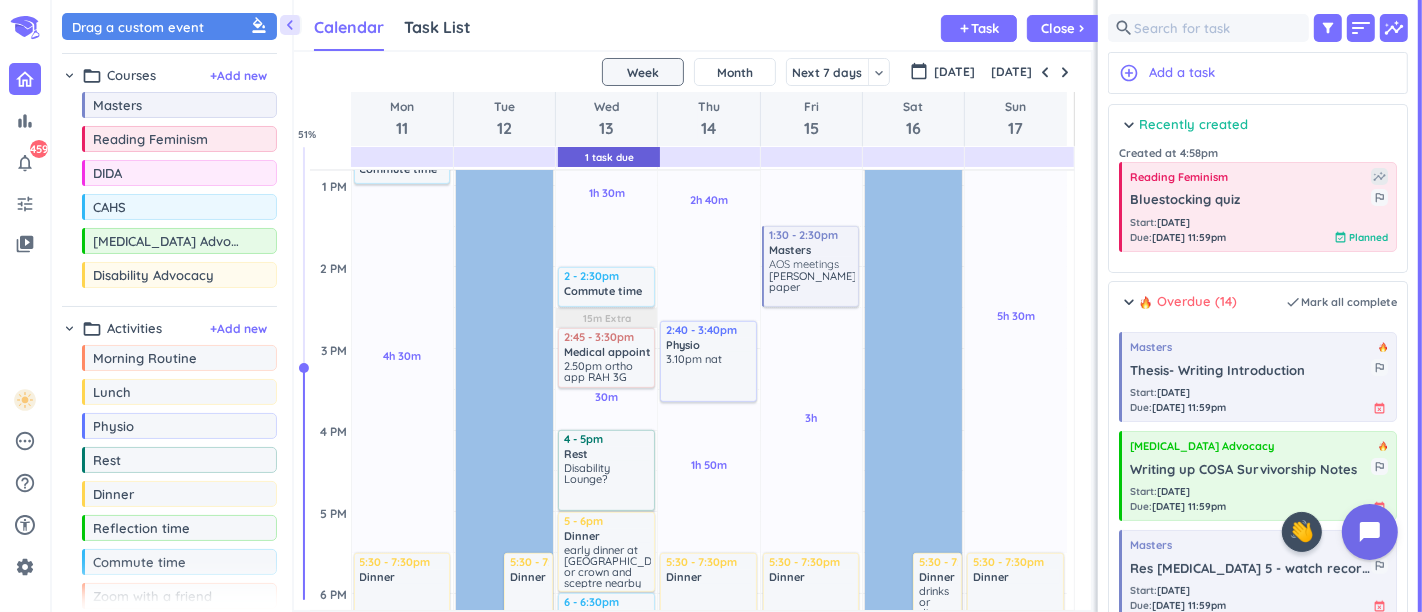 click on "Calendar Task List Calendar keyboard_arrow_down add Task Close chevron_right" at bounding box center (693, 25) 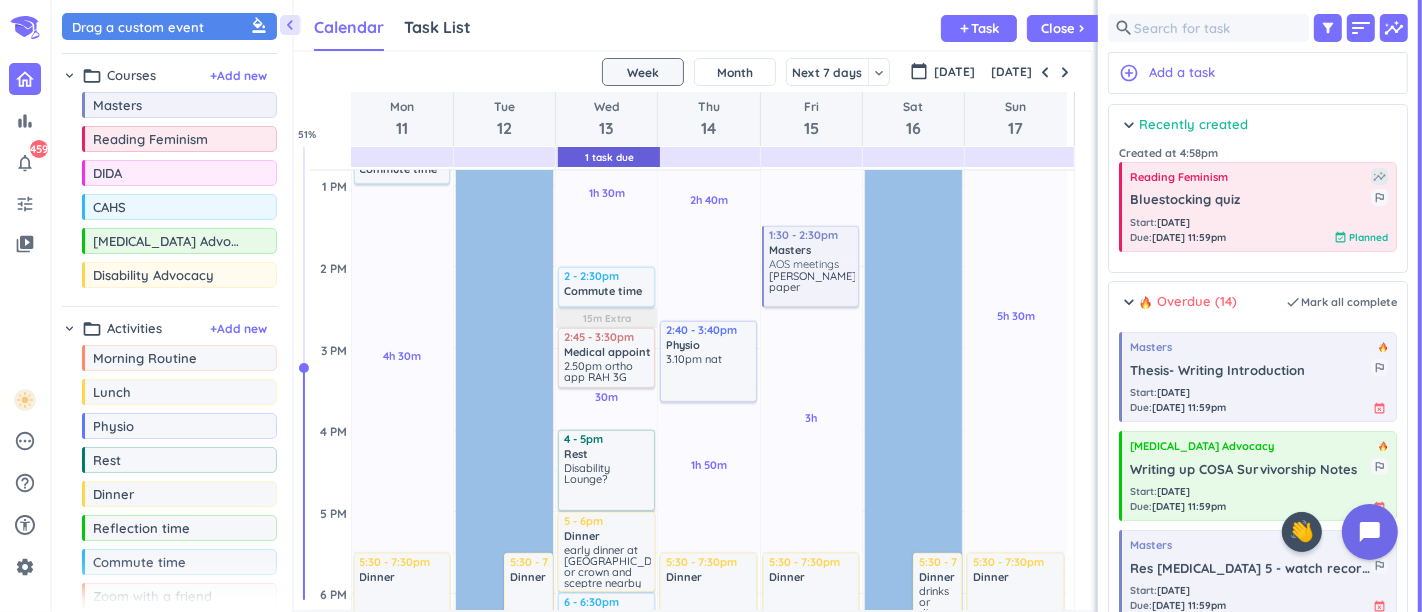 drag, startPoint x: 1045, startPoint y: 67, endPoint x: 1093, endPoint y: 18, distance: 68.593 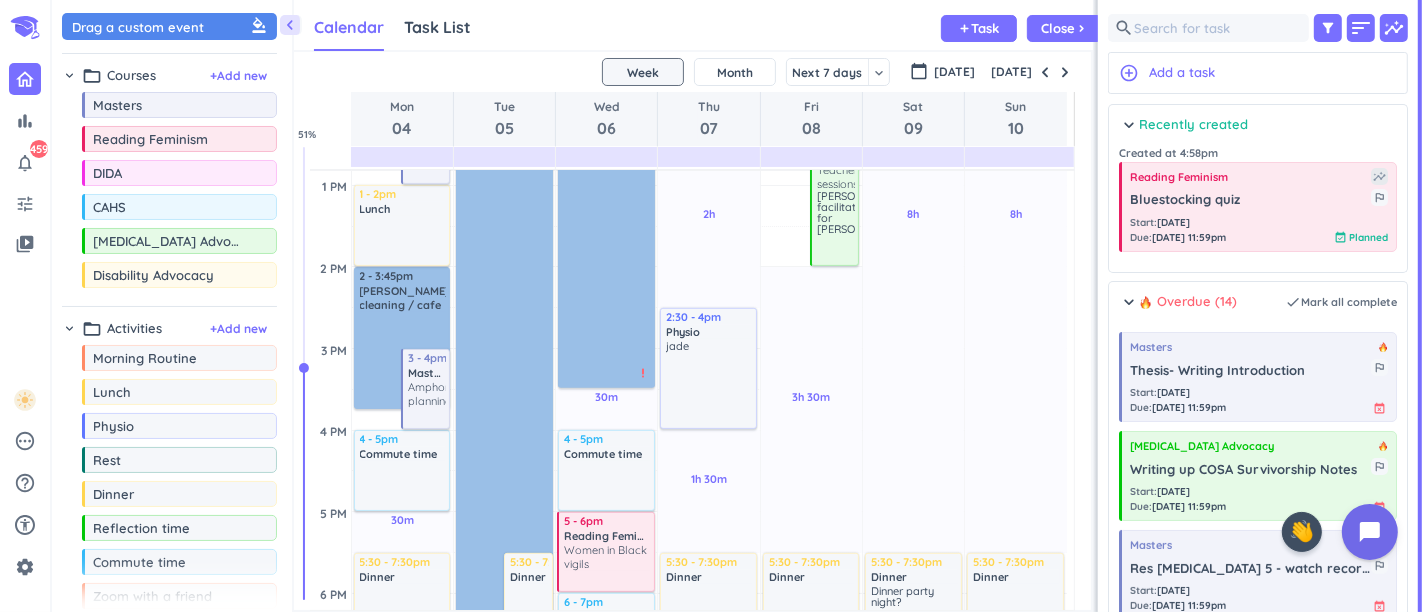 scroll, scrollTop: 165, scrollLeft: 0, axis: vertical 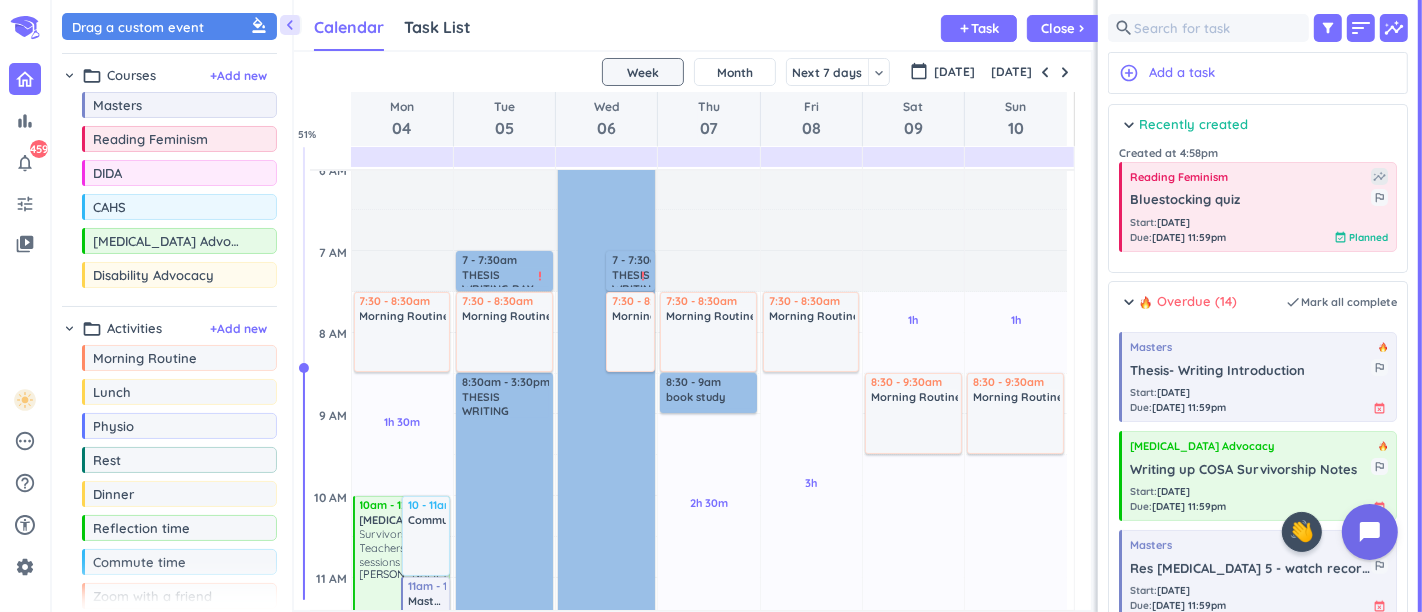 click on "[DATE]" at bounding box center (1011, 72) 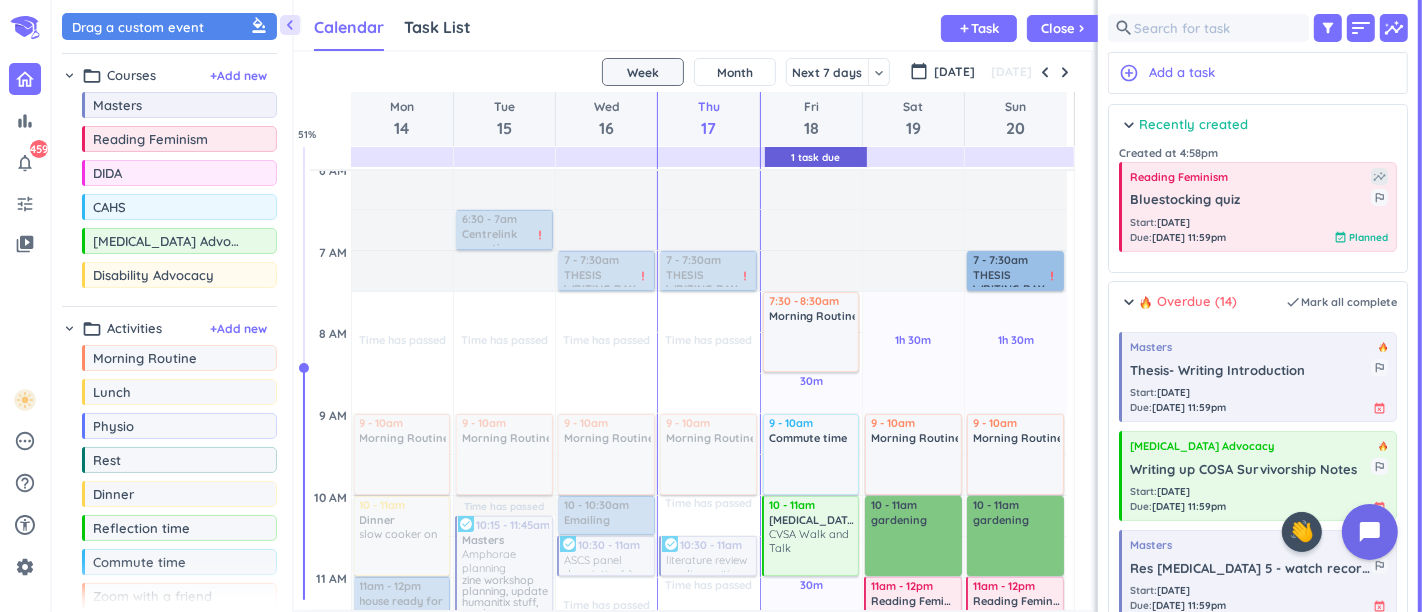 scroll, scrollTop: 942, scrollLeft: 0, axis: vertical 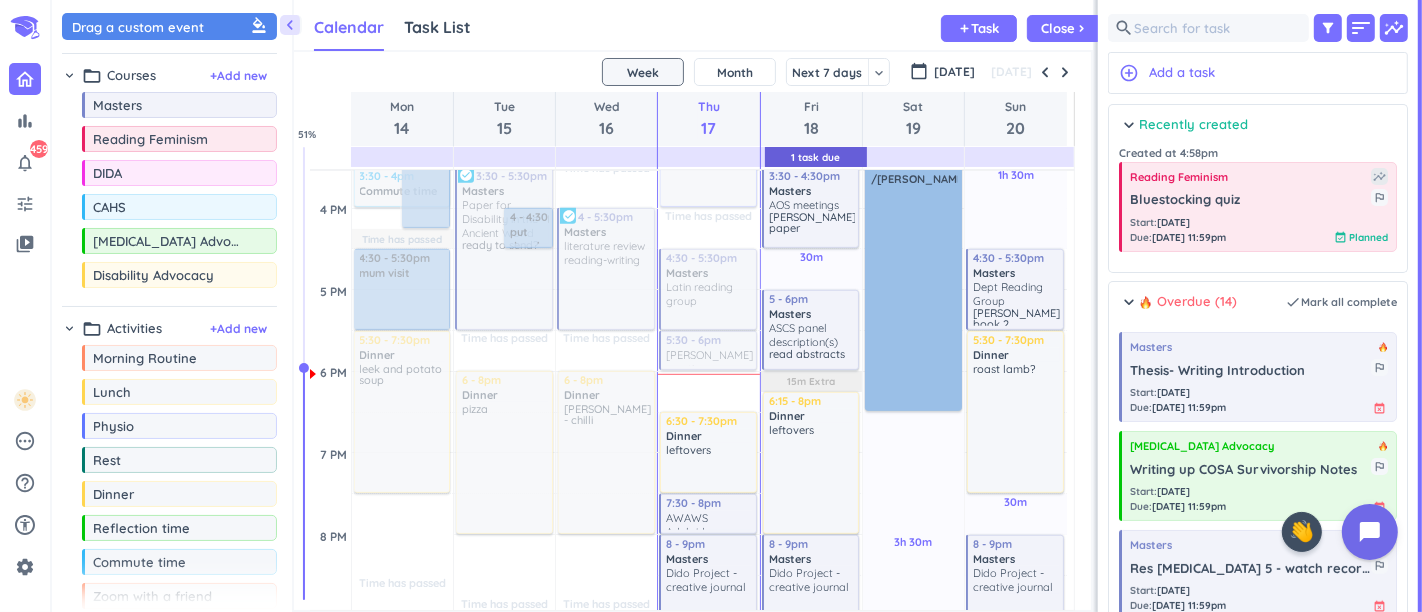 drag, startPoint x: 714, startPoint y: 408, endPoint x: 714, endPoint y: 368, distance: 40 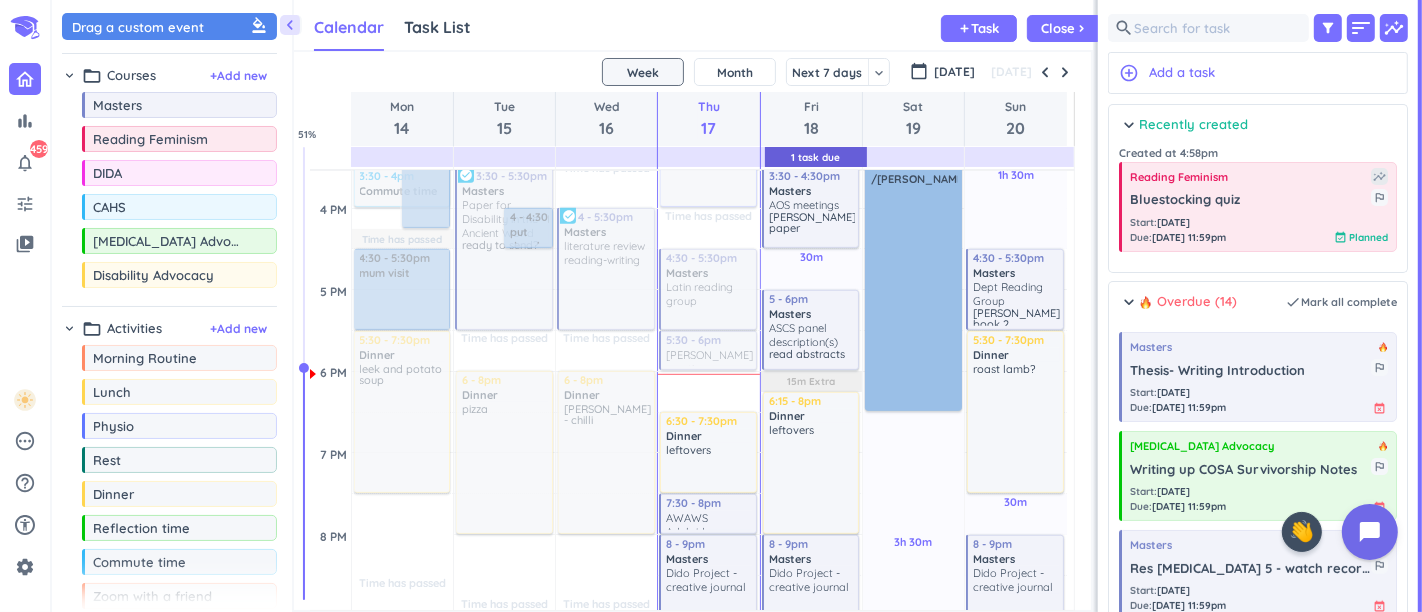 click on "Time has passed Past due Plan Time has passed Past due Plan Time has passed Past due Plan Time has passed Past due Plan Time has passed Past due Plan 1h  Past due Plan Adjust Awake Time Adjust Awake Time 7 - 7:30am THESIS WRITING DAY delete_outline priority_high 9 - 10am Morning Routine delete_outline 10:30 - 11am literature review reading-writing more_vert check_circle   11:30am - 12pm Thesis writing  read draft through more_vert 12 - 12:40pm Lunch delete_outline 12:40 - 1:30pm Masters  literature review reading-writing more_vert 2:30 - 4pm Physio delete_outline 3pm jade 4:30 - 5:30pm Masters  Latin reading group more_vert 5:30 - 6:30pm [PERSON_NAME] meetings zoom more_vert 6:30 - 7:30pm Dinner delete_outline leftovers 7:30 - 8pm AWAWS Adelaide planning meetings+ organising work more_vert 8 - 9pm Masters  Dido Project - creative journal more_vert 5:30 - 6pm [PERSON_NAME] meetings zoom more_vert" at bounding box center (708, 208) 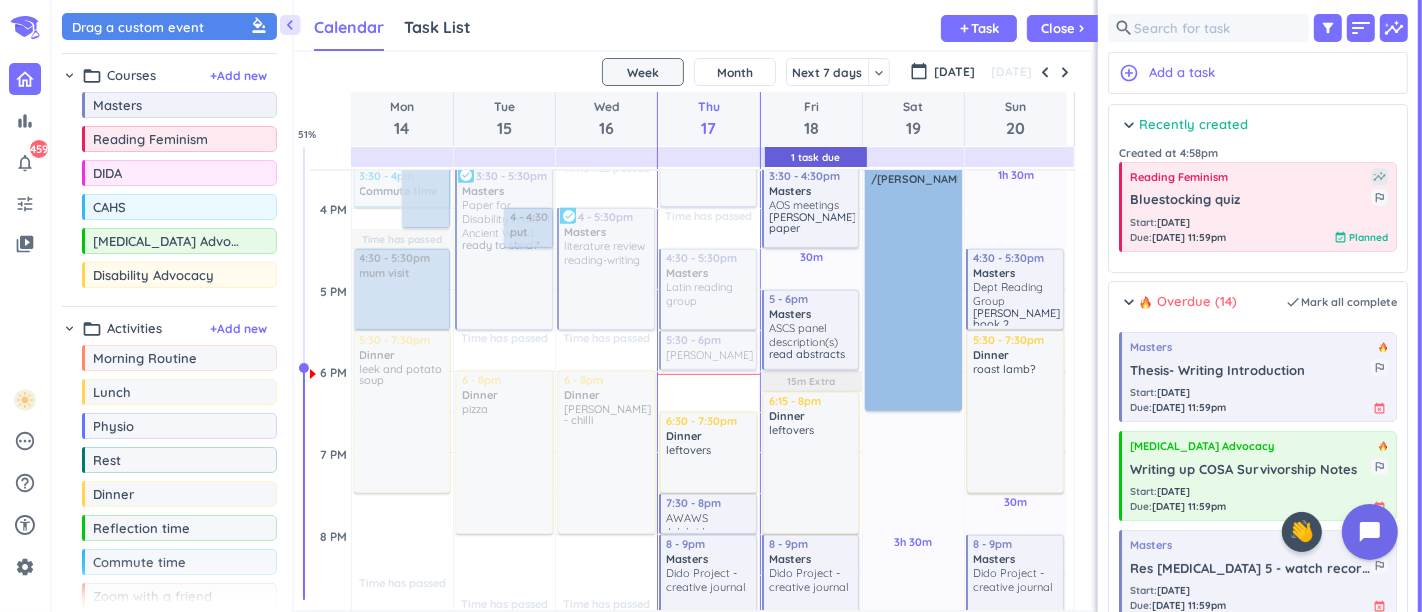 scroll, scrollTop: 831, scrollLeft: 0, axis: vertical 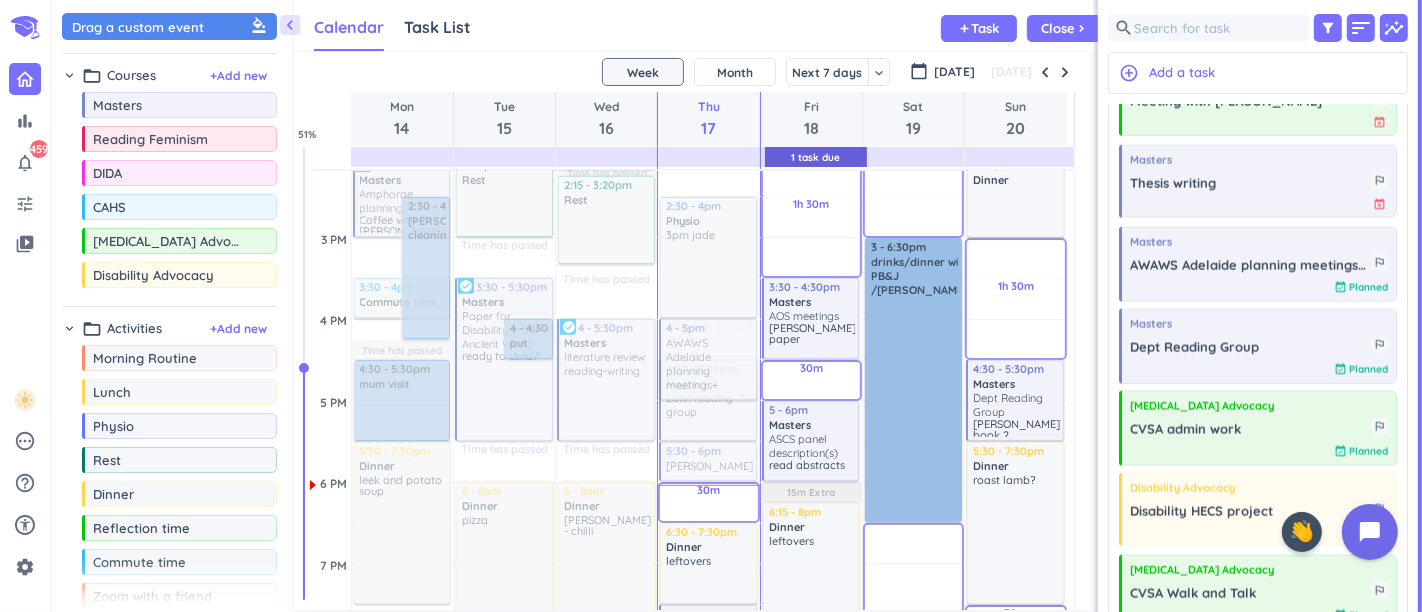 drag, startPoint x: 1200, startPoint y: 272, endPoint x: 703, endPoint y: 321, distance: 499.40964 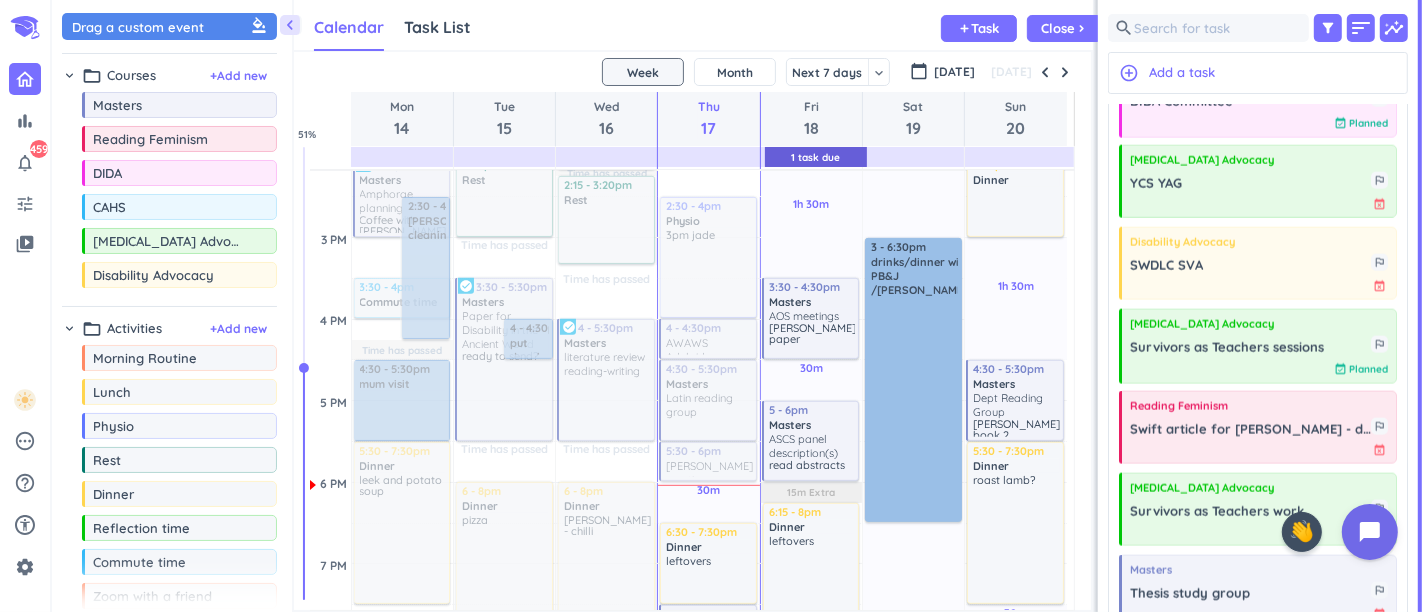 click at bounding box center (707, 339) 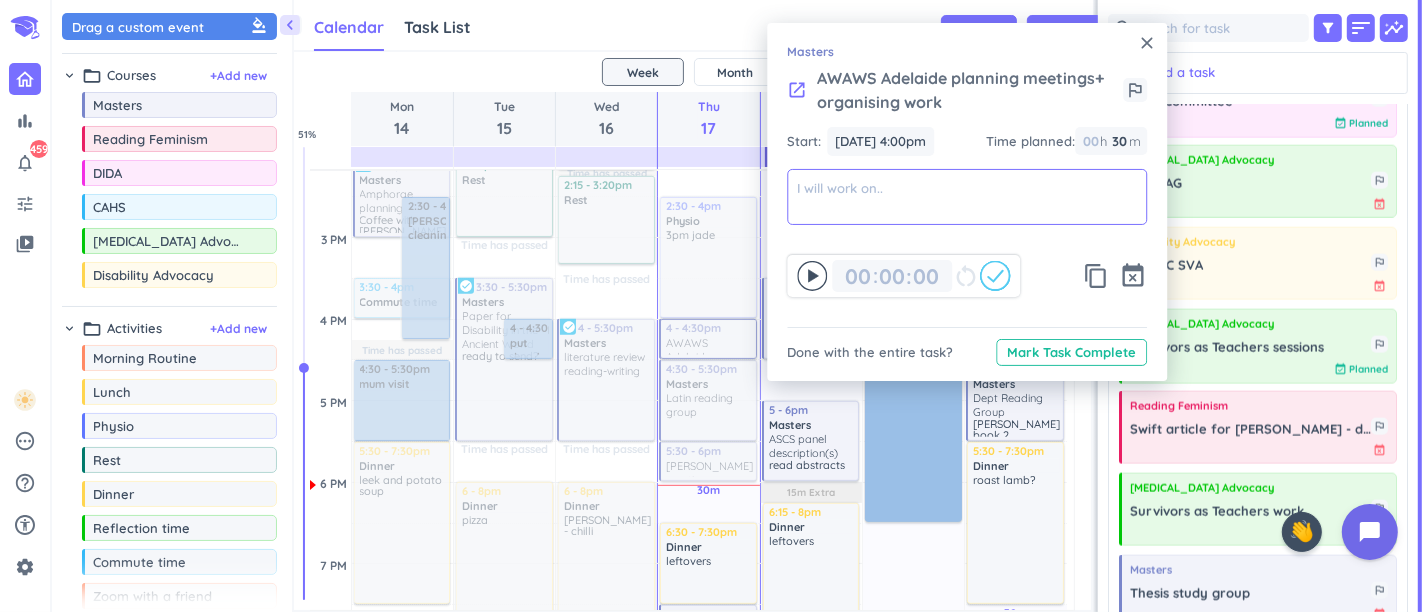 click at bounding box center (967, 197) 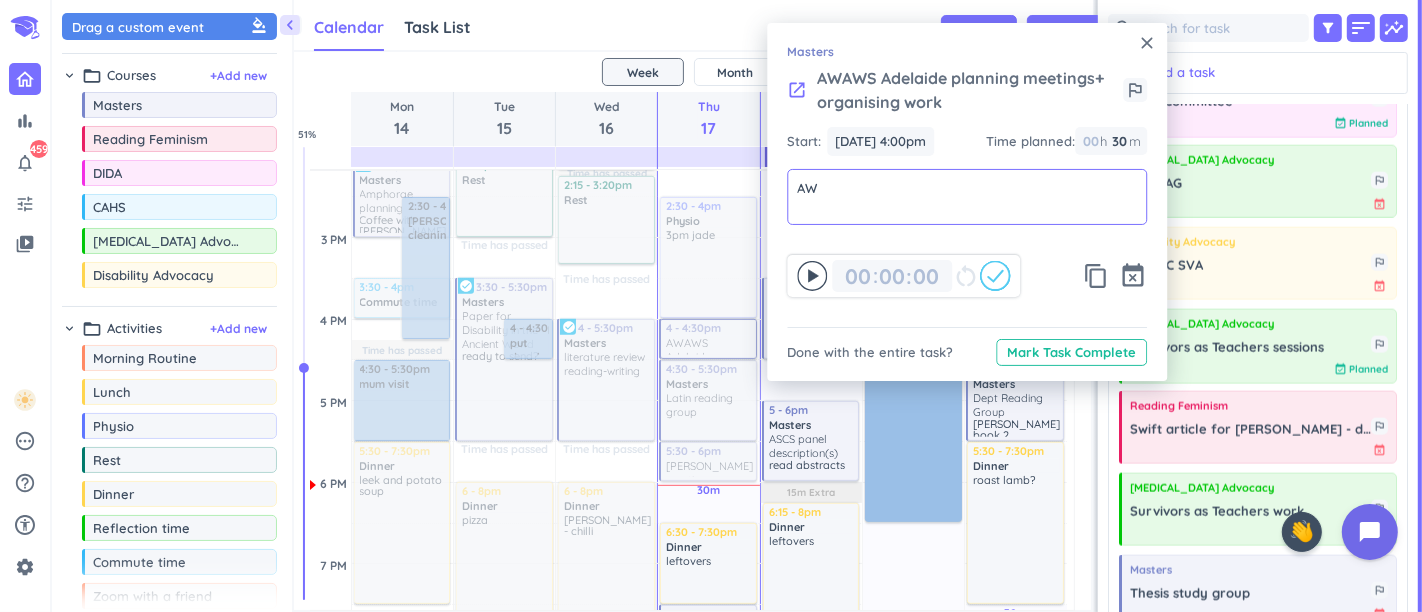 type on "A" 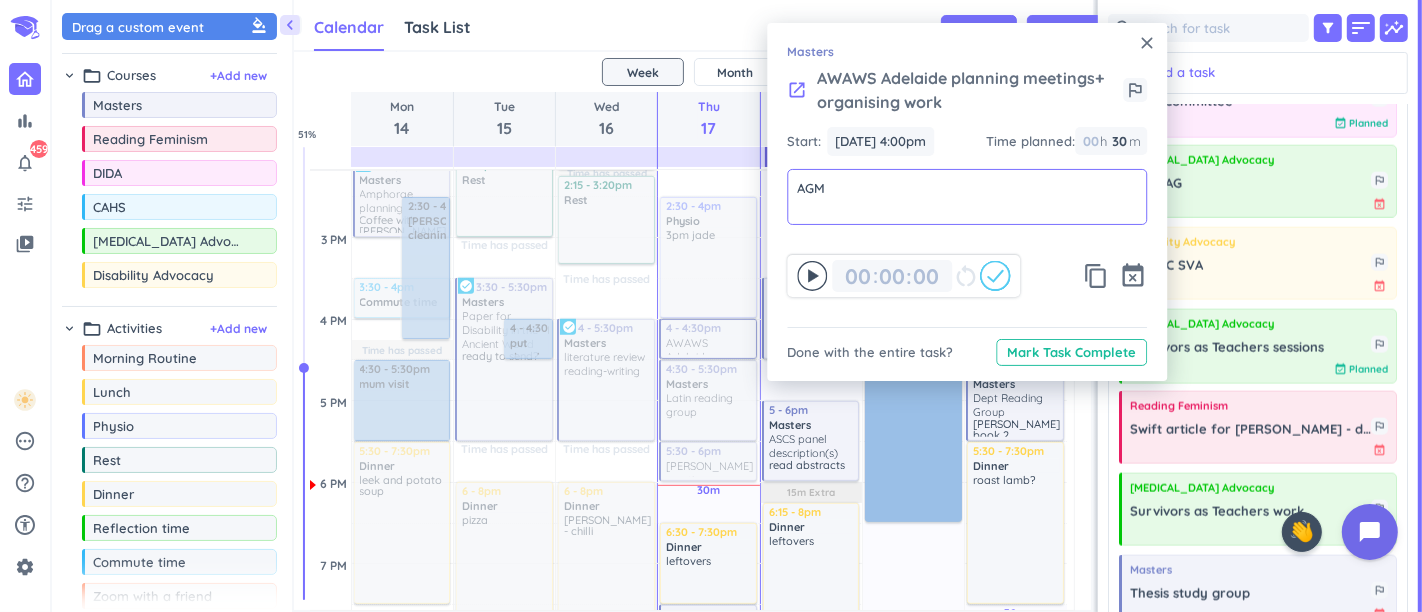 type on "AGM" 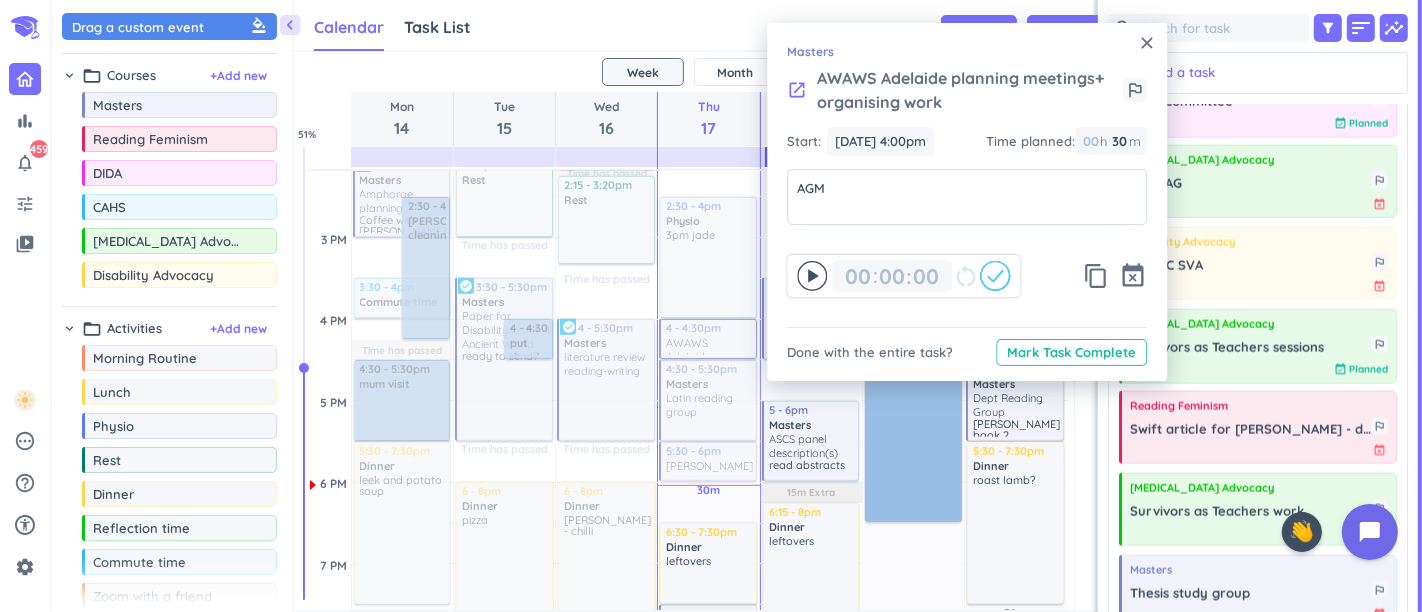 click 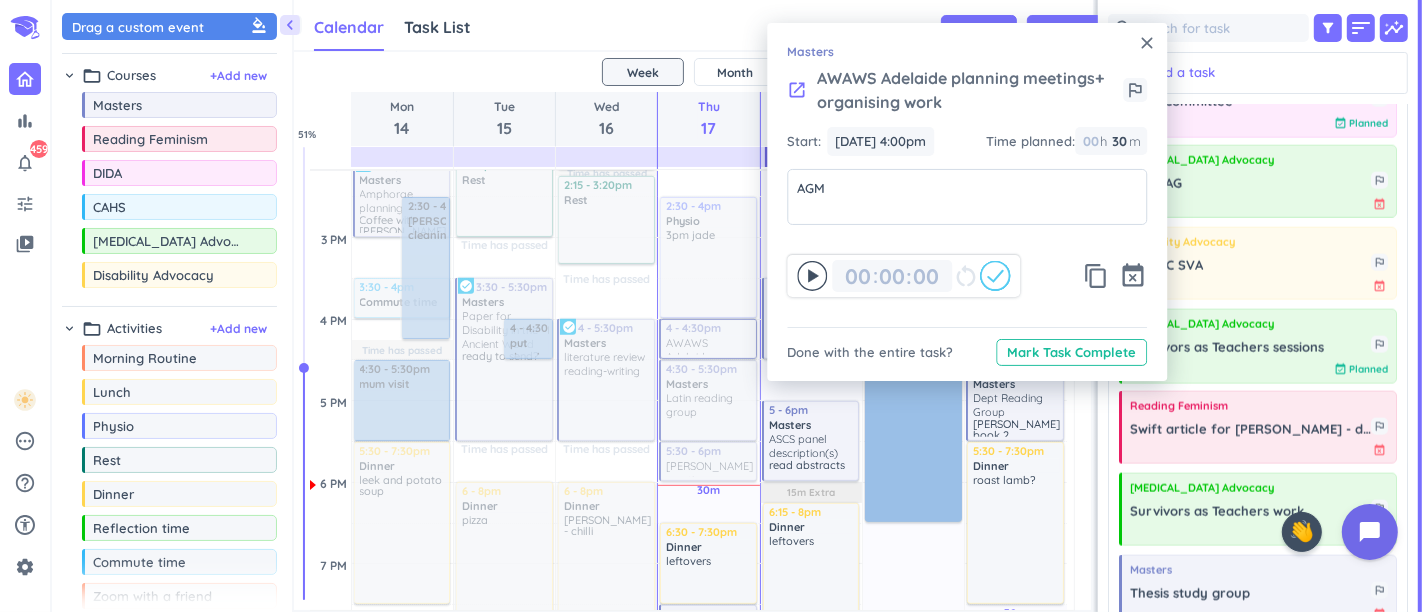 click on "close" at bounding box center (1147, 43) 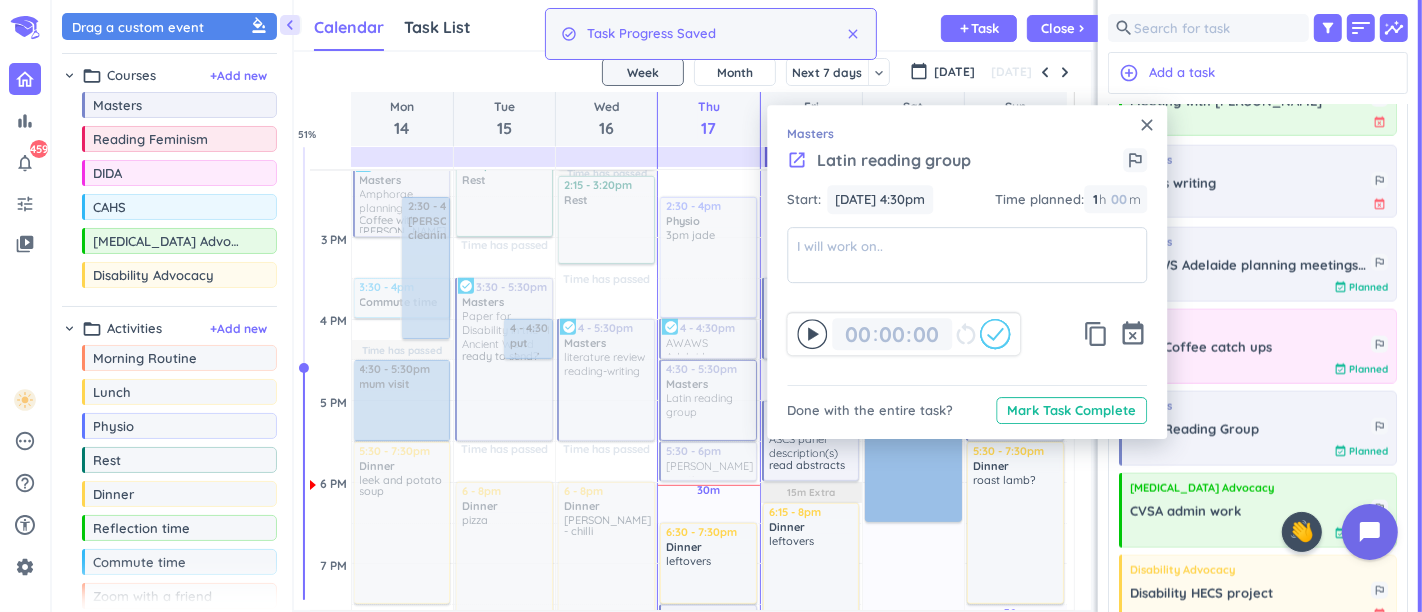 click 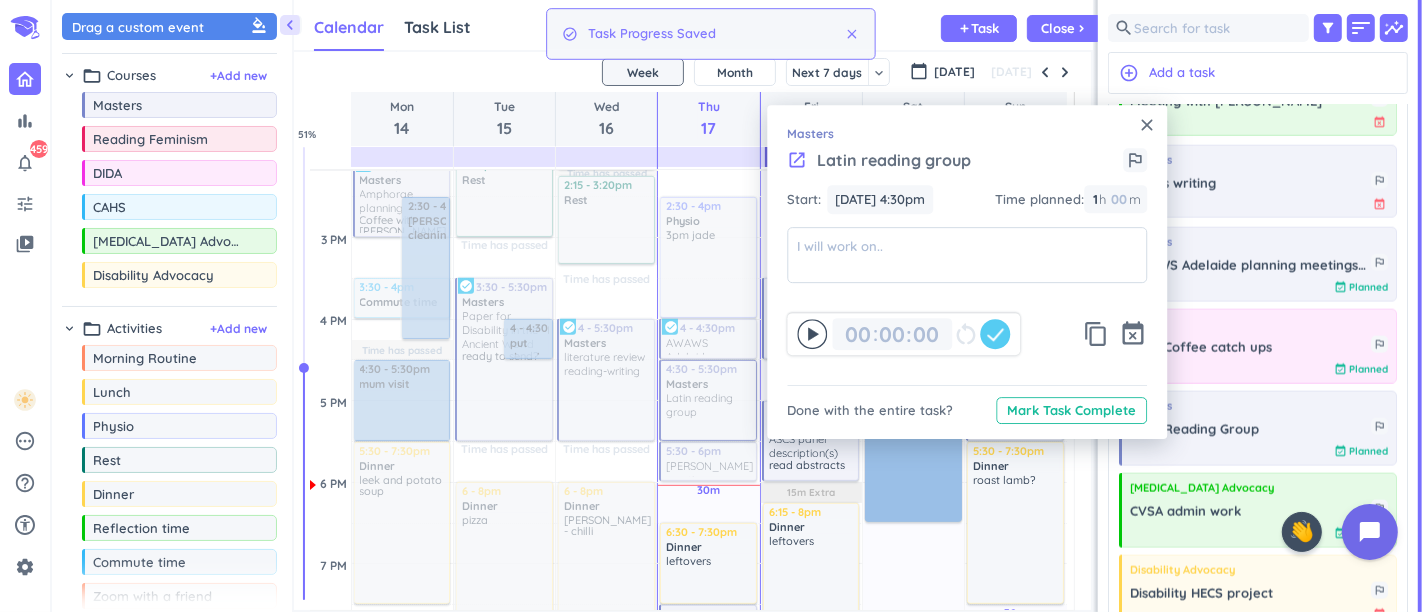 click on "close" at bounding box center (1147, 125) 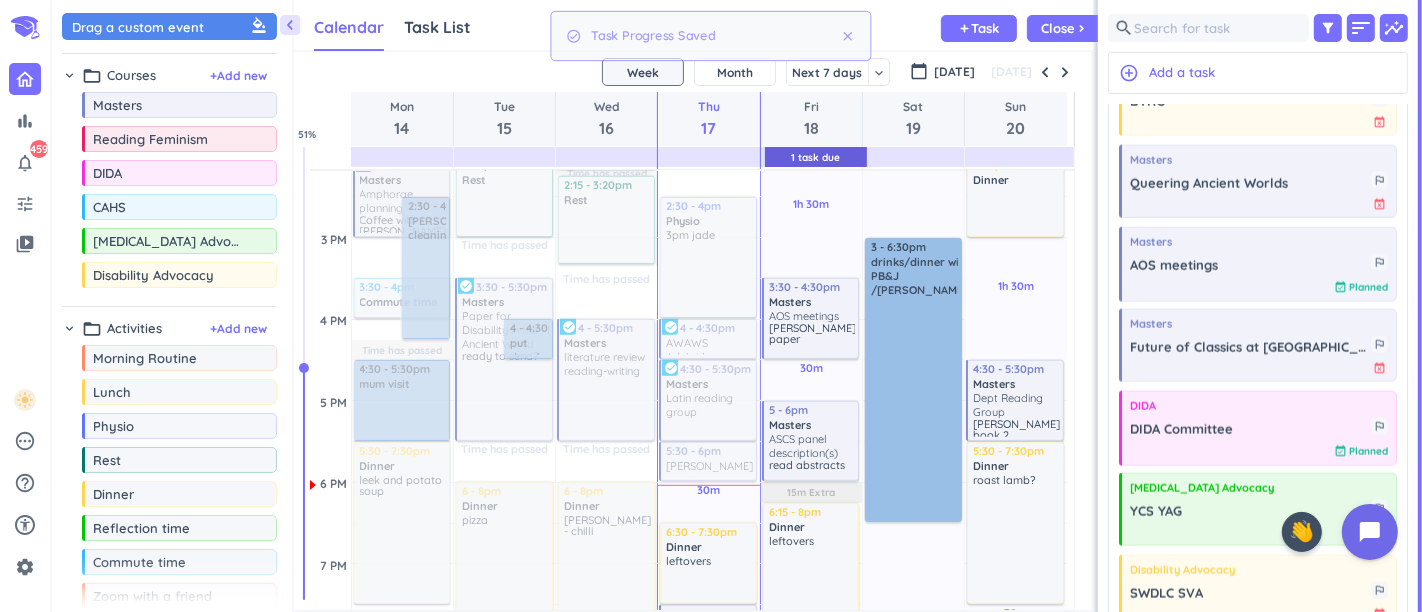 click at bounding box center [707, 461] 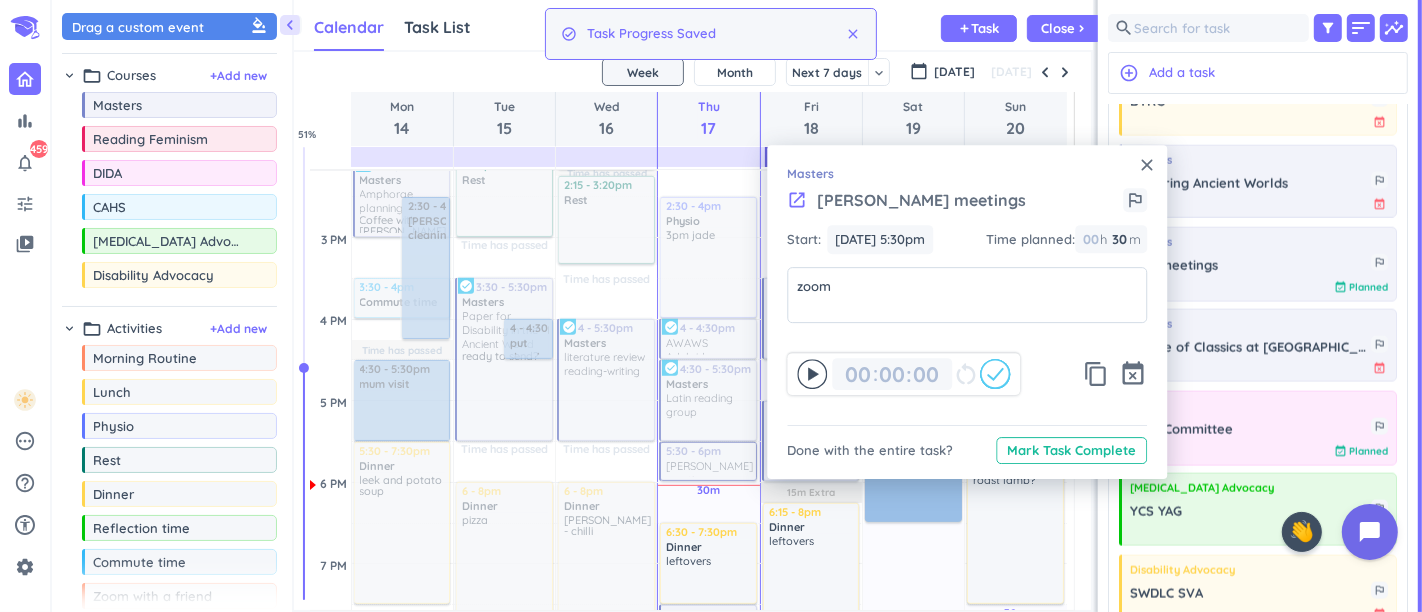 click 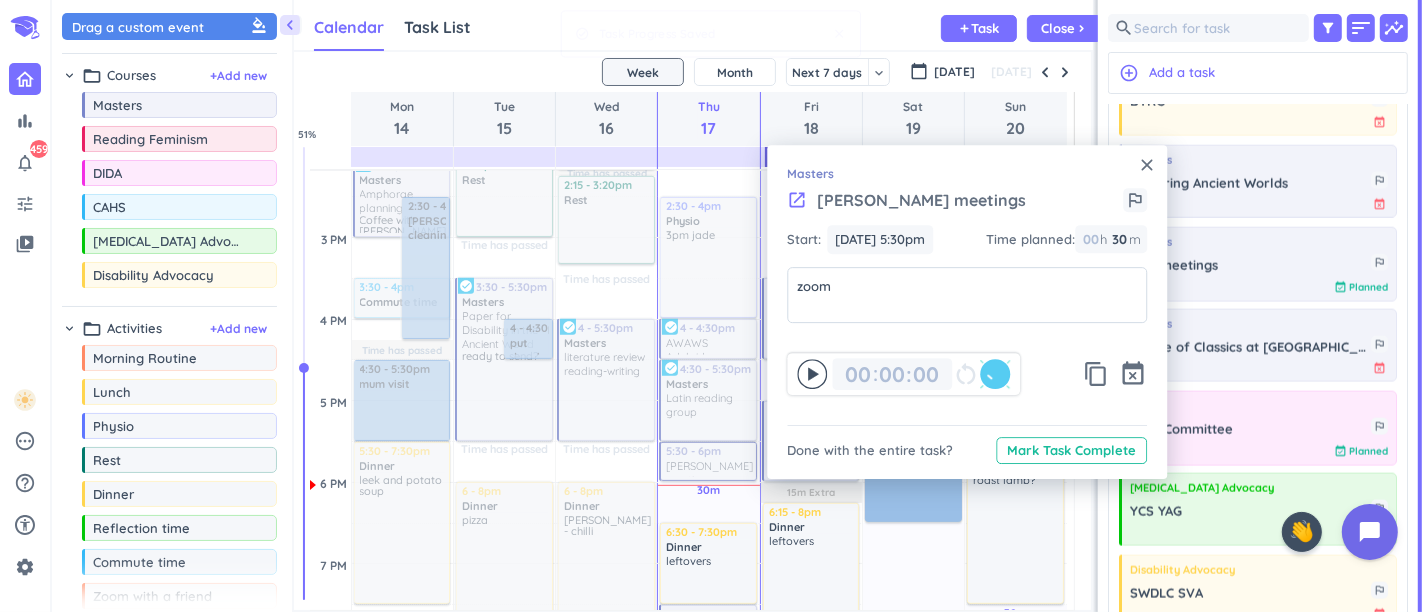 click on "Masters" at bounding box center (967, 174) 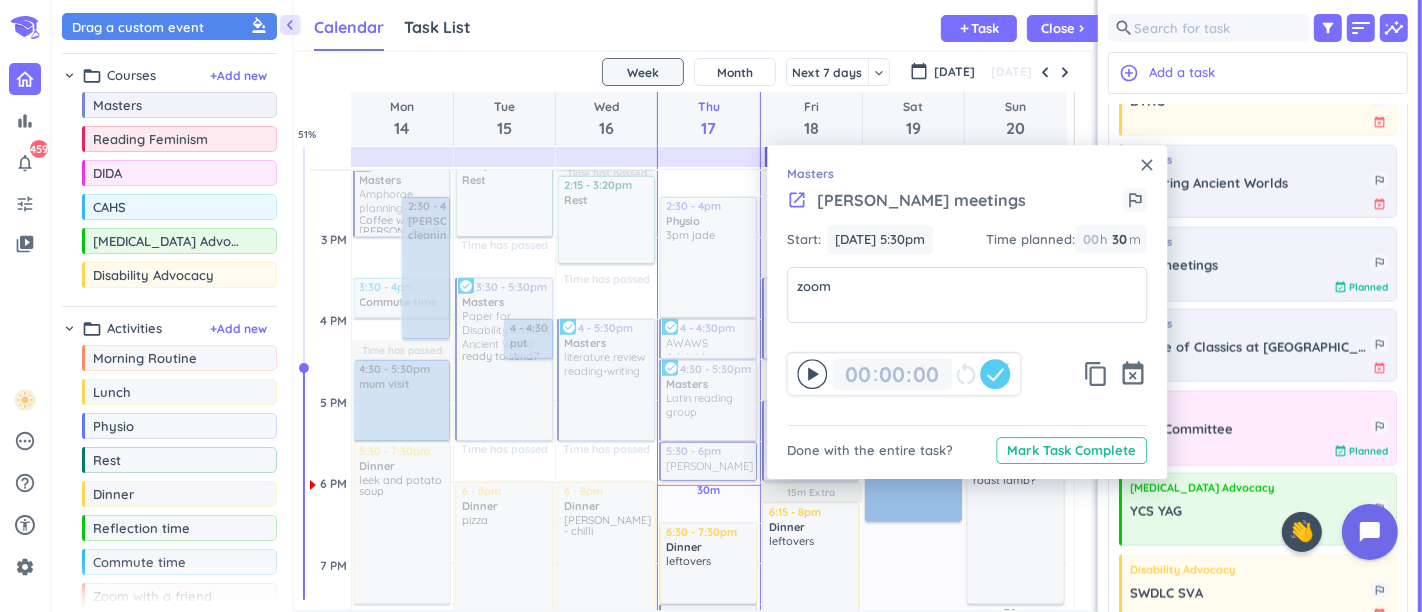 drag, startPoint x: 1144, startPoint y: 165, endPoint x: 931, endPoint y: 332, distance: 270.66214 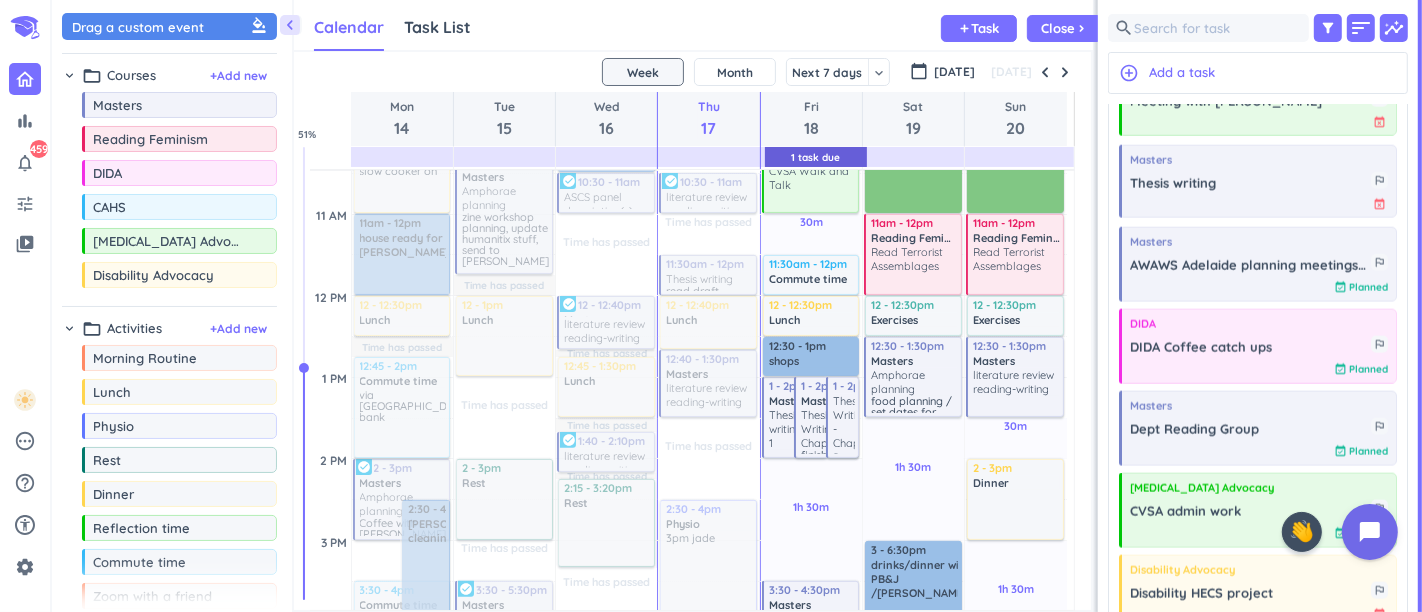 scroll, scrollTop: 498, scrollLeft: 0, axis: vertical 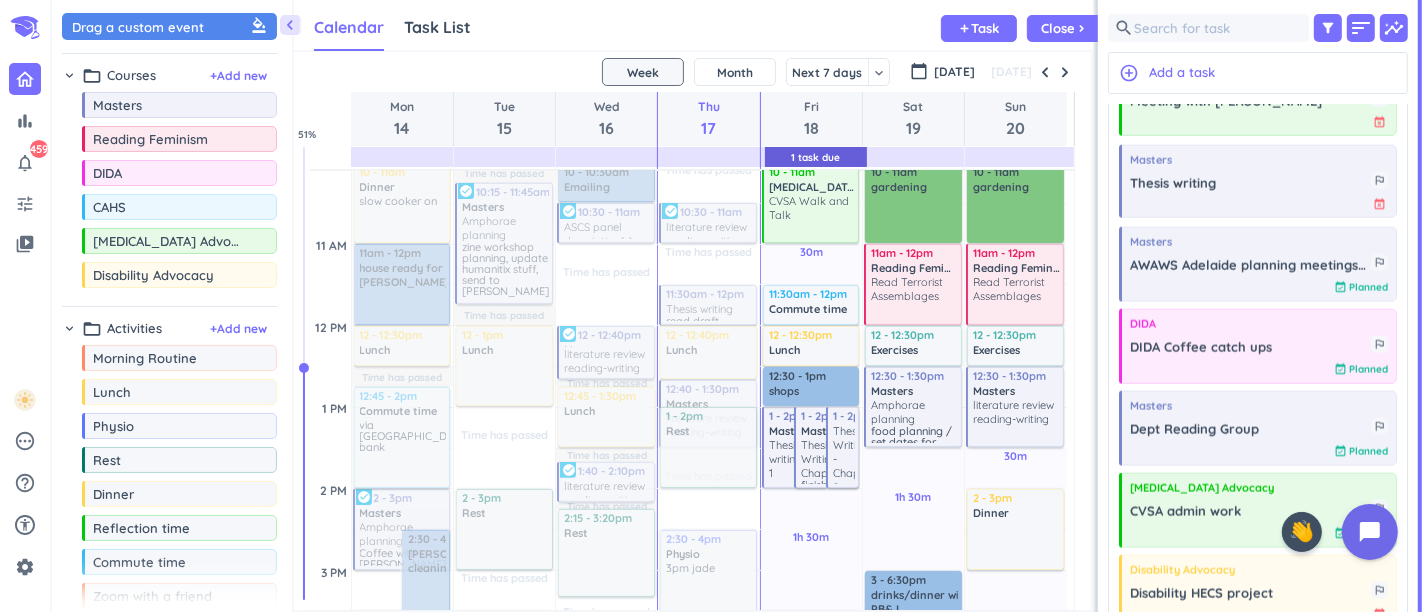 drag, startPoint x: 198, startPoint y: 462, endPoint x: 717, endPoint y: 413, distance: 521.308 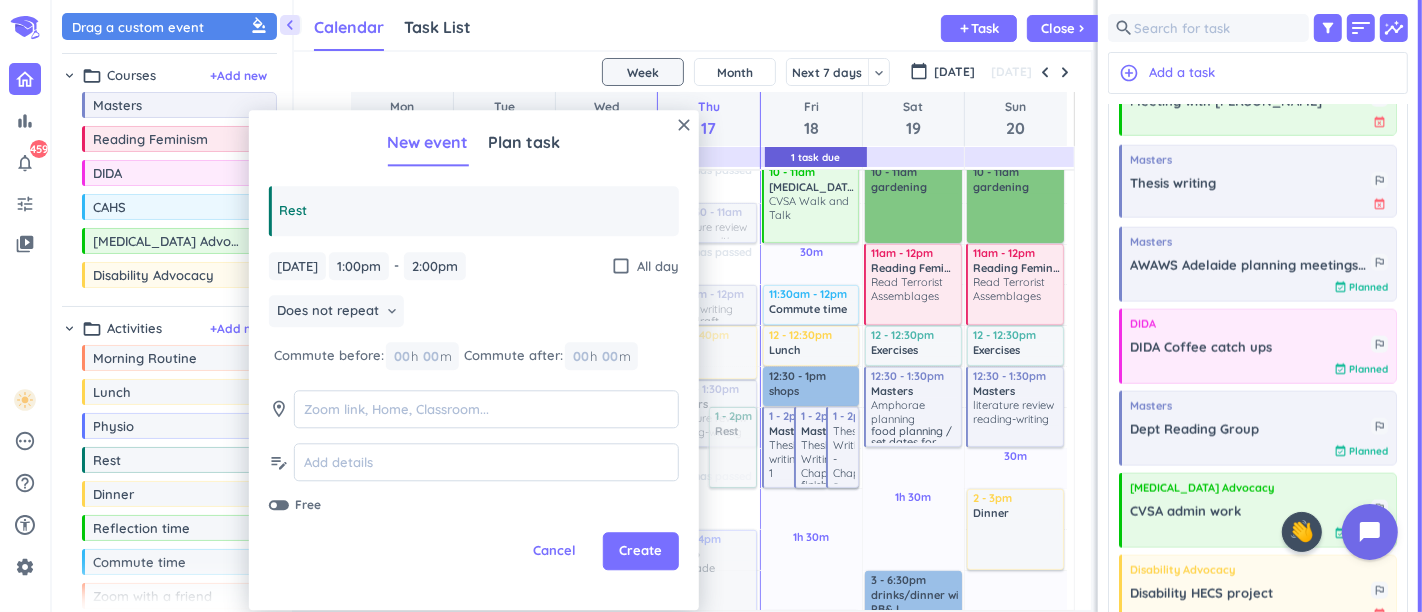 click on "Create" at bounding box center [640, 552] 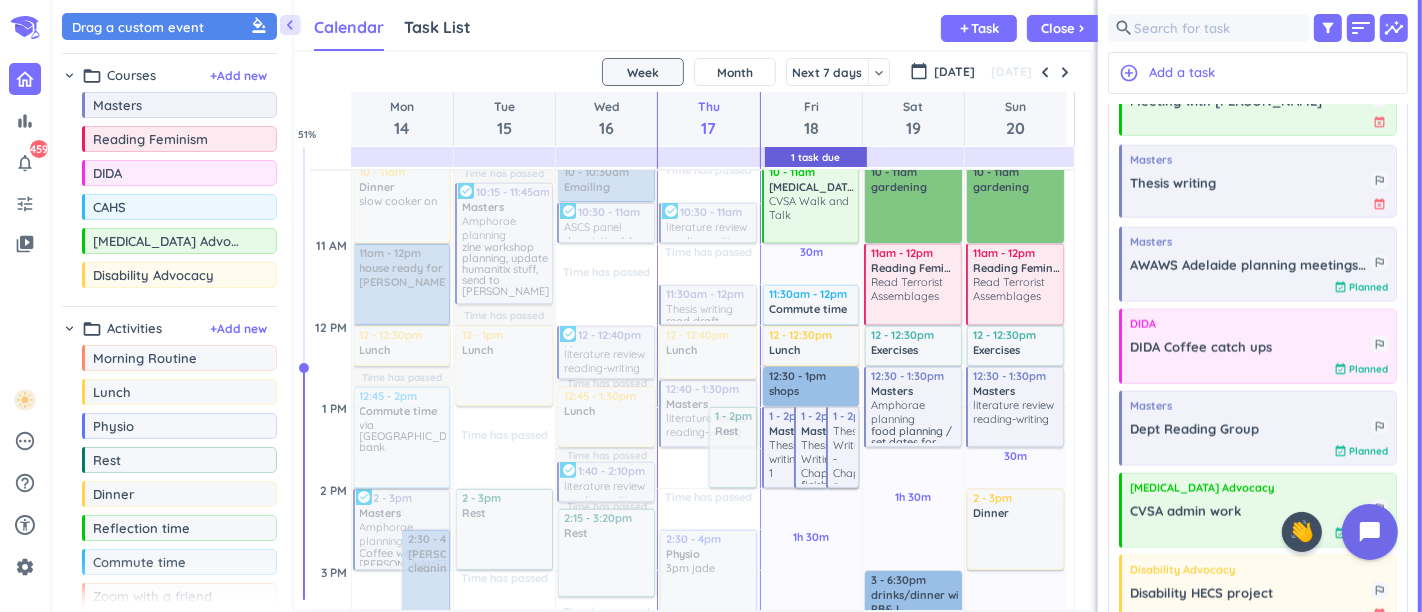 click at bounding box center [707, 305] 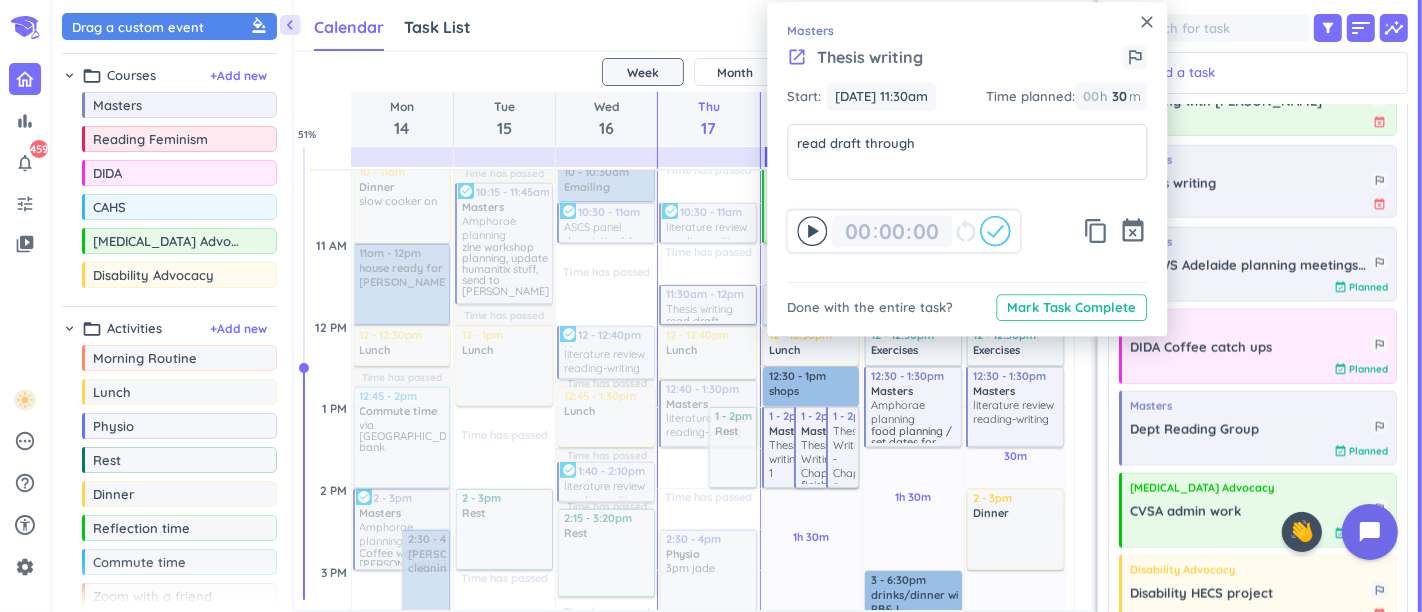 click on "00 00 : 00 restart_alt" at bounding box center [903, 231] 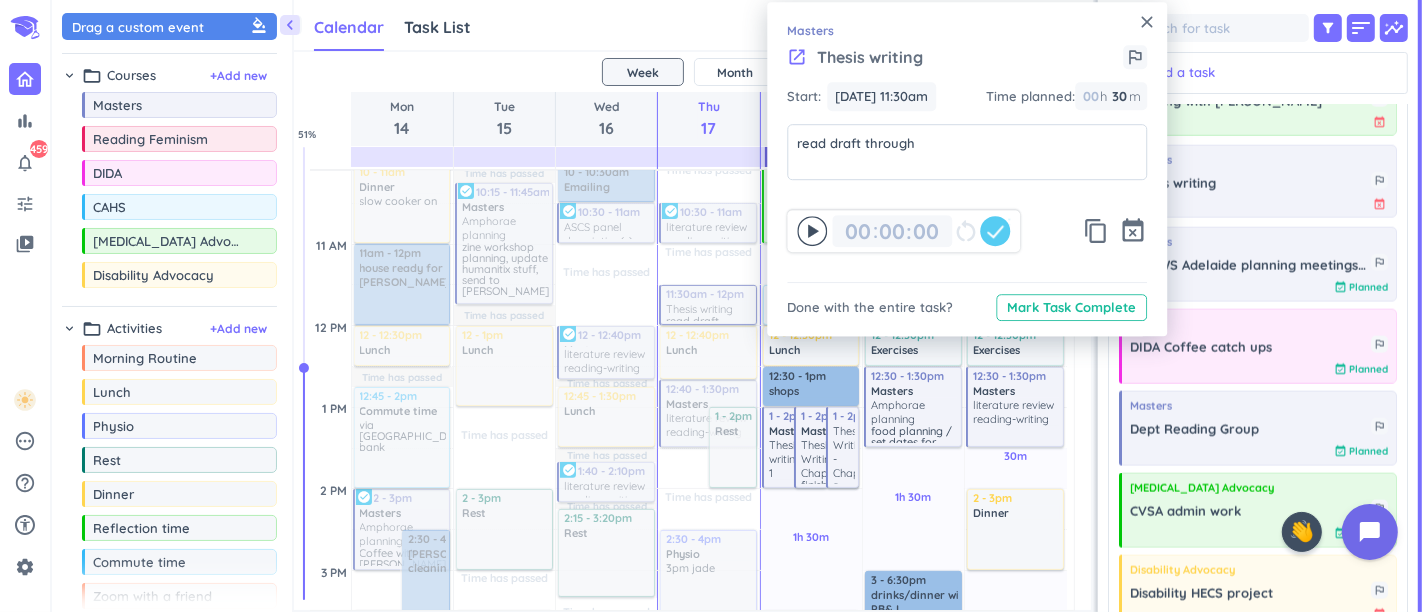 click on "close" at bounding box center (1147, 22) 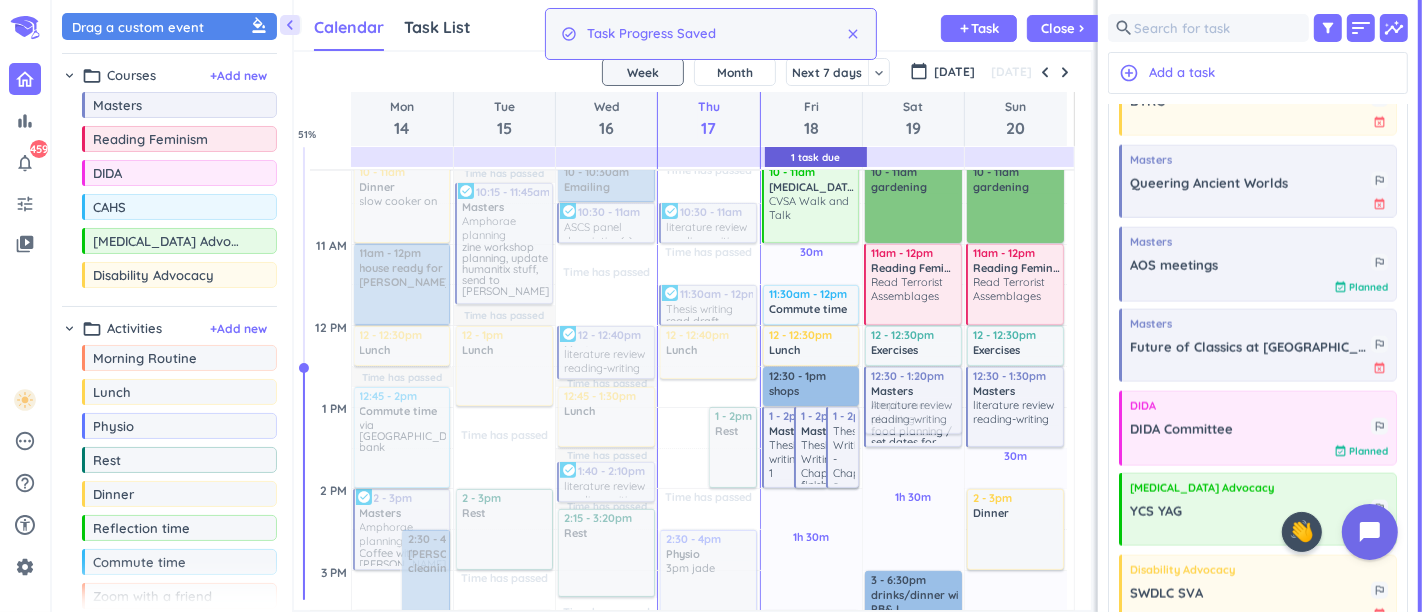 drag, startPoint x: 691, startPoint y: 398, endPoint x: 885, endPoint y: 386, distance: 194.37077 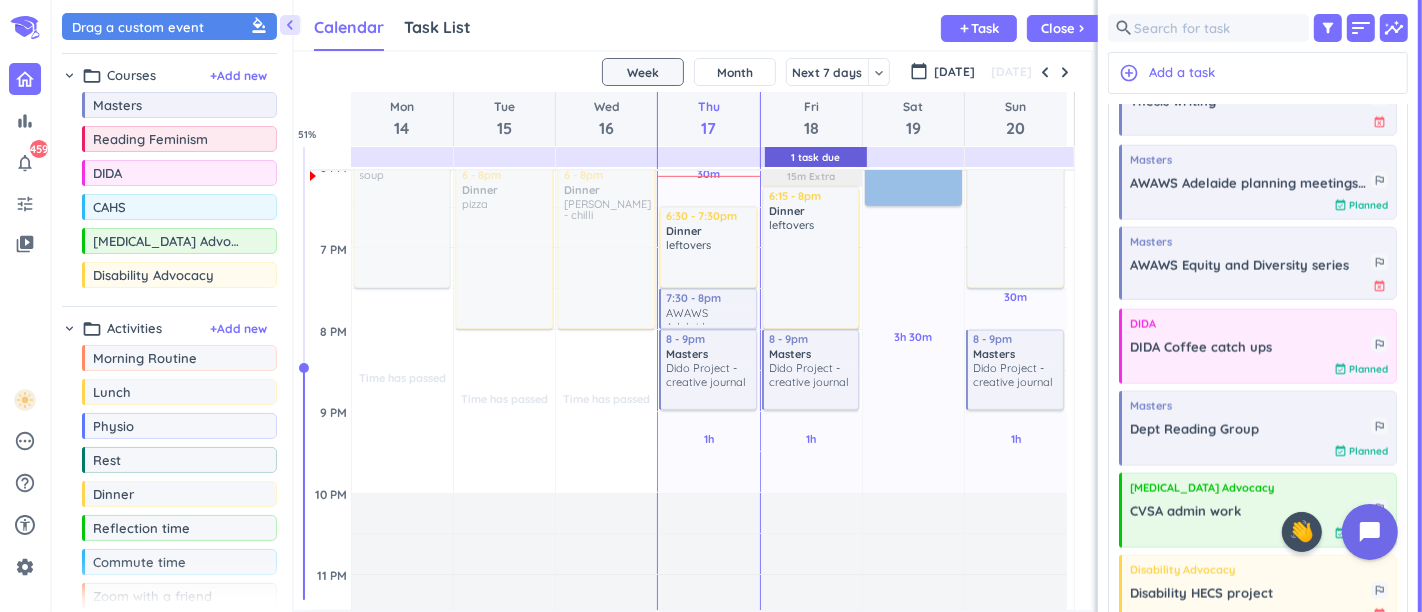scroll, scrollTop: 1165, scrollLeft: 0, axis: vertical 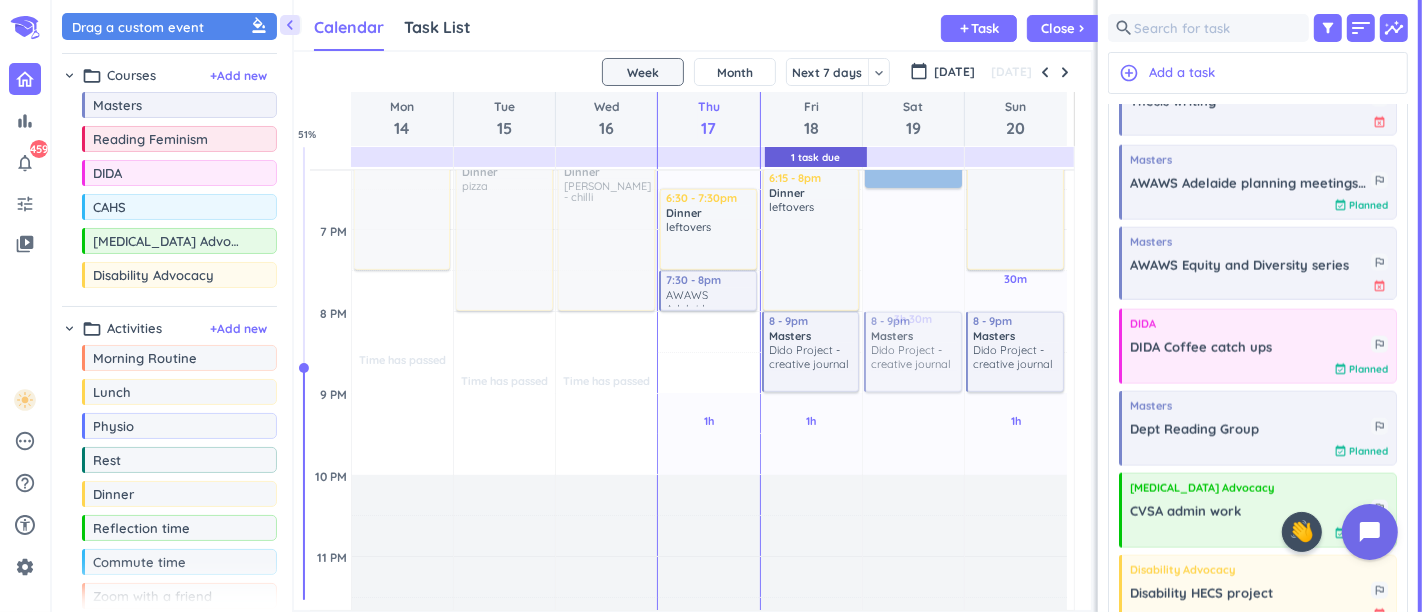 drag, startPoint x: 720, startPoint y: 344, endPoint x: 940, endPoint y: 352, distance: 220.1454 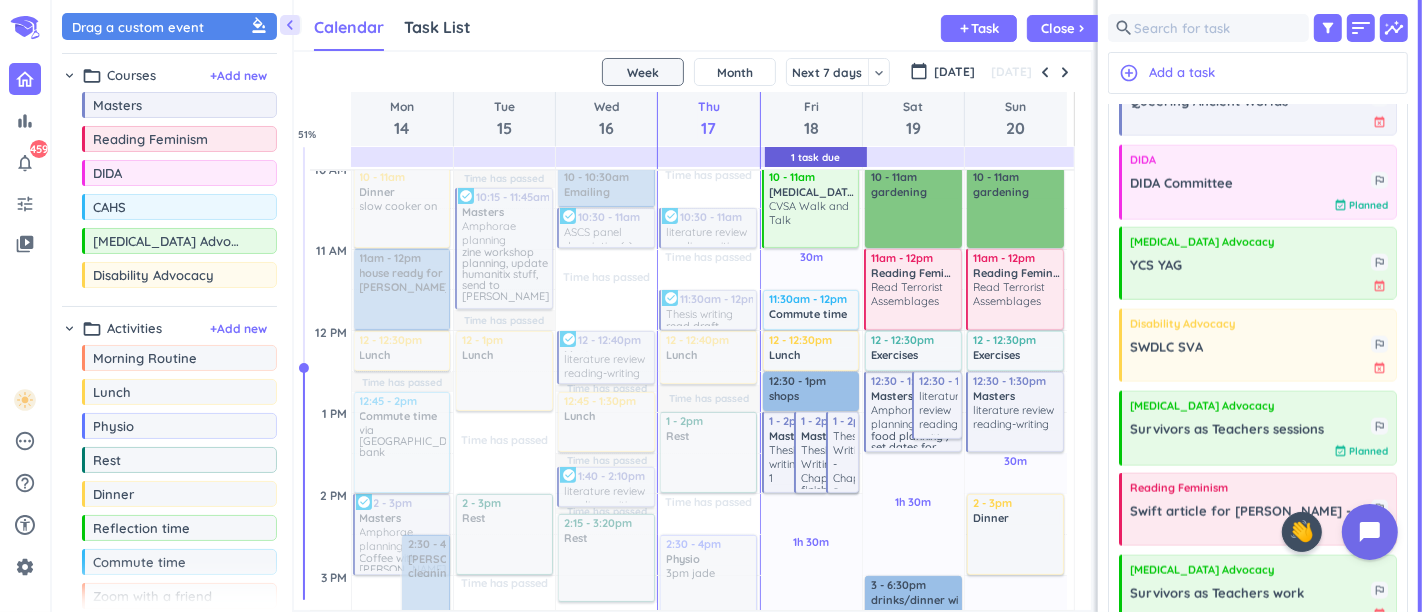 scroll, scrollTop: 498, scrollLeft: 0, axis: vertical 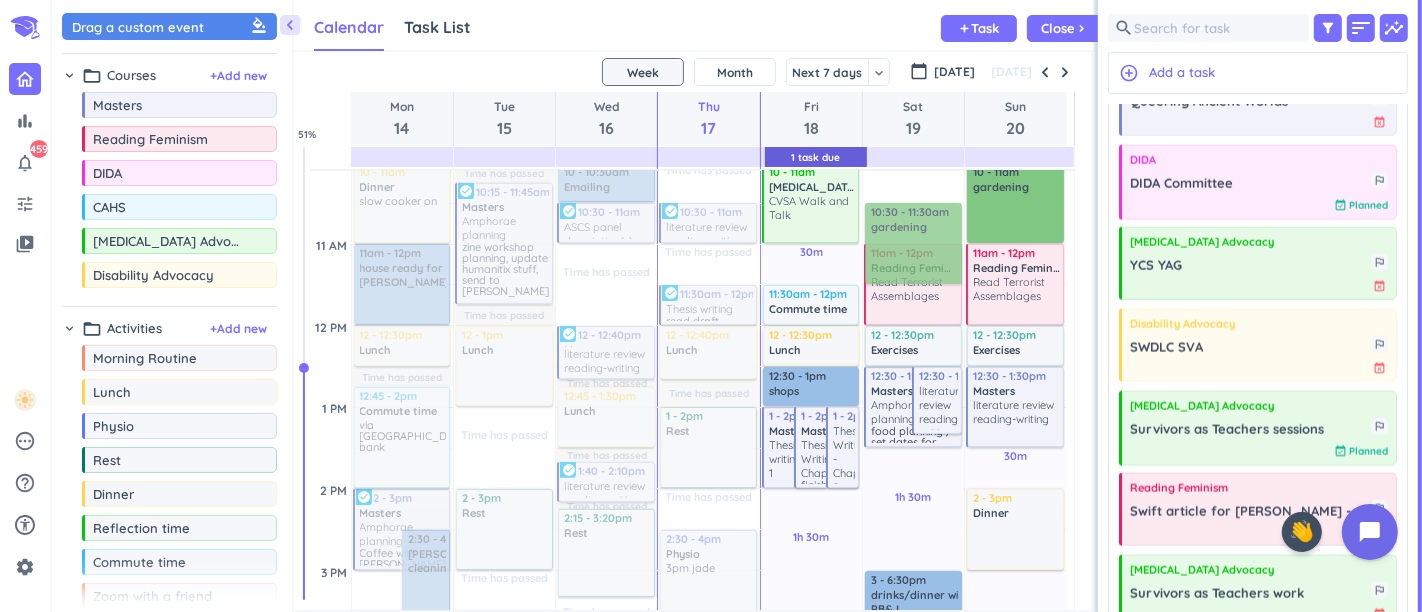 drag, startPoint x: 939, startPoint y: 192, endPoint x: 941, endPoint y: 242, distance: 50.039986 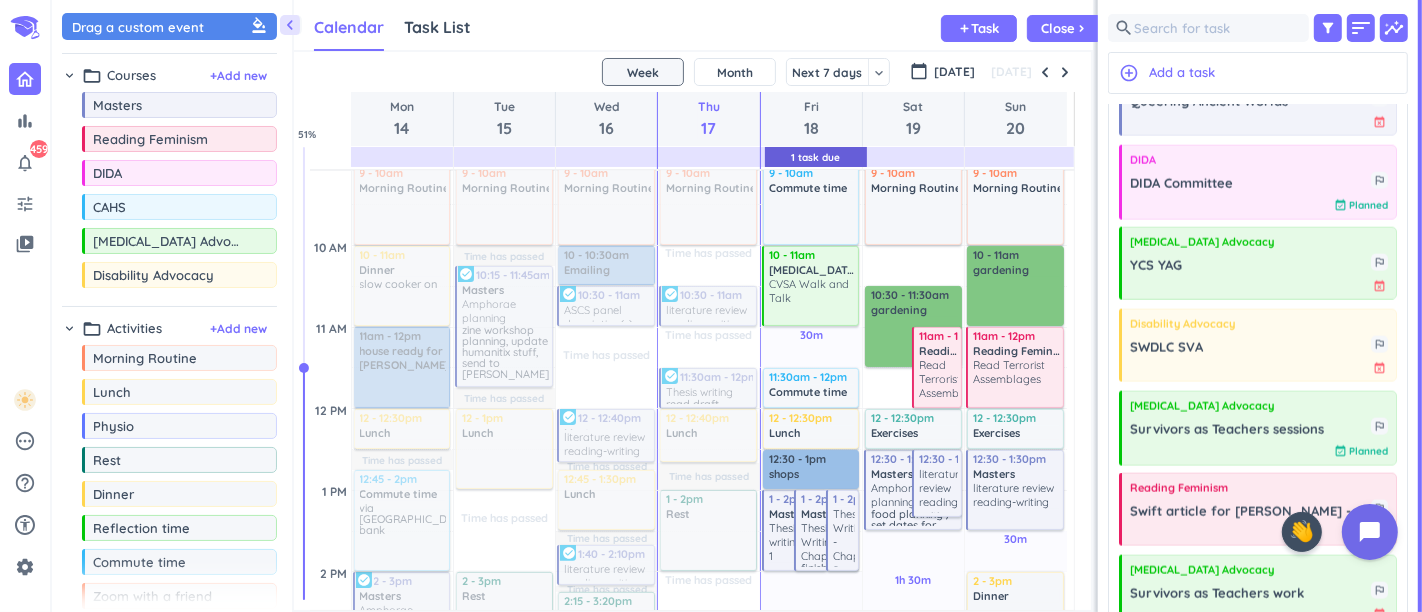 scroll, scrollTop: 387, scrollLeft: 0, axis: vertical 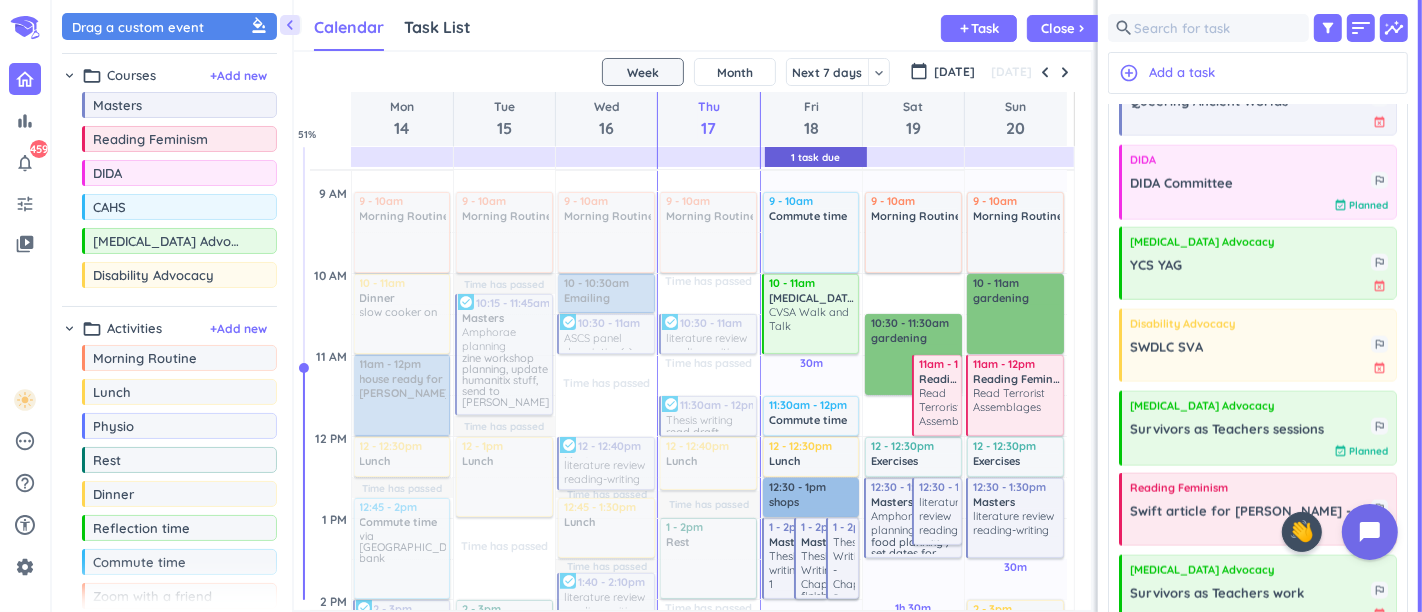 drag, startPoint x: 1014, startPoint y: 317, endPoint x: 1006, endPoint y: 302, distance: 17 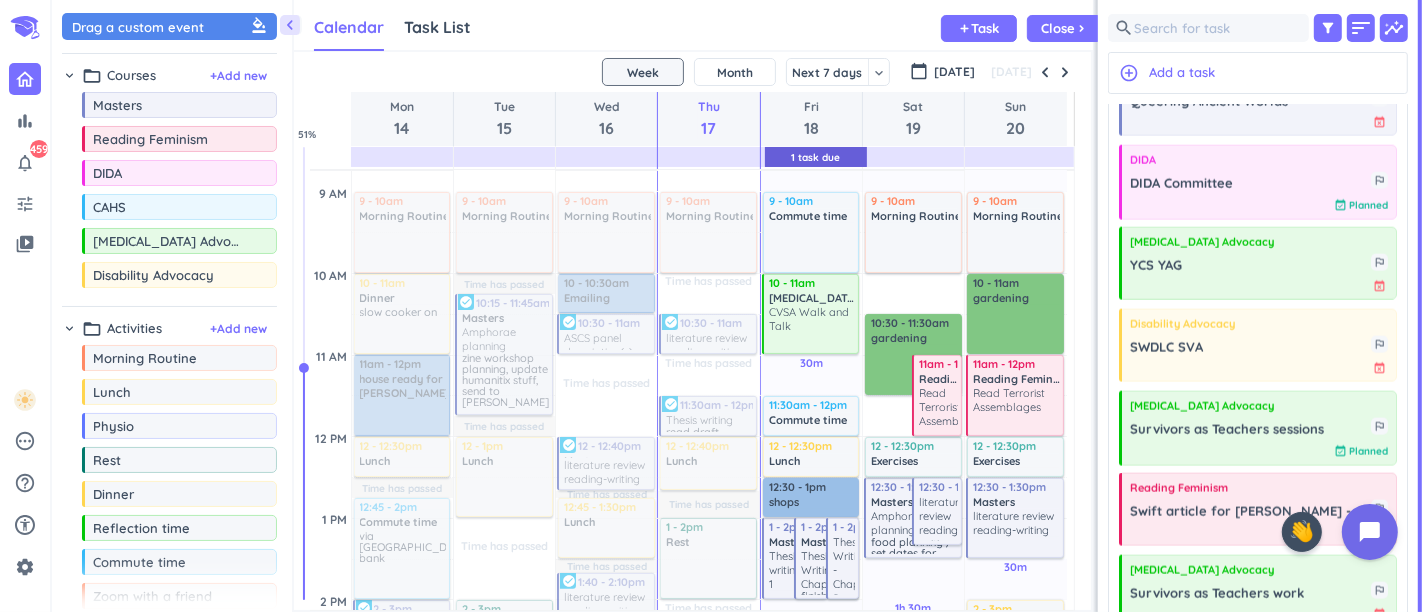 drag, startPoint x: 1005, startPoint y: 295, endPoint x: 989, endPoint y: 321, distance: 30.528675 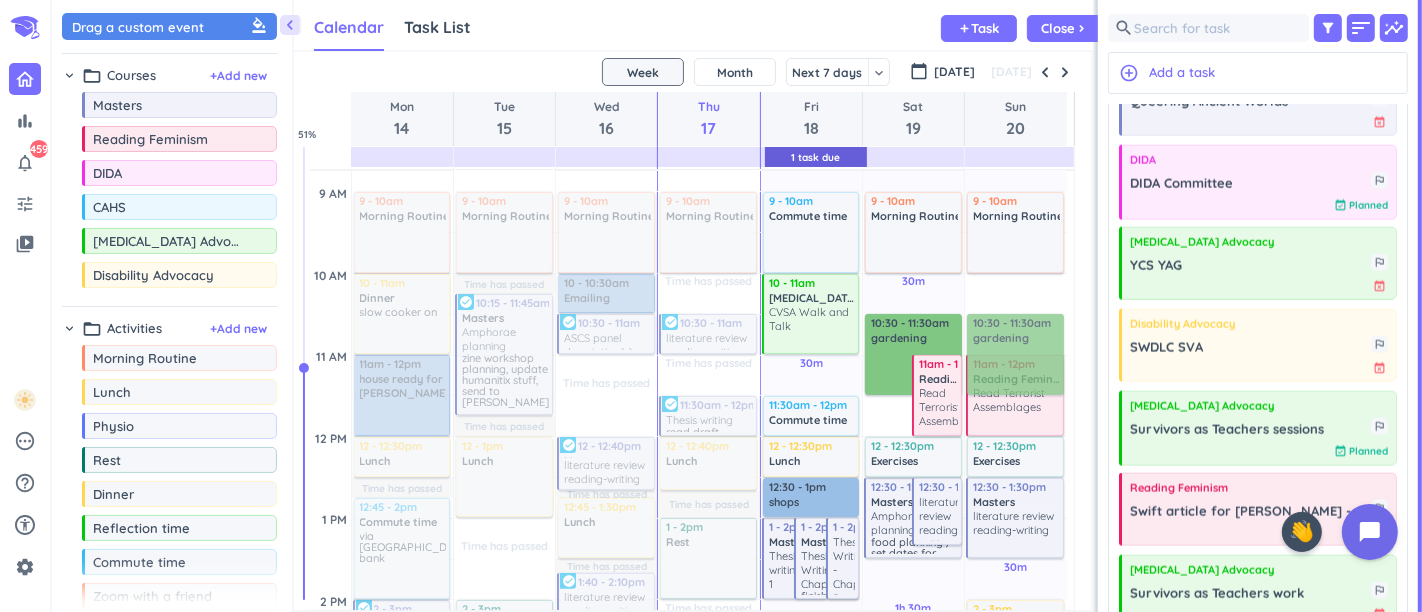click on "1h 30m Past due Plan 30m Past due Plan 1h 30m Past due Plan 30m Past due Plan 1h  Past due Plan Adjust Awake Time Adjust Awake Time 7 - 7:30am THESIS WRITING DAY delete_outline priority_high 9 - 10am Morning Routine delete_outline 10 - 11am gardening delete_outline 11am - 12pm Reading Feminism Read Terrorist Assemblages more_vert 12 - 12:30pm Exercises delete_outline 12:30 - 1:30pm Masters  literature review reading-writing more_vert 2 - 3pm Dinner delete_outline 4:30 - 5:30pm Masters  Dept Reading Group [PERSON_NAME] book 2  more_vert 5:30 - 7:30pm Dinner delete_outline roast lamb? 8 - 9pm Masters  Dido Project - creative journal more_vert 10:30 - 11:30am gardening delete_outline" at bounding box center (1016, 763) 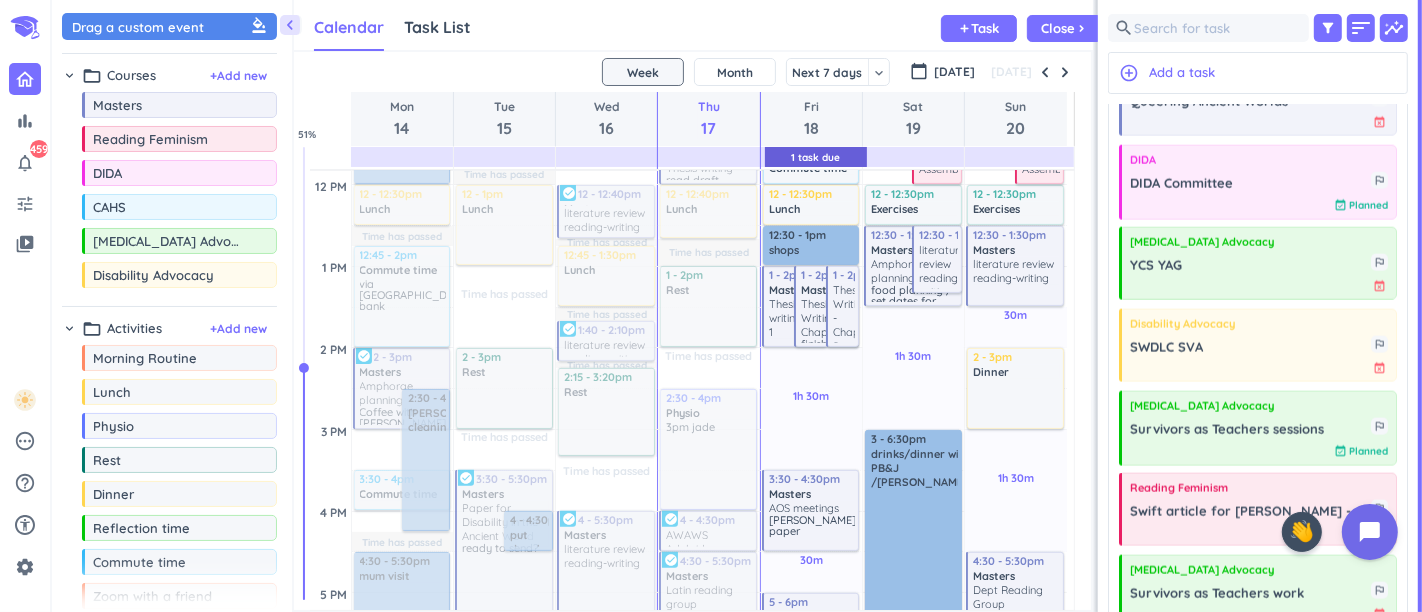 scroll, scrollTop: 609, scrollLeft: 0, axis: vertical 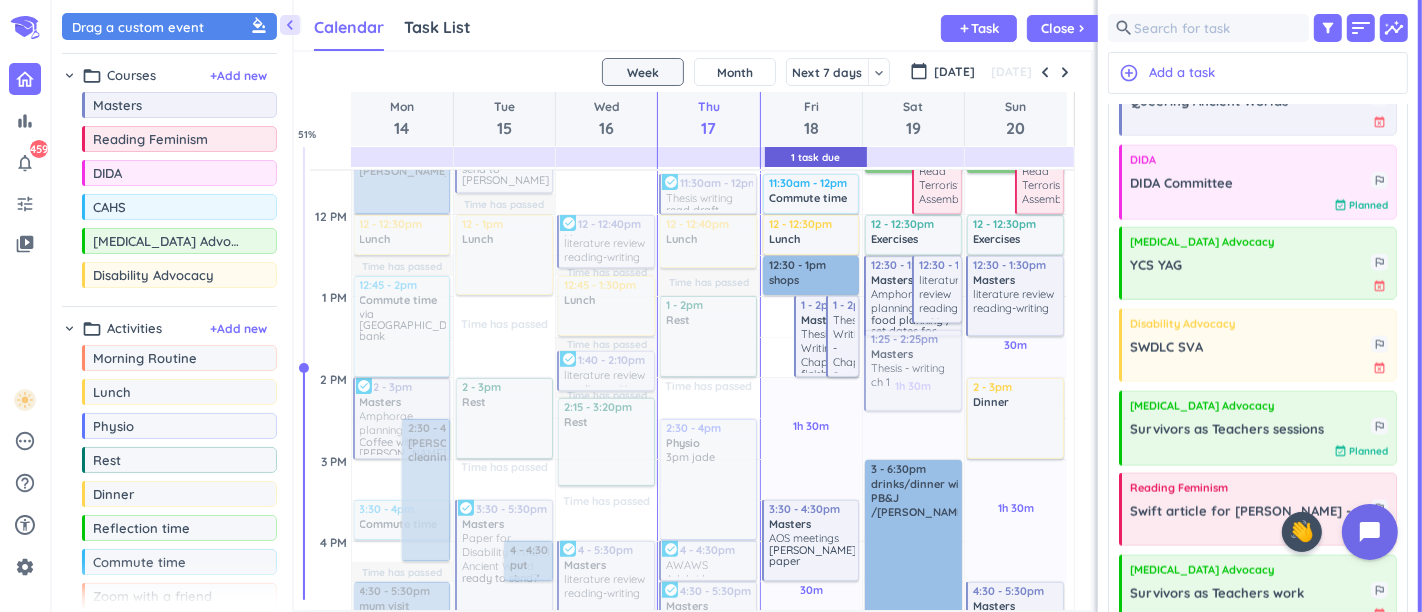 click on "Time has passed Past due Plan Time has passed Past due Plan Time has passed Time has passed Adjust Awake Time Adjust Awake Time 2 - 3pm Masters  Amphorae planning Coffee with [PERSON_NAME], [PERSON_NAME], [PERSON_NAME] more_vert check_circle   2:30 - 4:15pm [PERSON_NAME] cleaning / cafe delete_outline 3:30 - 4pm Commute time  delete_outline 9 - 10am Morning Routine delete_outline 10 - 11am Dinner delete_outline slow cooker on 11am - 12pm house ready for [PERSON_NAME] delete_outline 12 - 12:30pm Lunch delete_outline 12:45 - 2pm Commute time  delete_outline via [GEOGRAPHIC_DATA], bank 4:30 - 5:30pm mum visit delete_outline 5:30 - 7:30pm Dinner delete_outline leek and potato soup Time has passed Past due Plan Time has passed Past due Plan Time has passed Past due Plan Time has passed Past due Plan Time has passed Past due Plan Time has passed Time has passed Adjust Awake Time Adjust Awake Time 3:30 - 5:30pm Masters  Paper for Disability in the Ancient World  ready to send? more_vert check_circle   4 - 4:30pm put dough on  delete_outline 6:30 - 7am 9 - 10am" at bounding box center (688, 541) 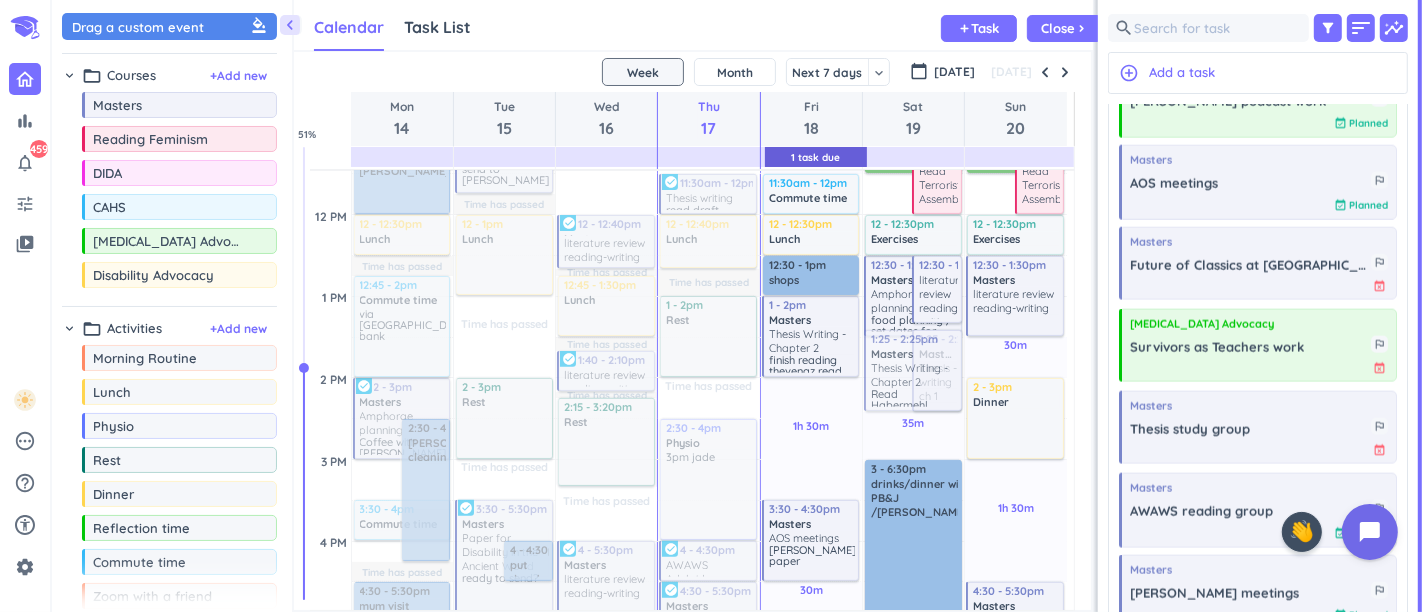 drag, startPoint x: 823, startPoint y: 340, endPoint x: 939, endPoint y: 360, distance: 117.71151 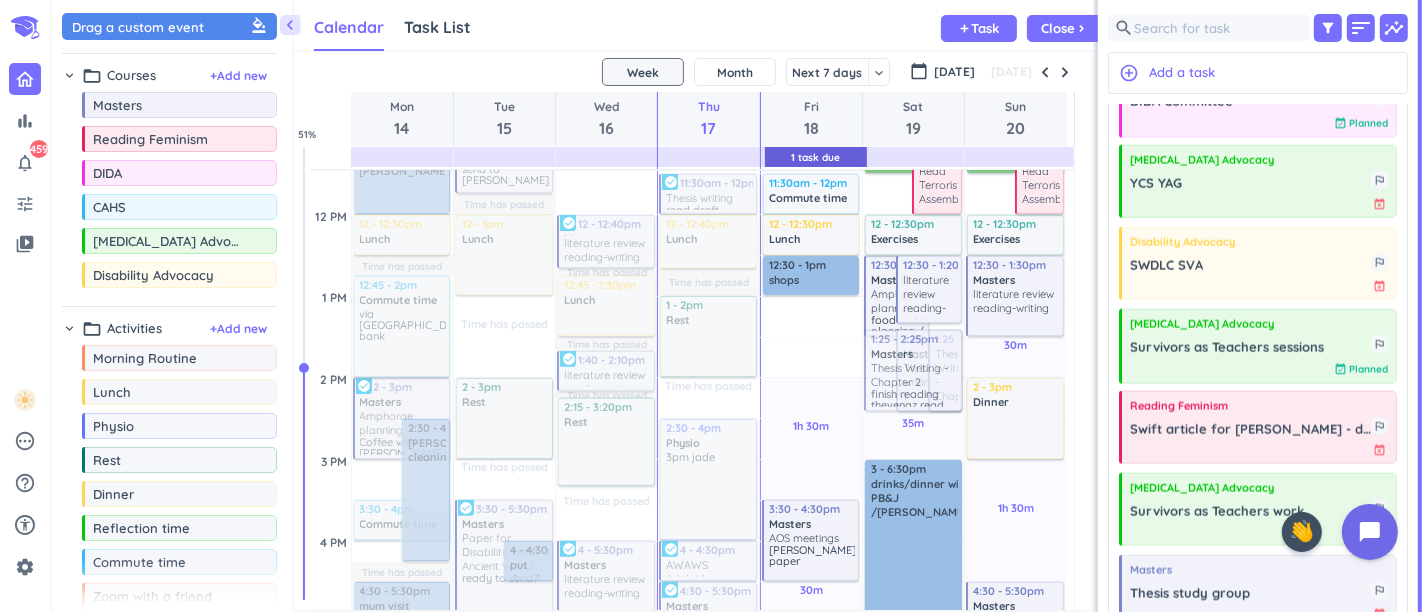 drag, startPoint x: 818, startPoint y: 331, endPoint x: 925, endPoint y: 379, distance: 117.273186 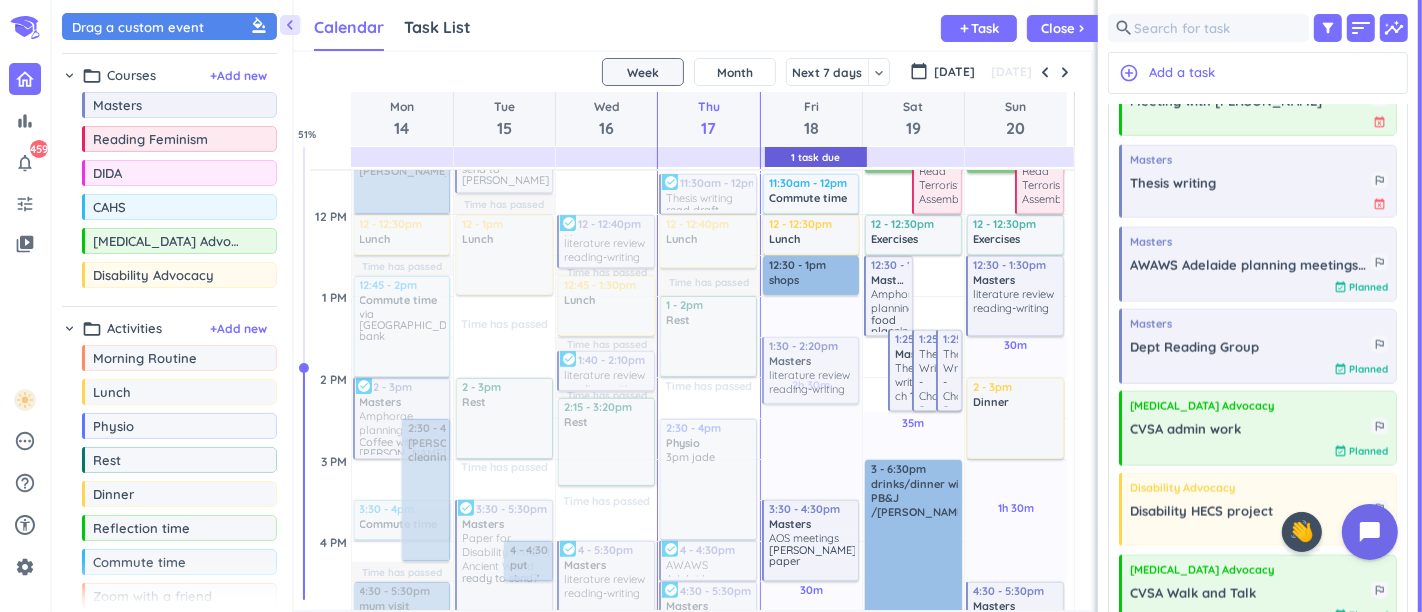 drag, startPoint x: 922, startPoint y: 286, endPoint x: 832, endPoint y: 361, distance: 117.15375 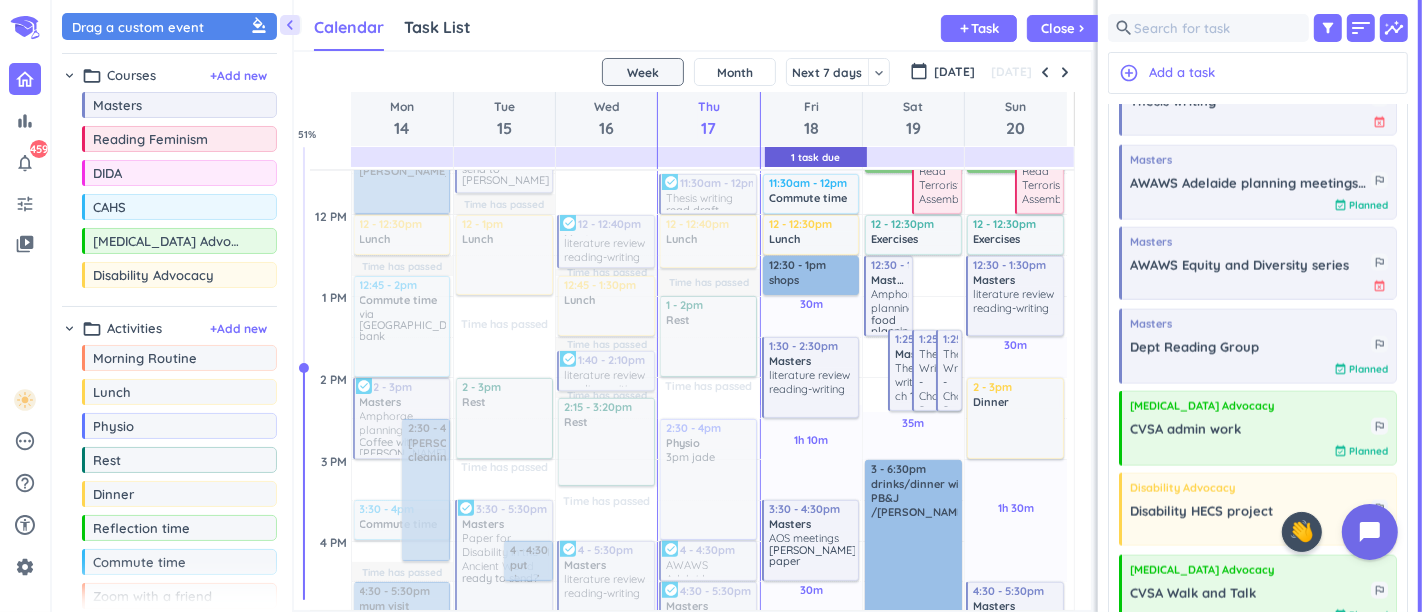 drag, startPoint x: 814, startPoint y: 395, endPoint x: 813, endPoint y: 414, distance: 19.026299 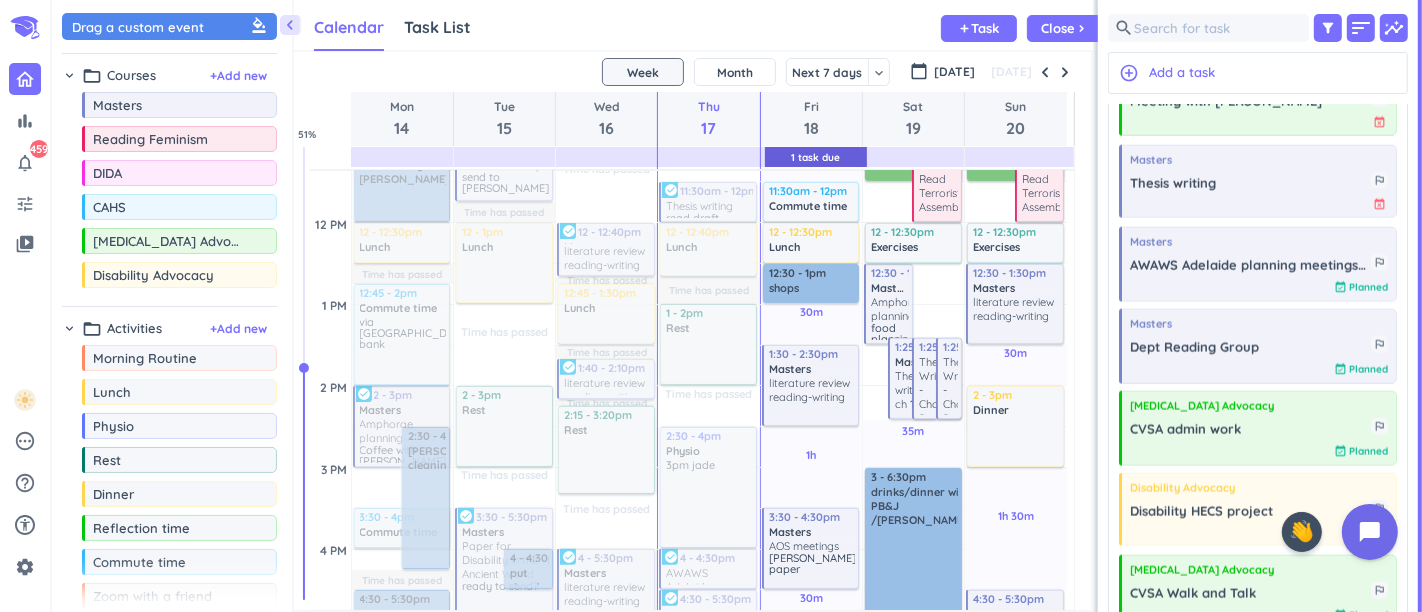 scroll, scrollTop: 609, scrollLeft: 0, axis: vertical 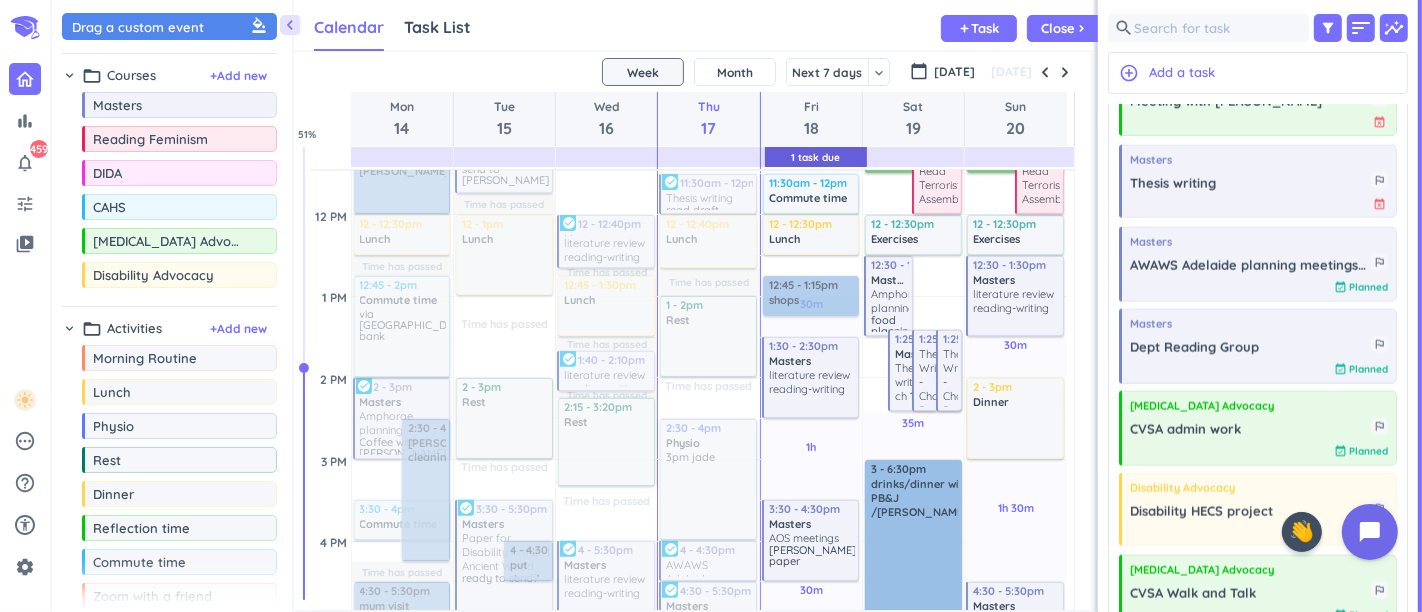 drag, startPoint x: 826, startPoint y: 273, endPoint x: 845, endPoint y: 292, distance: 26.870058 